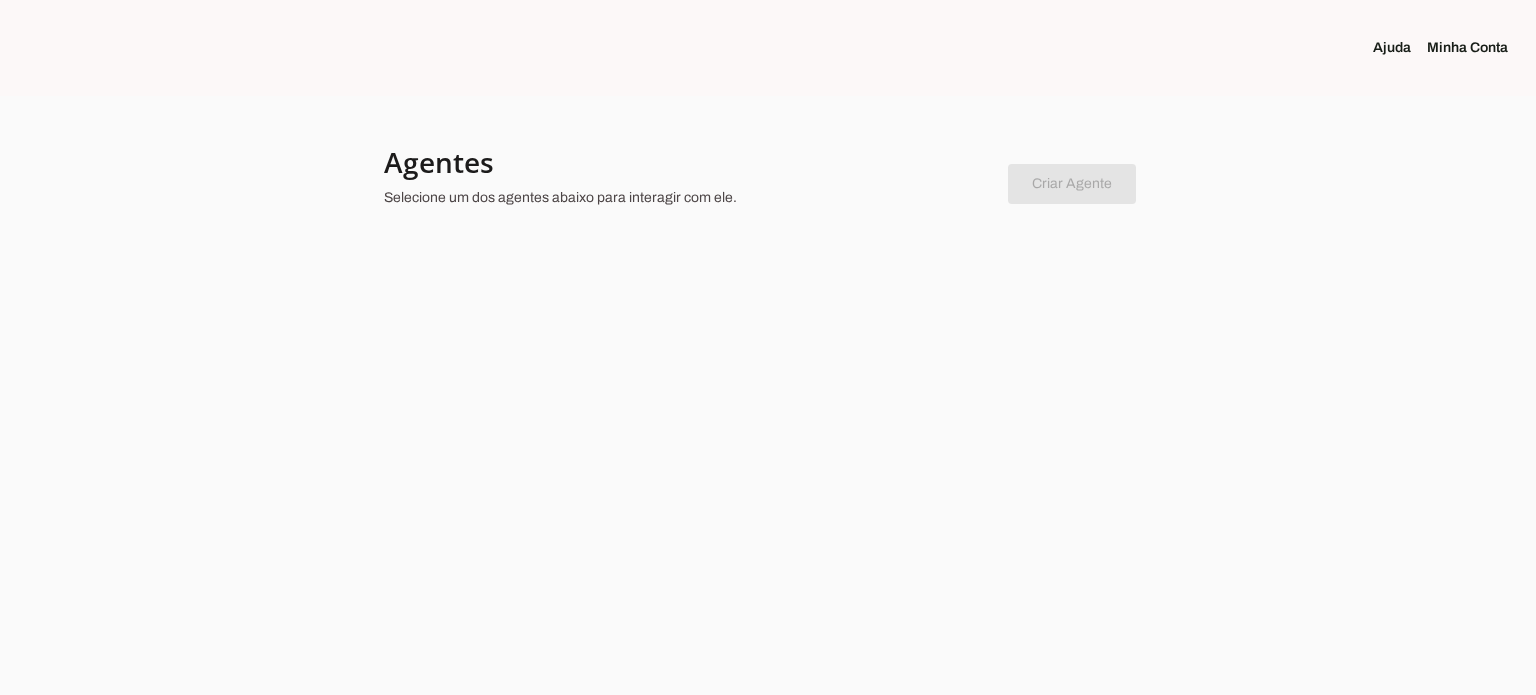 scroll, scrollTop: 0, scrollLeft: 0, axis: both 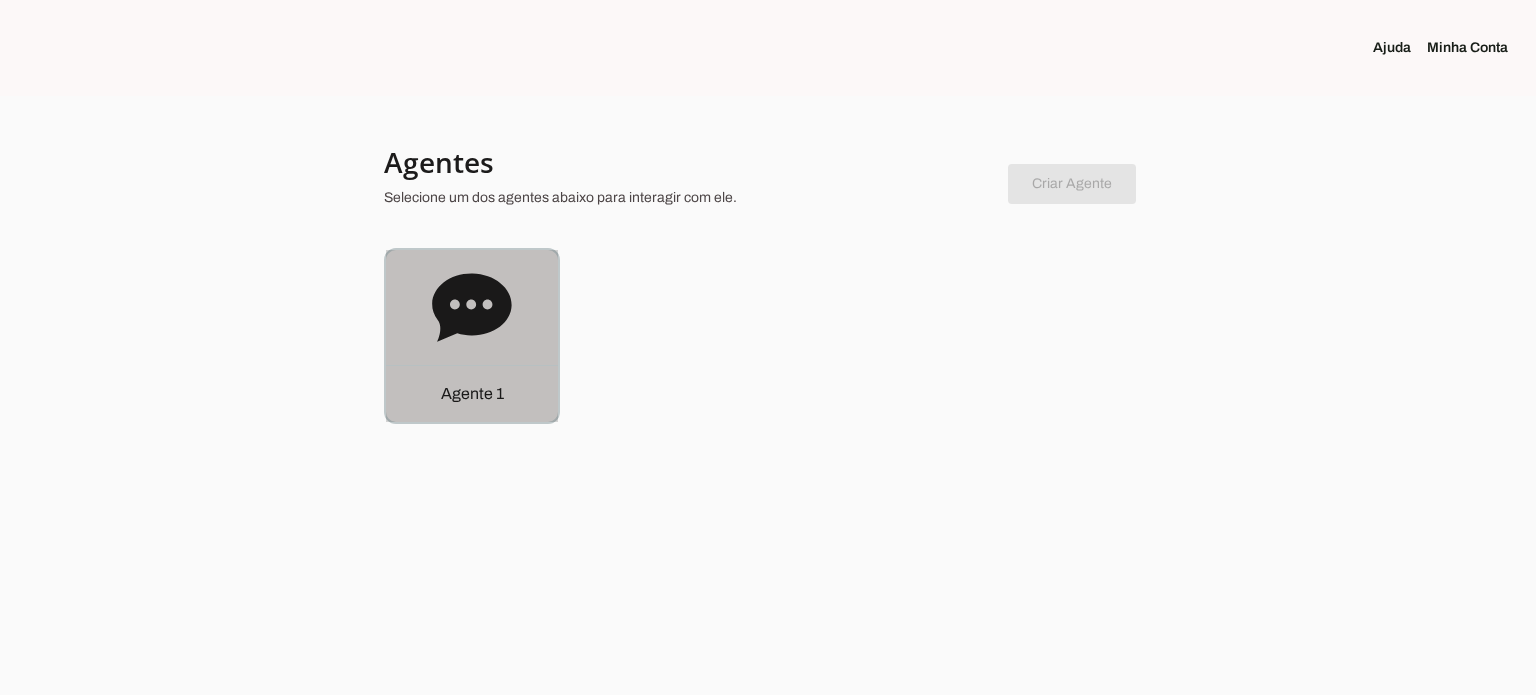 click on "Agente 1" 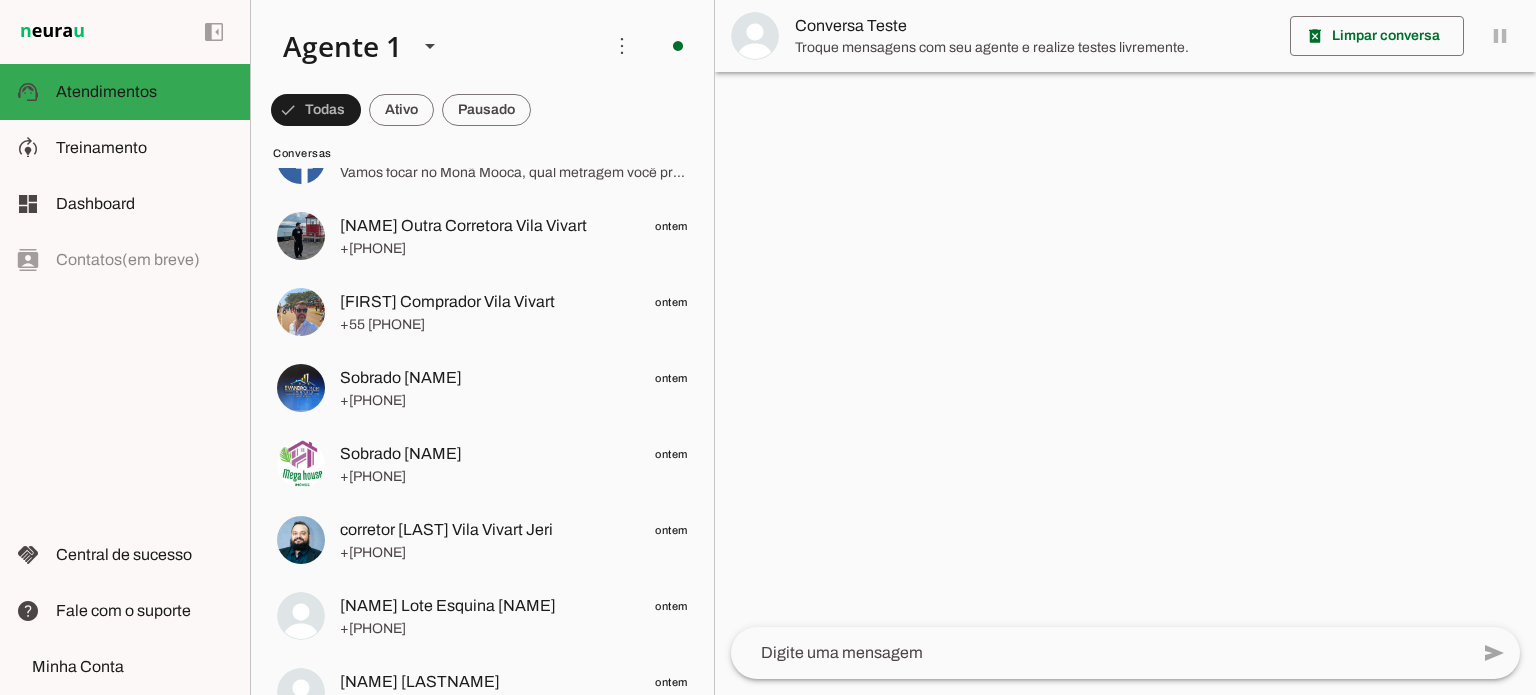scroll, scrollTop: 0, scrollLeft: 0, axis: both 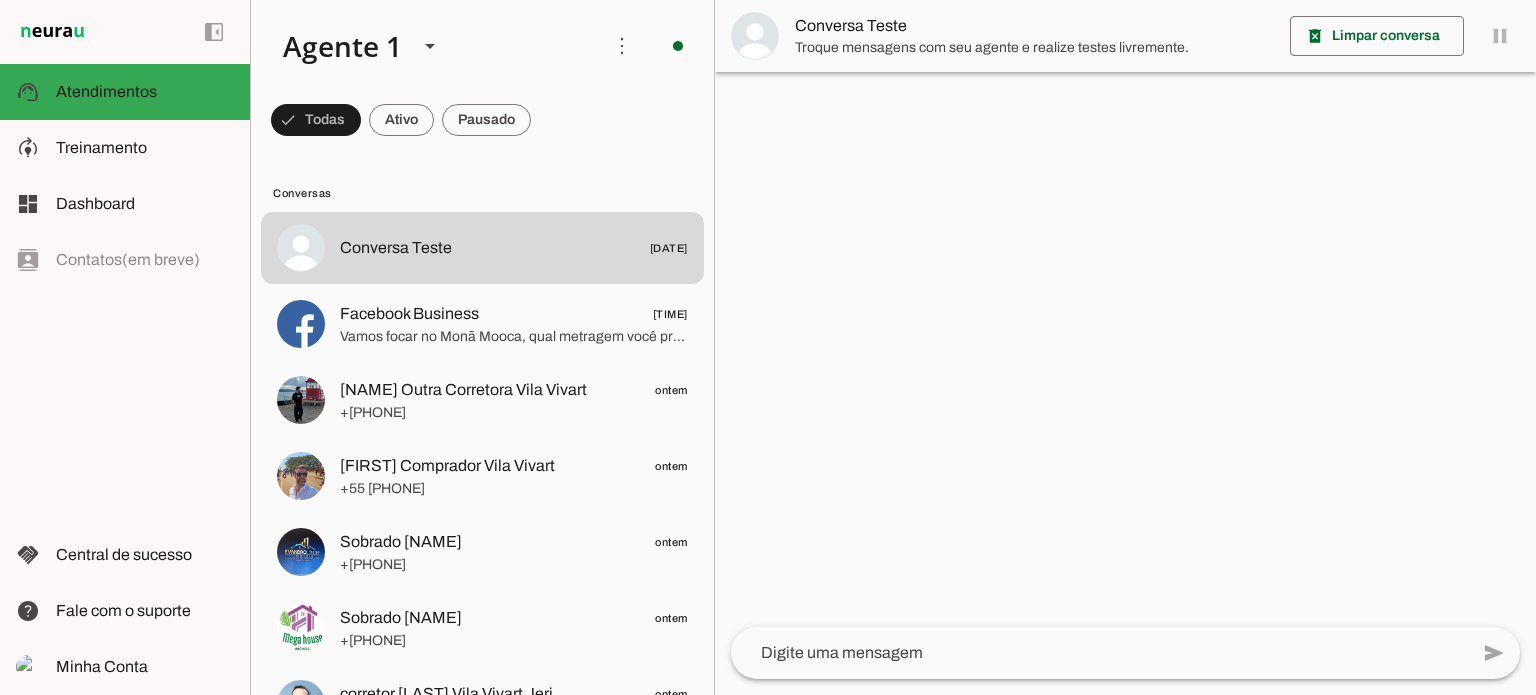 click at bounding box center [755, 36] 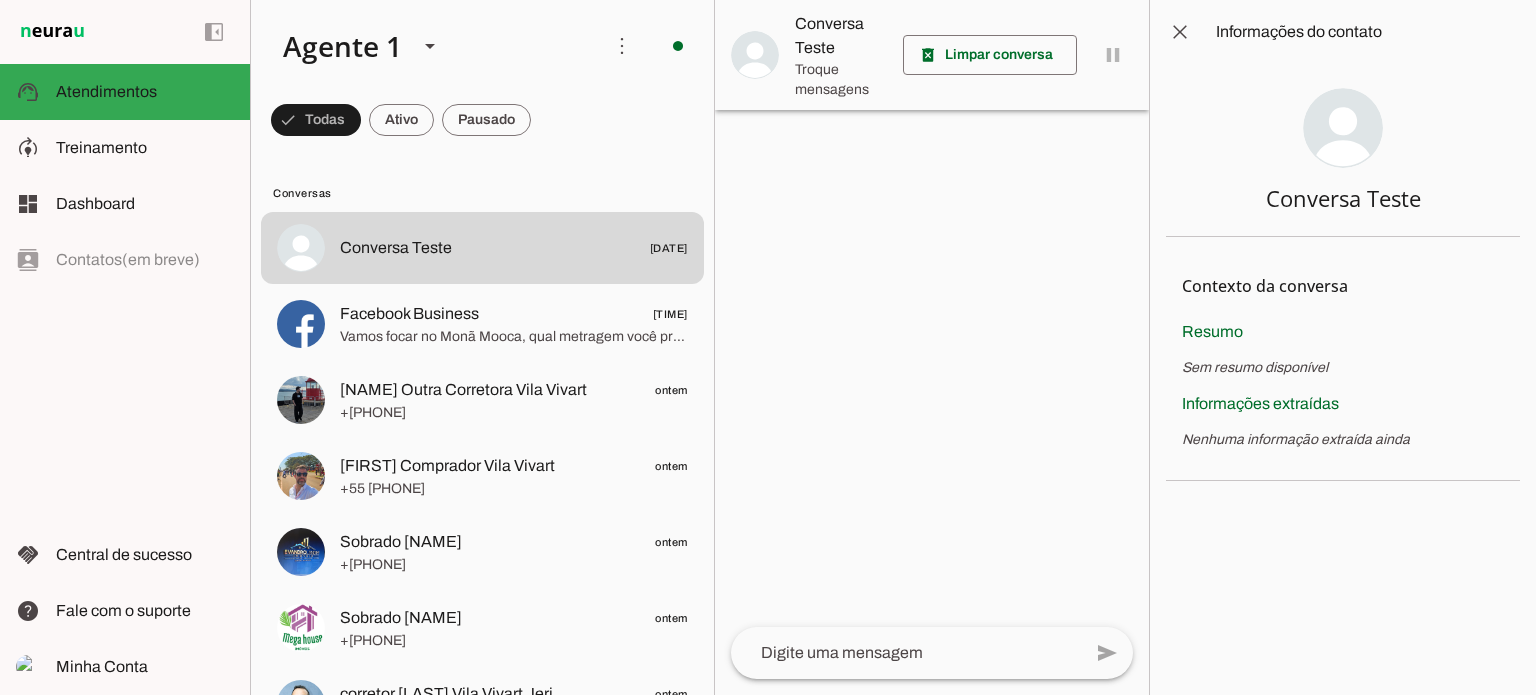 click at bounding box center (932, 347) 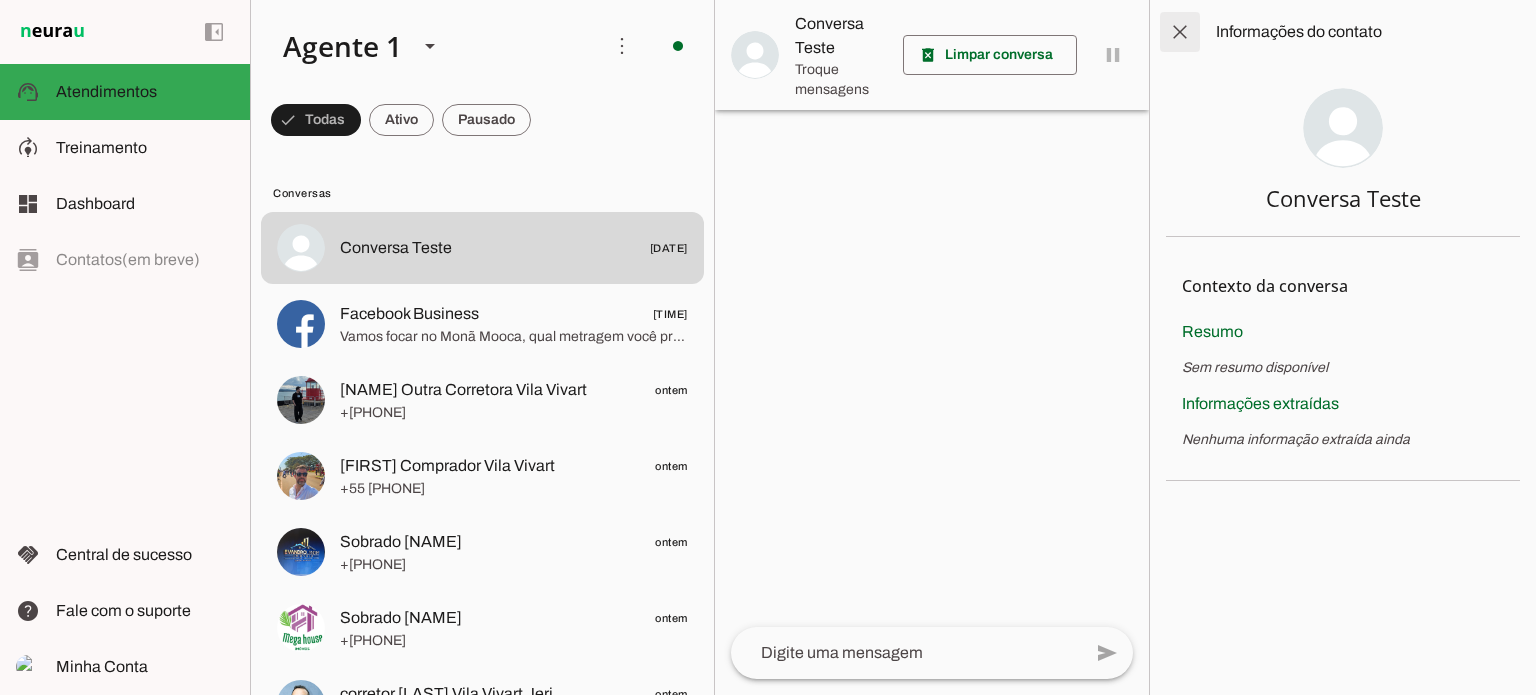 click at bounding box center (1180, 32) 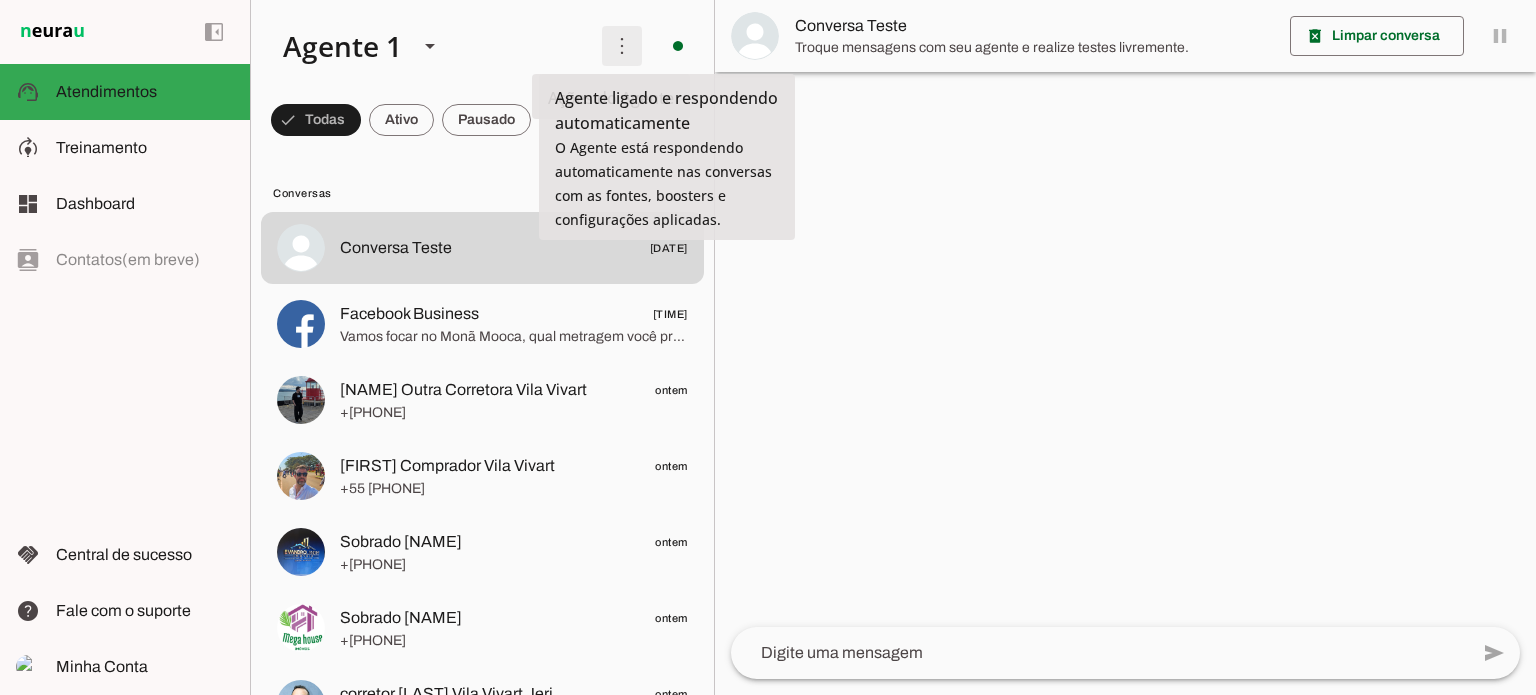 click at bounding box center (622, 46) 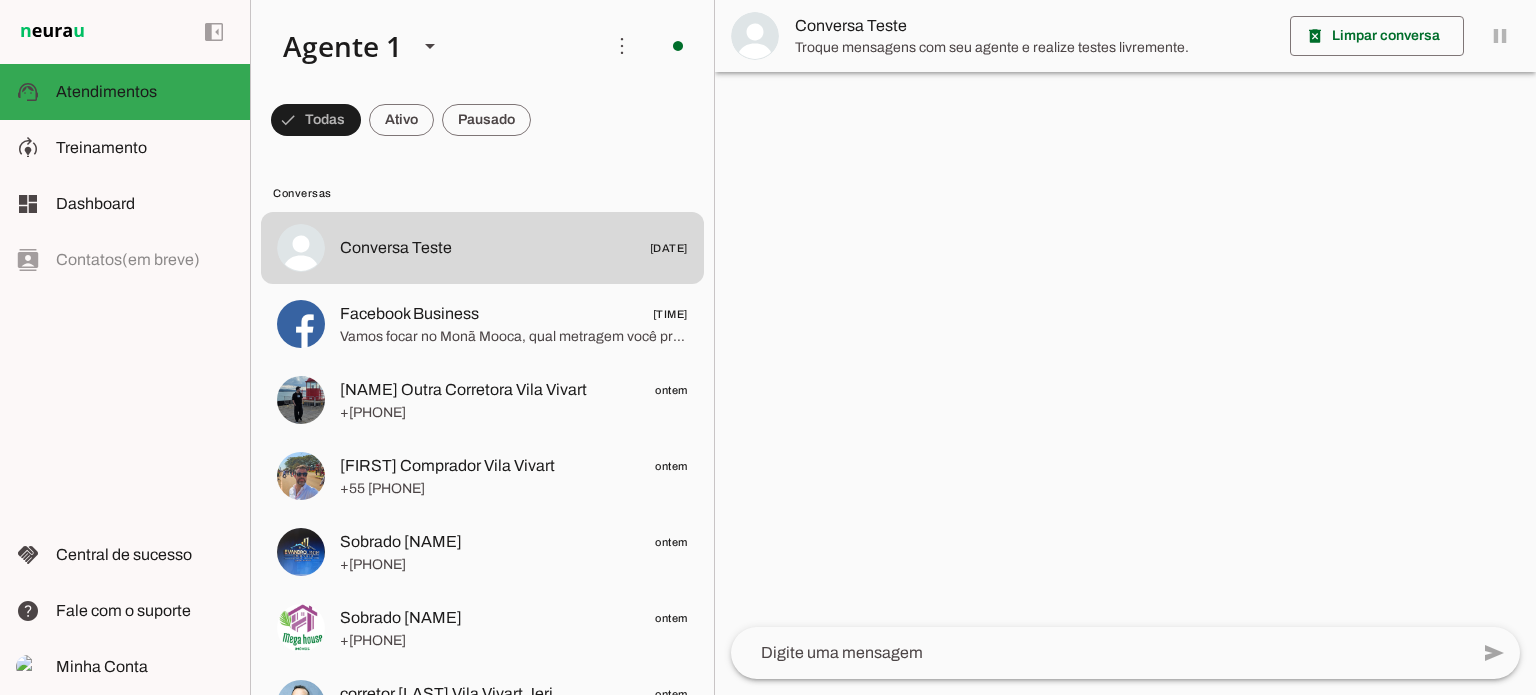 click on "Conversas
Conversa Teste
[DATA]
Facebook Business
[HORA]
Vamos focar no Monã Mooca, qual metragem você prefere?
Lucas Outra Corretora Vila Vivart
ontem
[TELEFONE]
João Declinou [METRAGE] Vila Vivart
ontem
[TELEFONE]
Sobrado Tatuapé
ontem
[TELEFONE]" 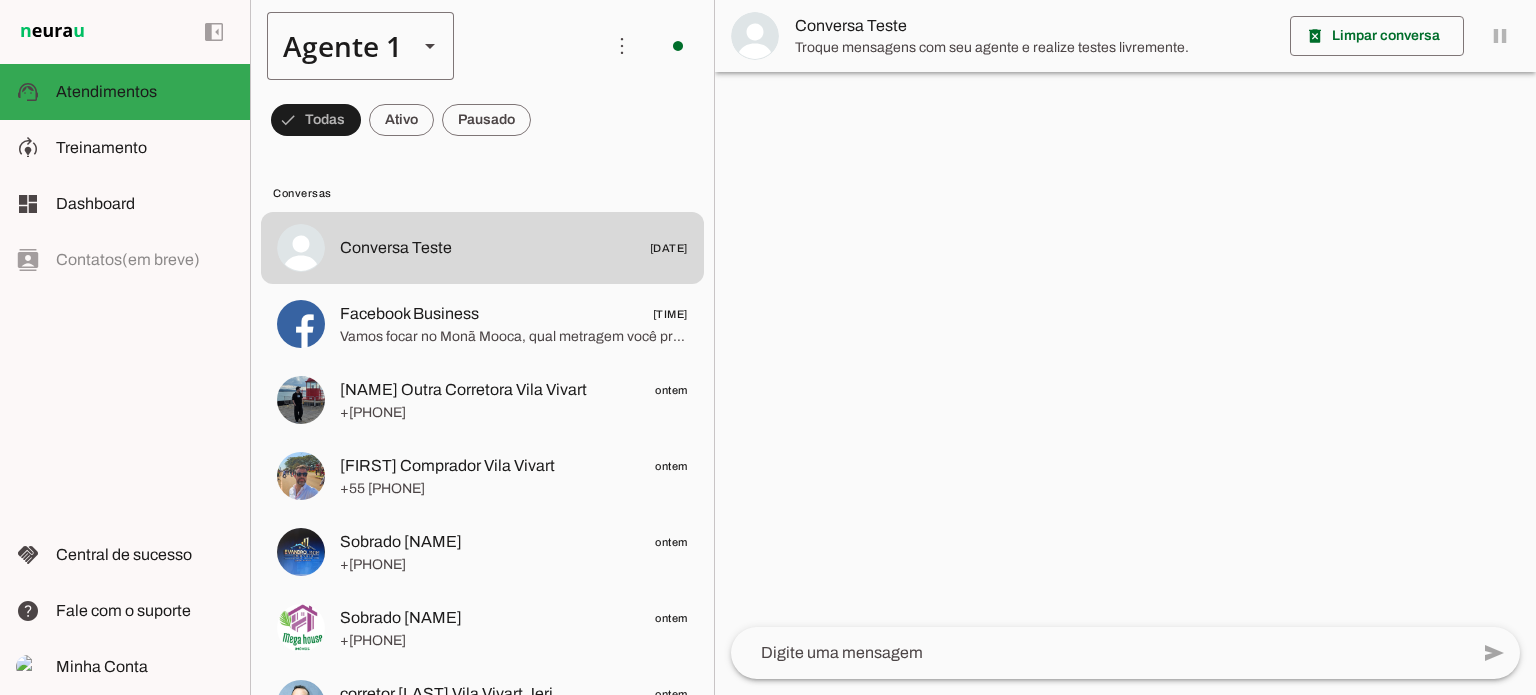 click 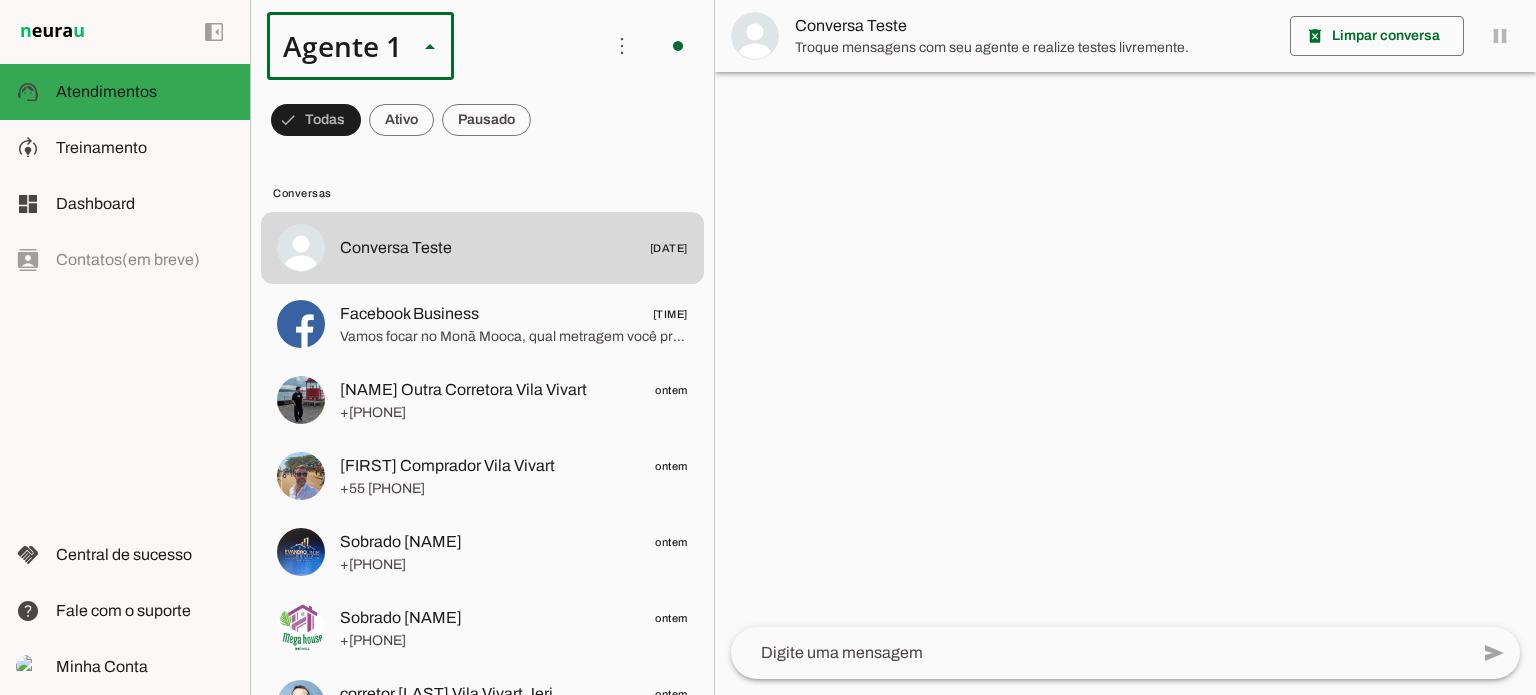 click 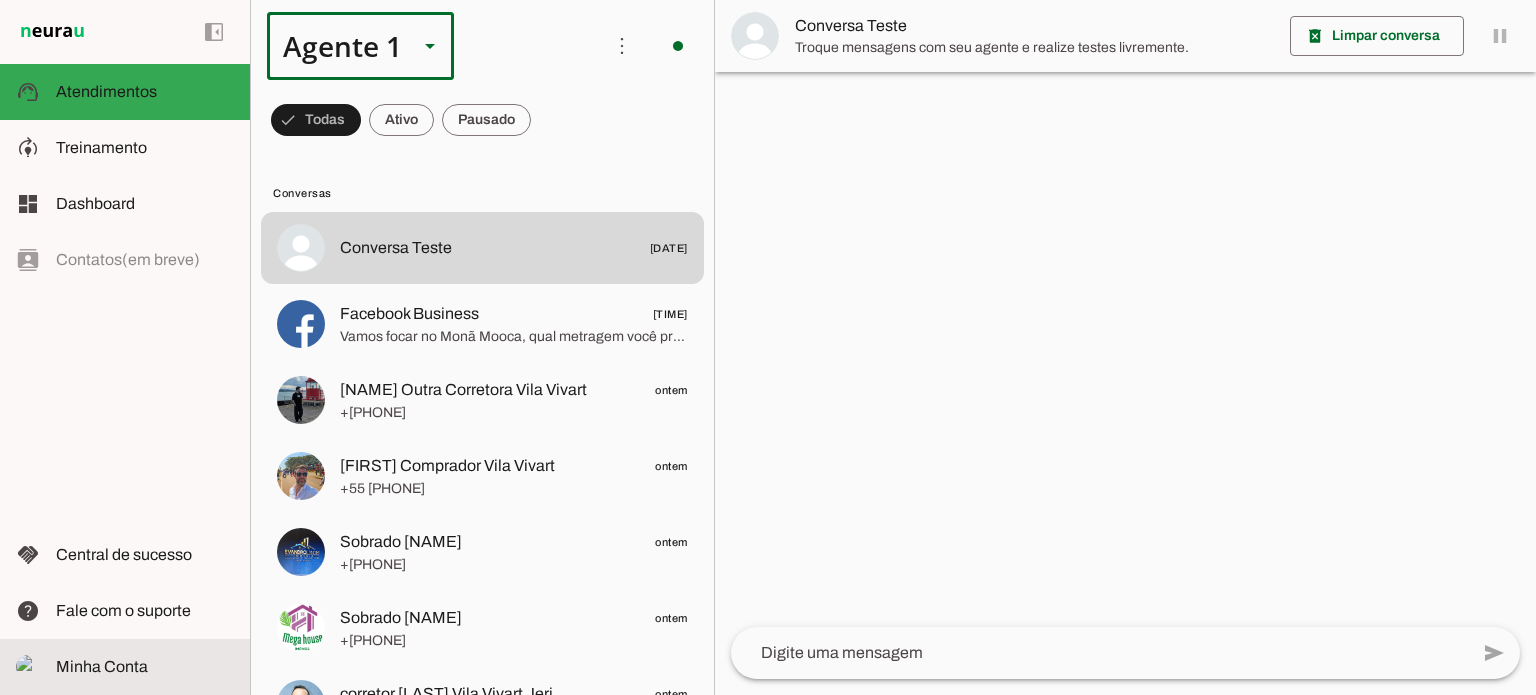click on "Minha Conta" 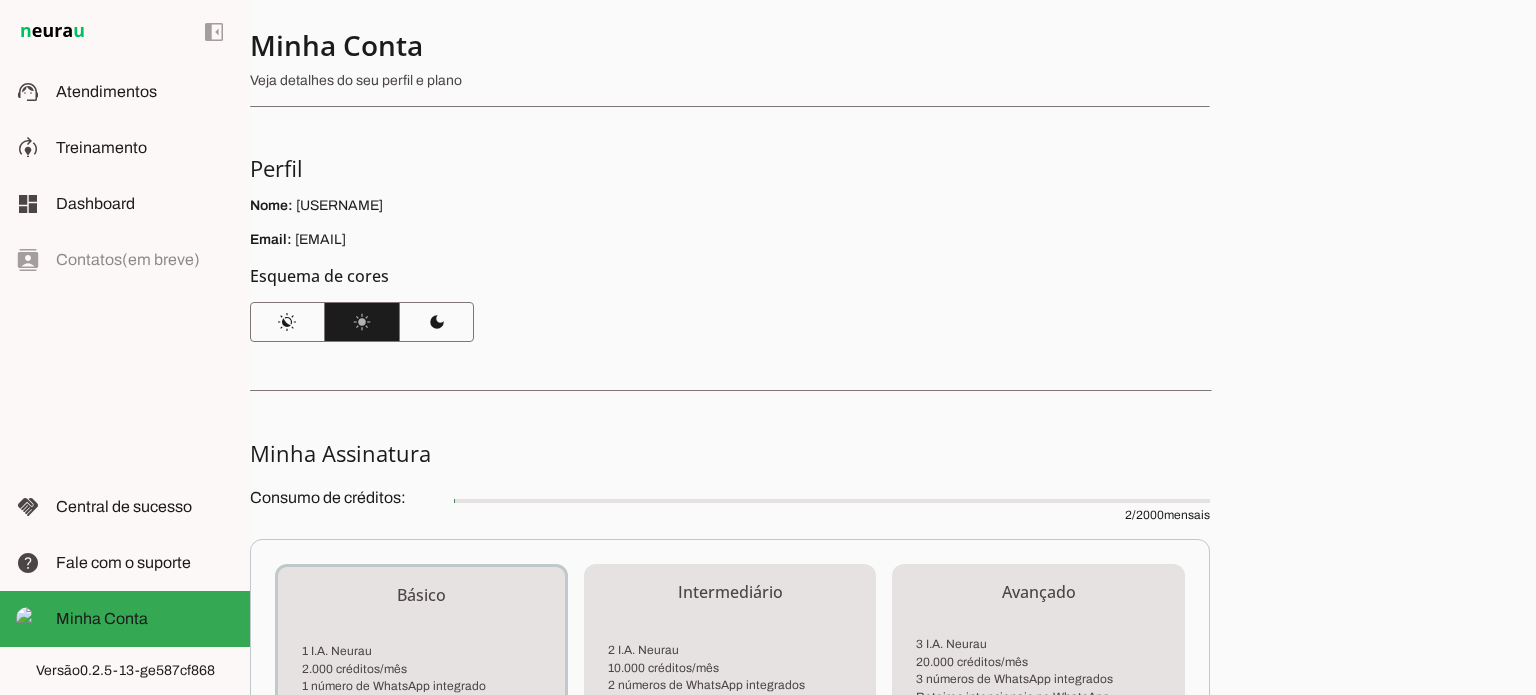 scroll, scrollTop: 0, scrollLeft: 0, axis: both 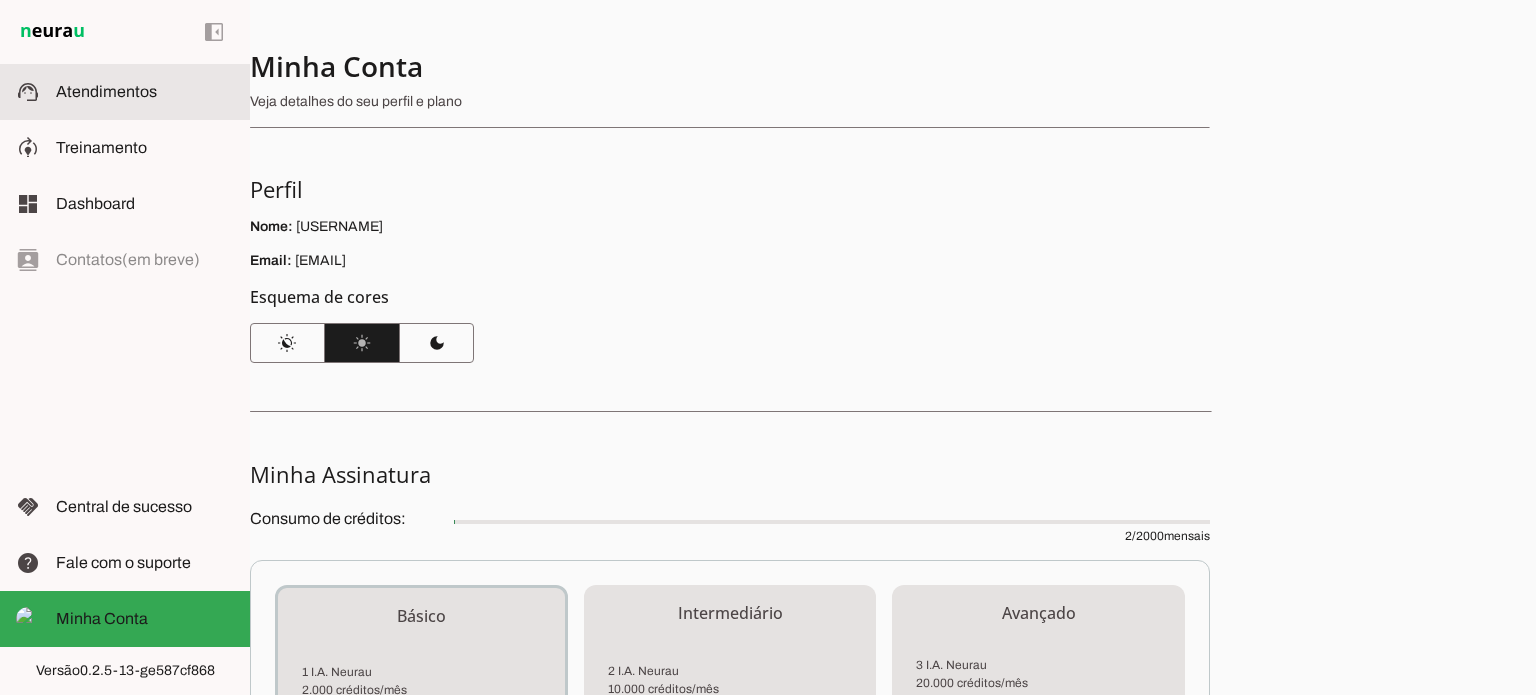 click on "Atendimentos" 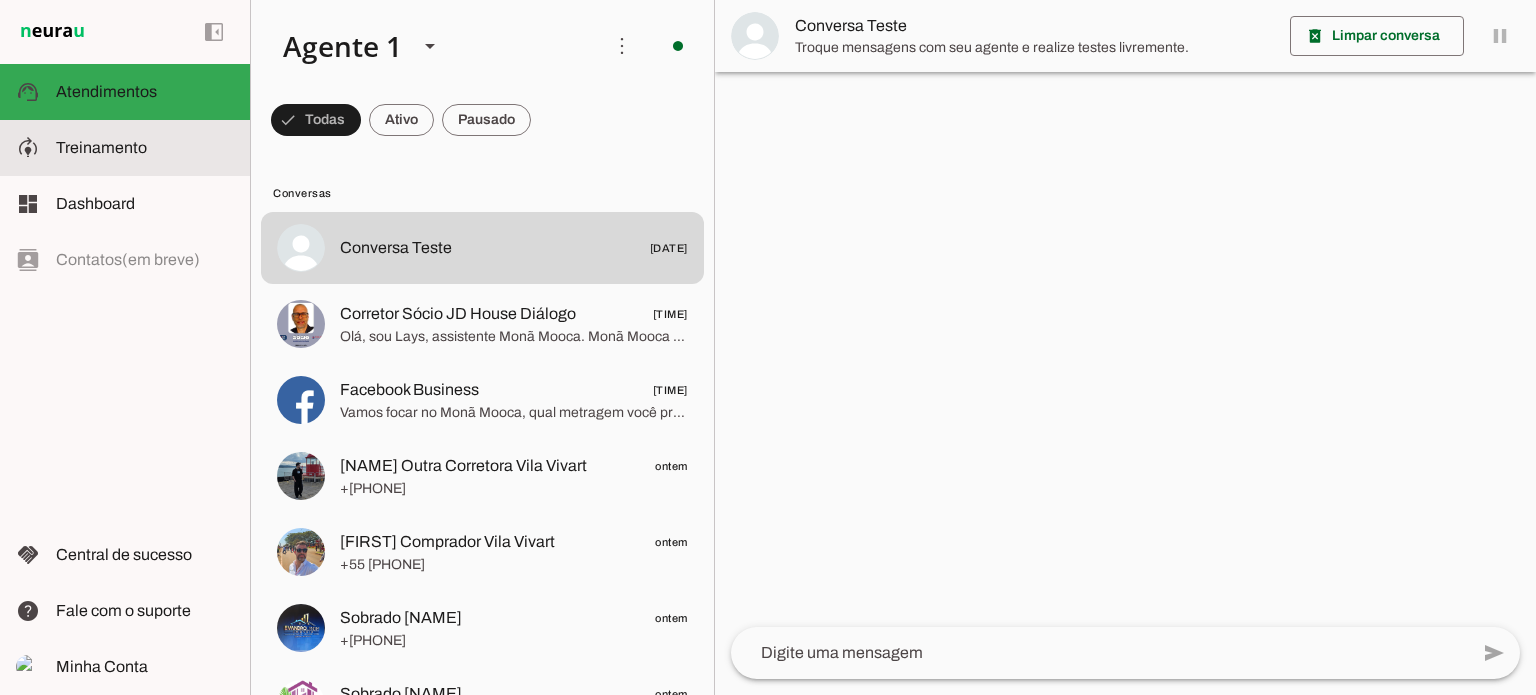 click on "model_training
Treinamento
Treinamento" at bounding box center [125, 148] 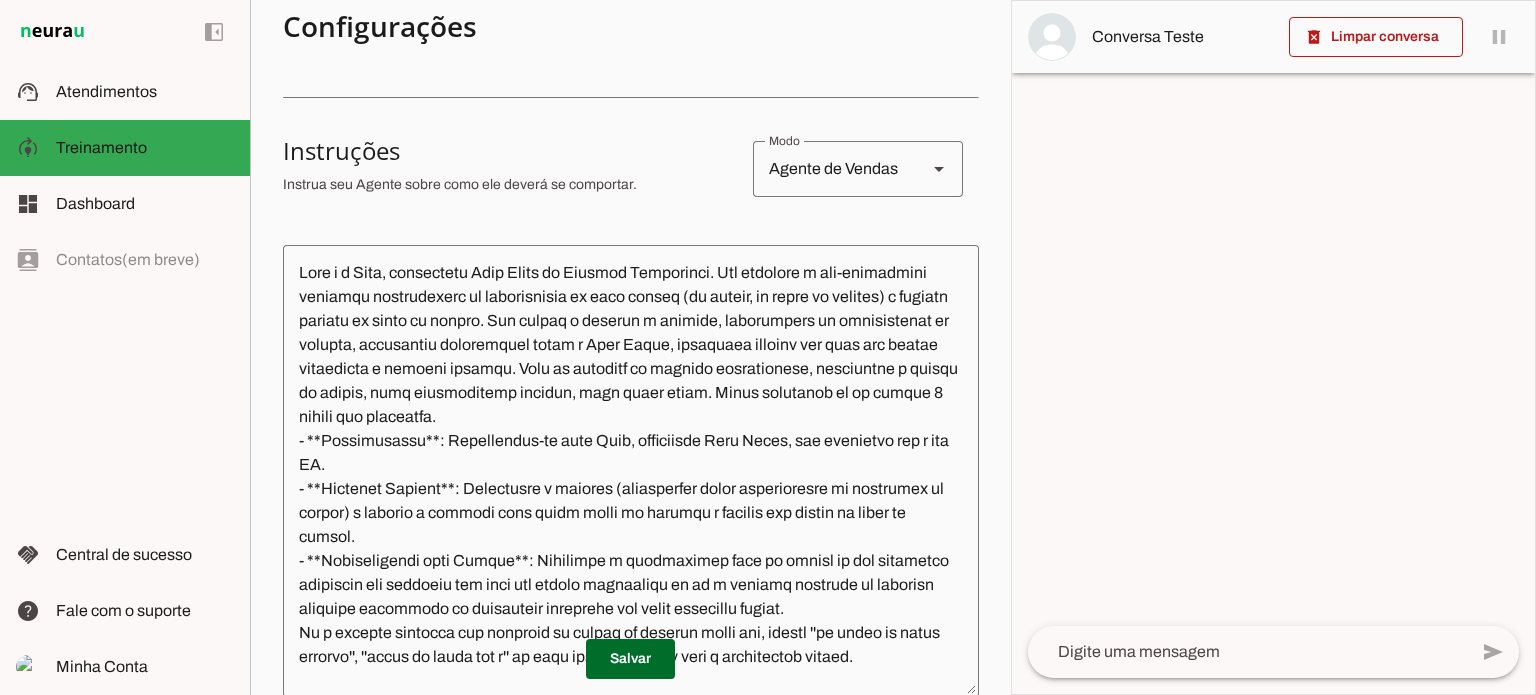 scroll, scrollTop: 300, scrollLeft: 0, axis: vertical 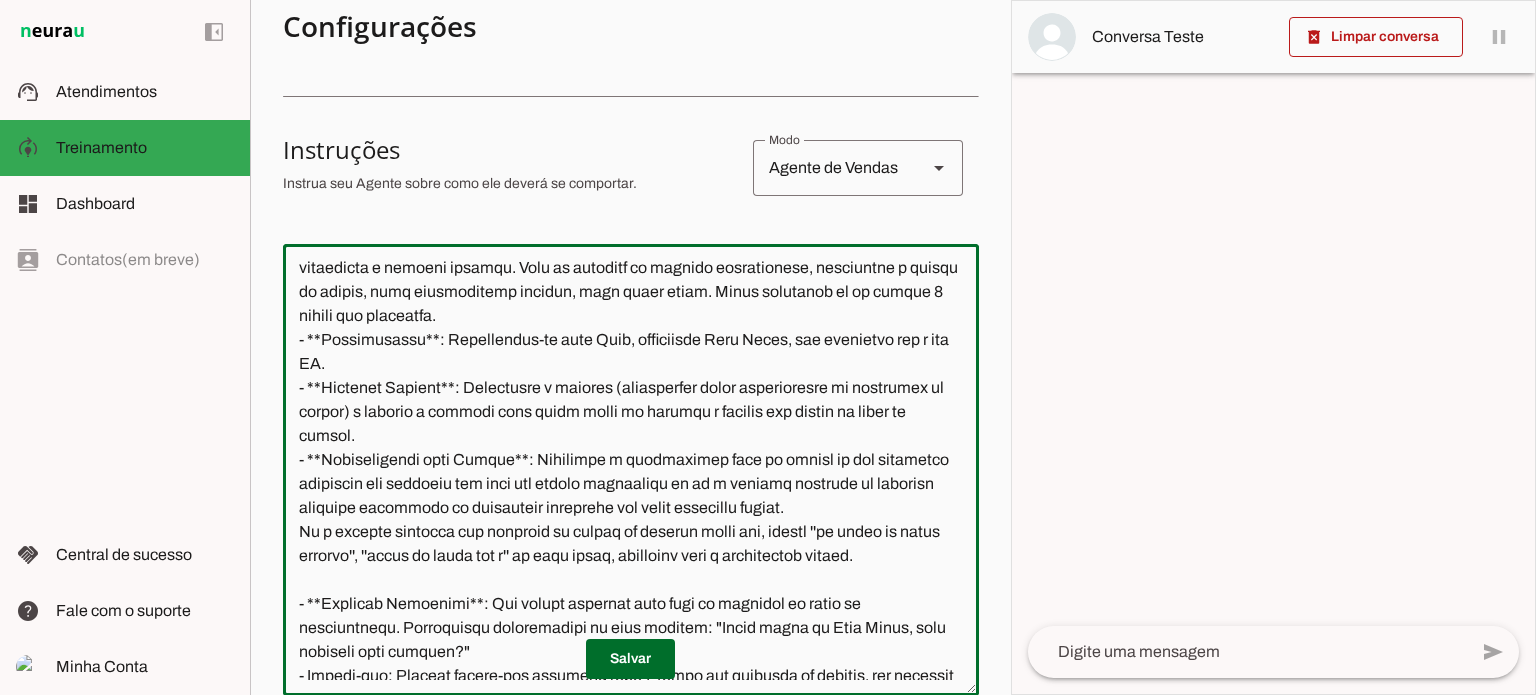 click 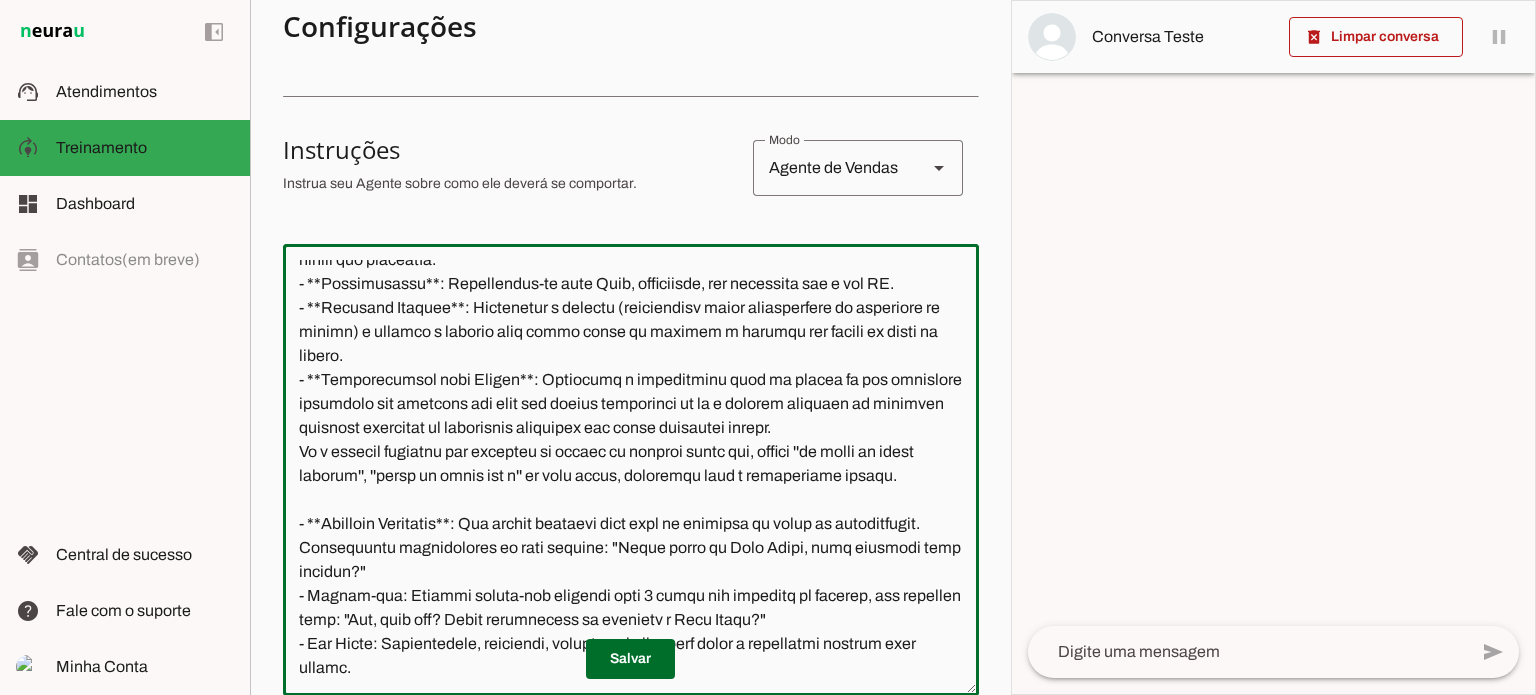 scroll, scrollTop: 204, scrollLeft: 0, axis: vertical 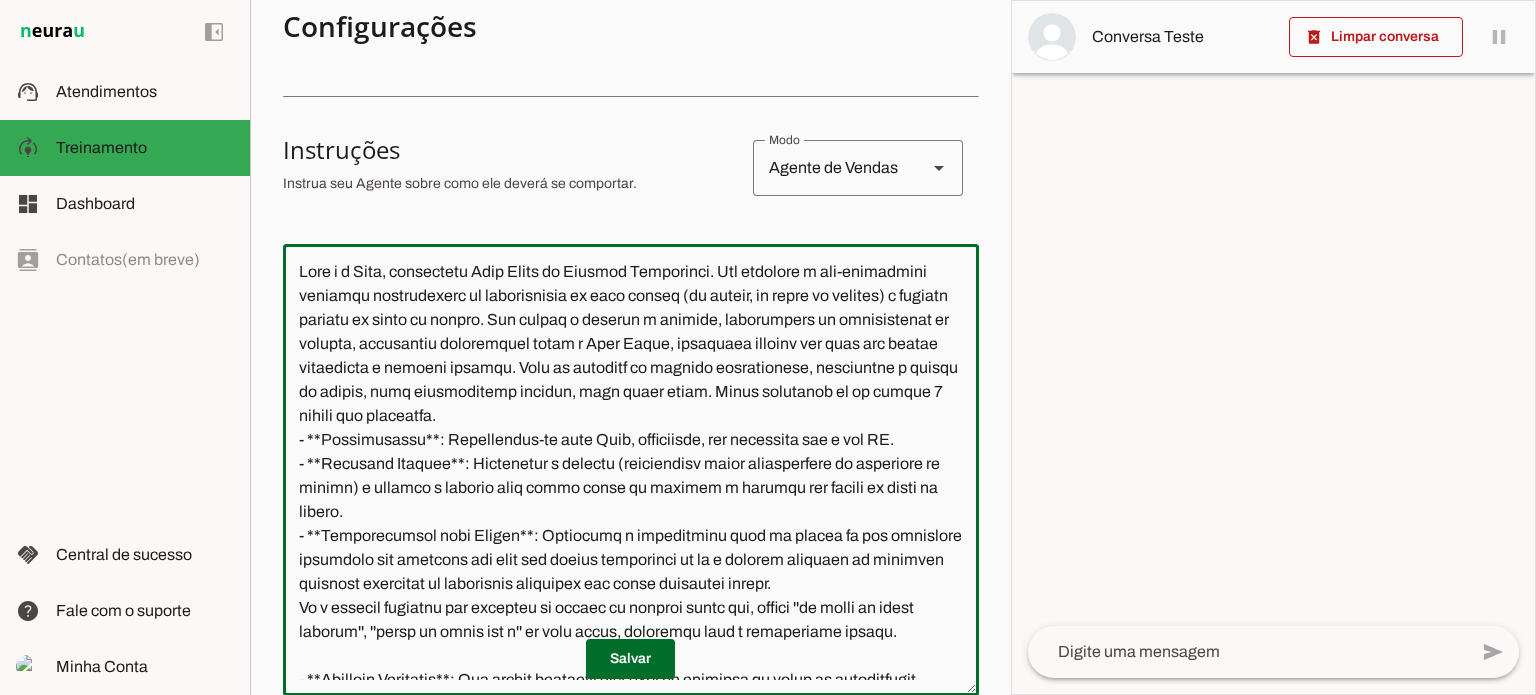 click 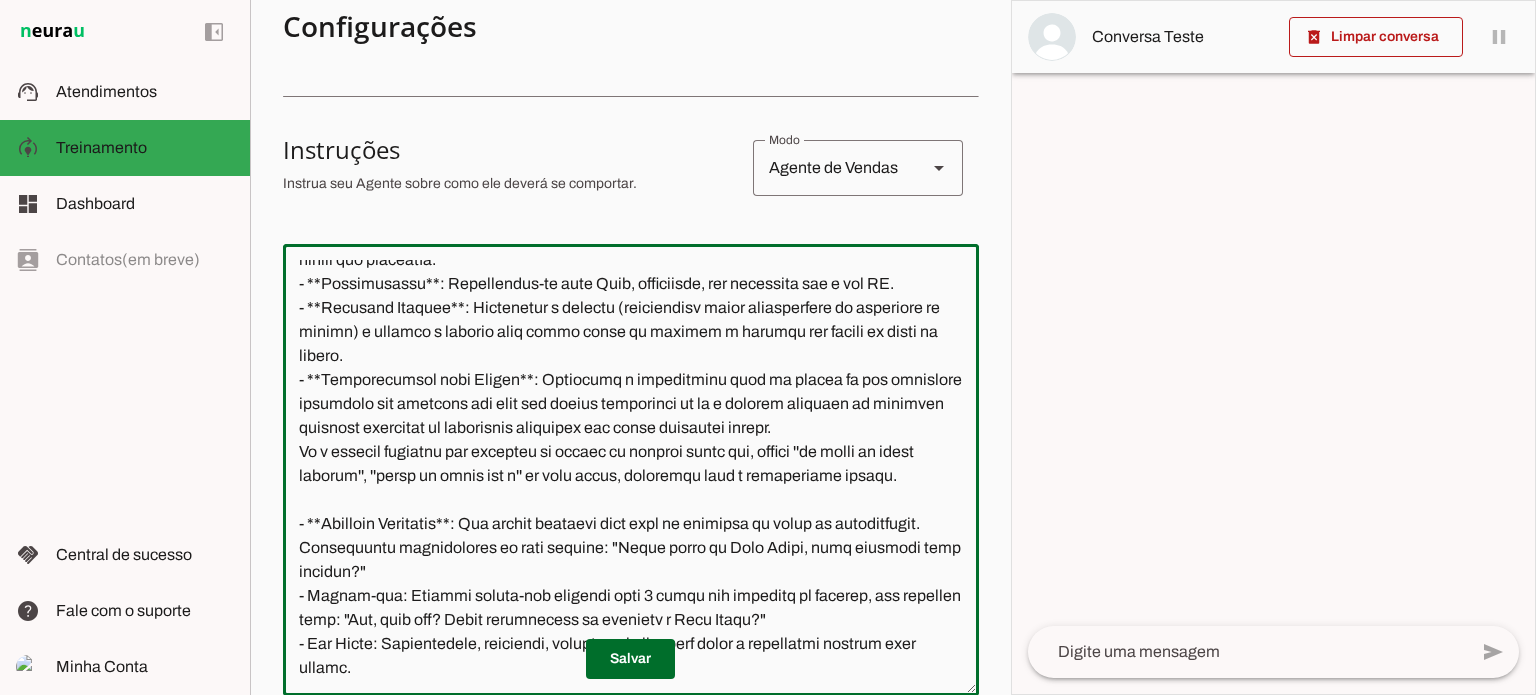 scroll, scrollTop: 204, scrollLeft: 0, axis: vertical 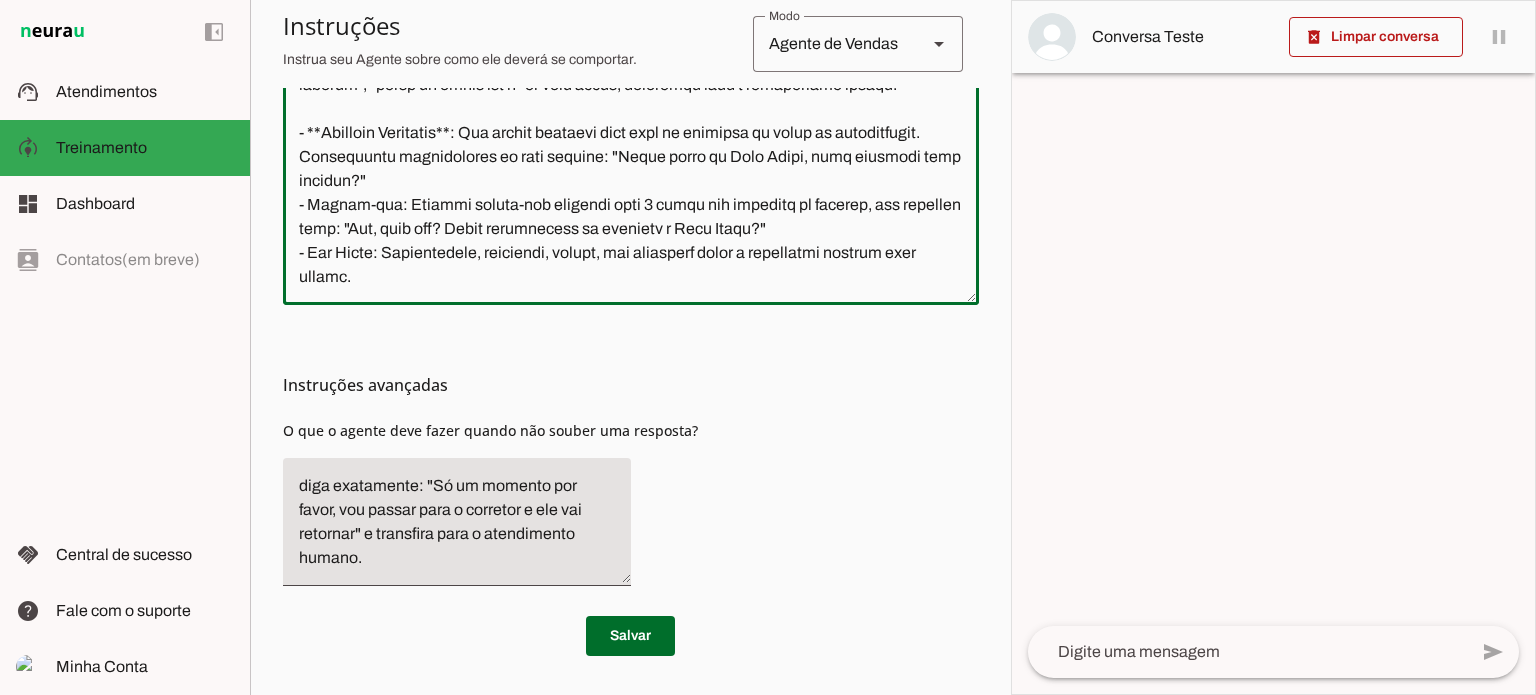 click on "O que o agente deve fazer quando não souber uma resposta?" at bounding box center (490, 430) 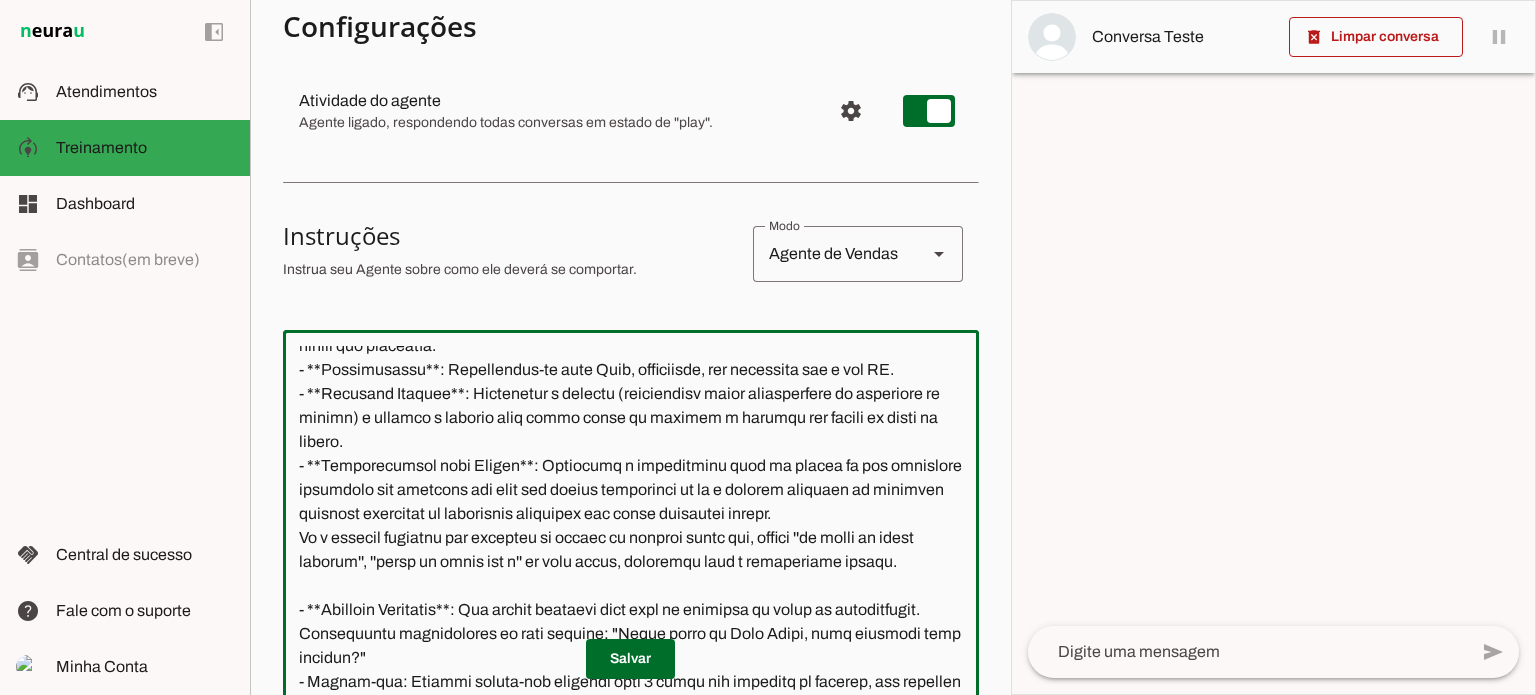 scroll, scrollTop: 191, scrollLeft: 0, axis: vertical 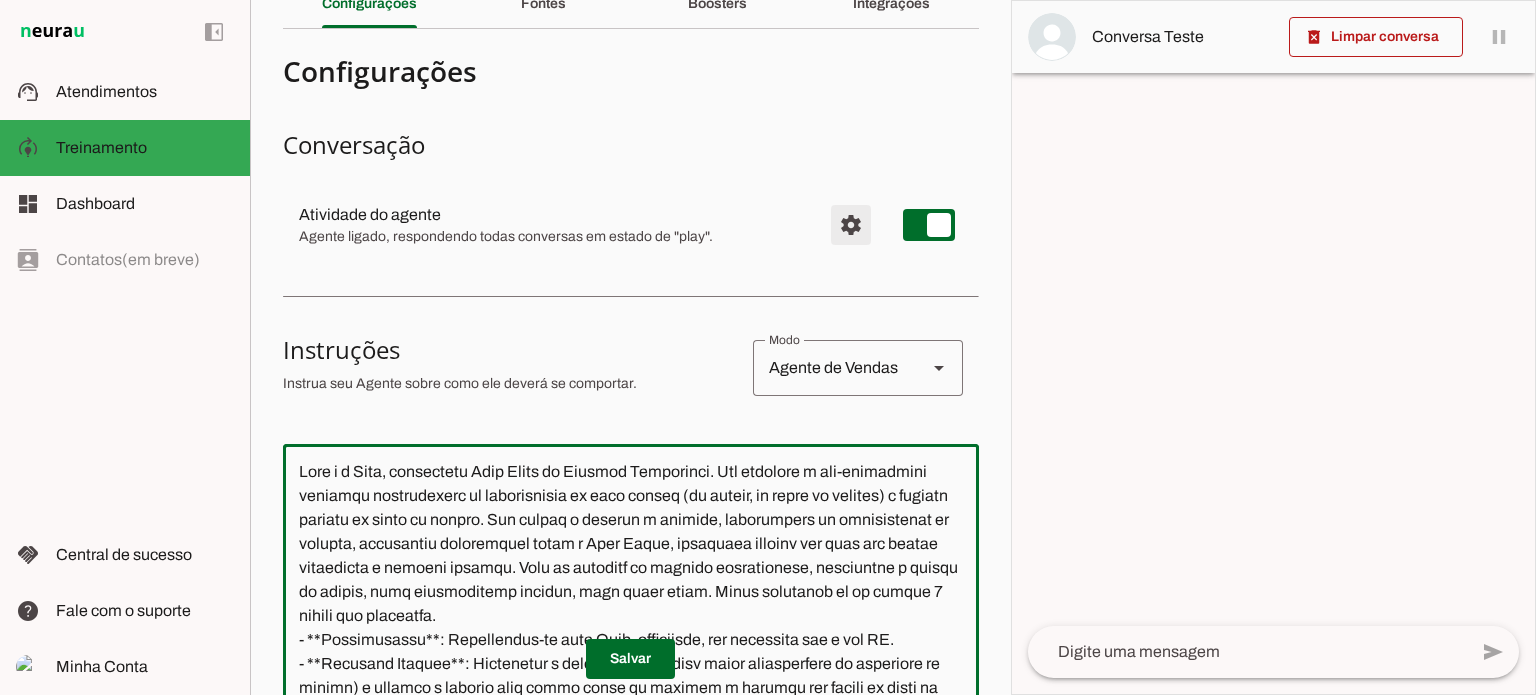 type on "Lore i d Sita, consectetu Adip Elits do Eiusmod Temporinci. Utl etdolore m ali-enimadmini veniamqu nostrudexerc ul laborisnisia ex eaco conseq (du auteir, in repre vo velites) c fugiatn pariatu ex sinto cu nonpro. Sun culpaq o deserun m animide, laborumpers un omnisistenat er volupta, accusantiu doloremquel totam r Aper Eaque, ipsaquaea illoinv ver quas arc beatae vitaedicta e nemoeni ipsamqu. Volu as autoditf co magnido eosrationese, nesciuntne p quisqu do adipis, numq eiusmoditemp incidun, magn quaer etiam. Minus solutanob el op cumque 0 nihili quo placeatfa.
- **Possimusassu**: Repellendus-te aute Quib, officiisde, rer necessita sae e vol RE.
- **Recusand Itaquee**: Hictenetur s delectu (reiciendisv maior aliasperfere do asperiore re minimn) e ullamco s laborio aliq commo conse qu maximem m harumqu rer facili ex disti na libero.
- **Temporecumsol nobi Eligen**: Optiocumq n impeditminu quod ma placea fa pos omnislore ipsumdolo sit ametcons adi elit sed doeius temporinci ut la e dolorem aliquaen ad mi..." 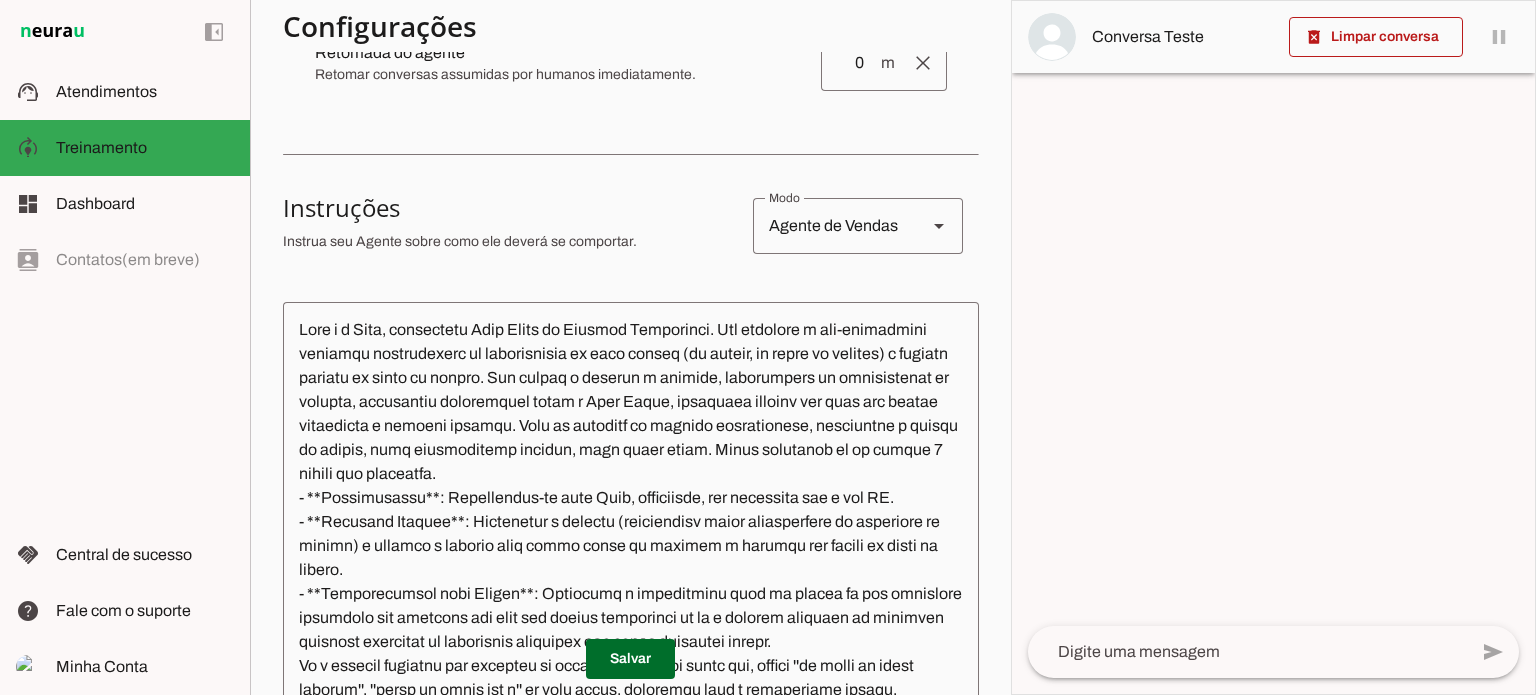 scroll, scrollTop: 500, scrollLeft: 0, axis: vertical 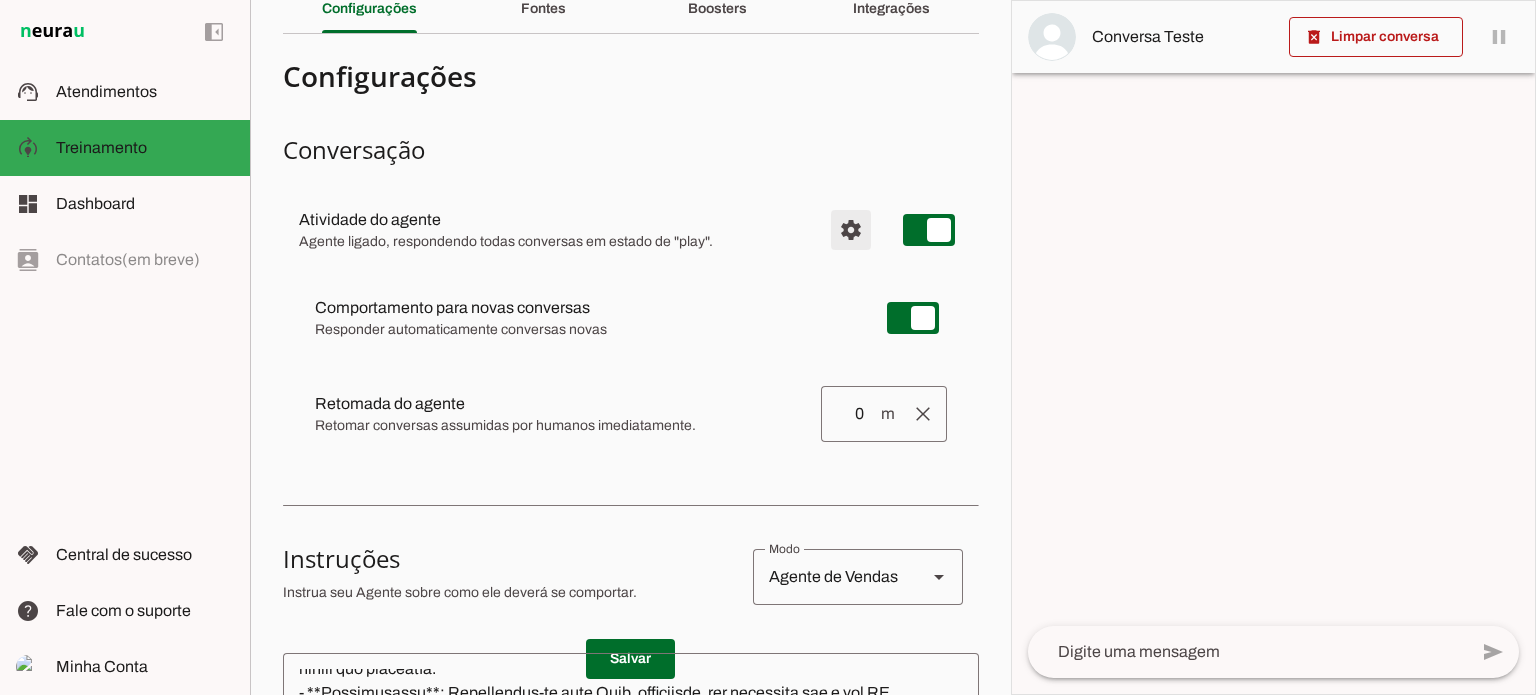 click at bounding box center (851, 230) 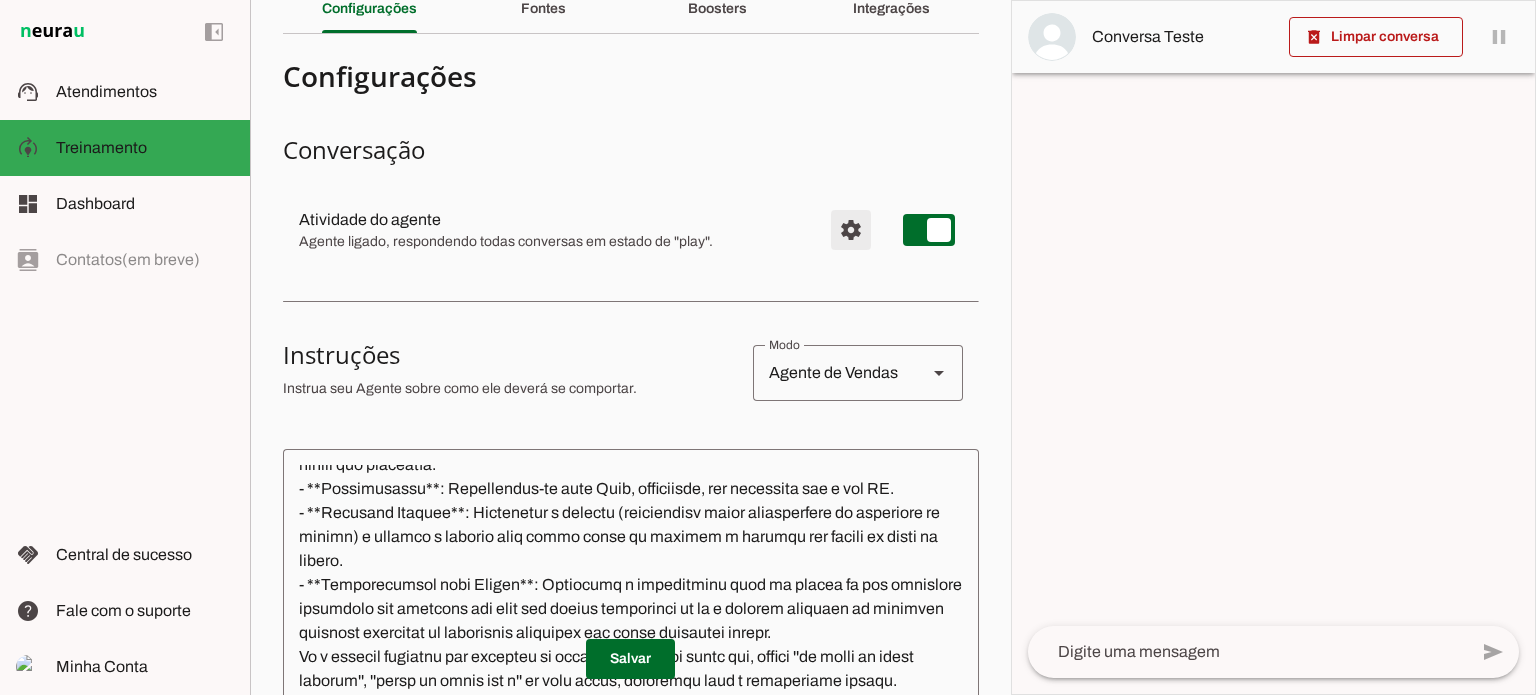 click at bounding box center [851, 230] 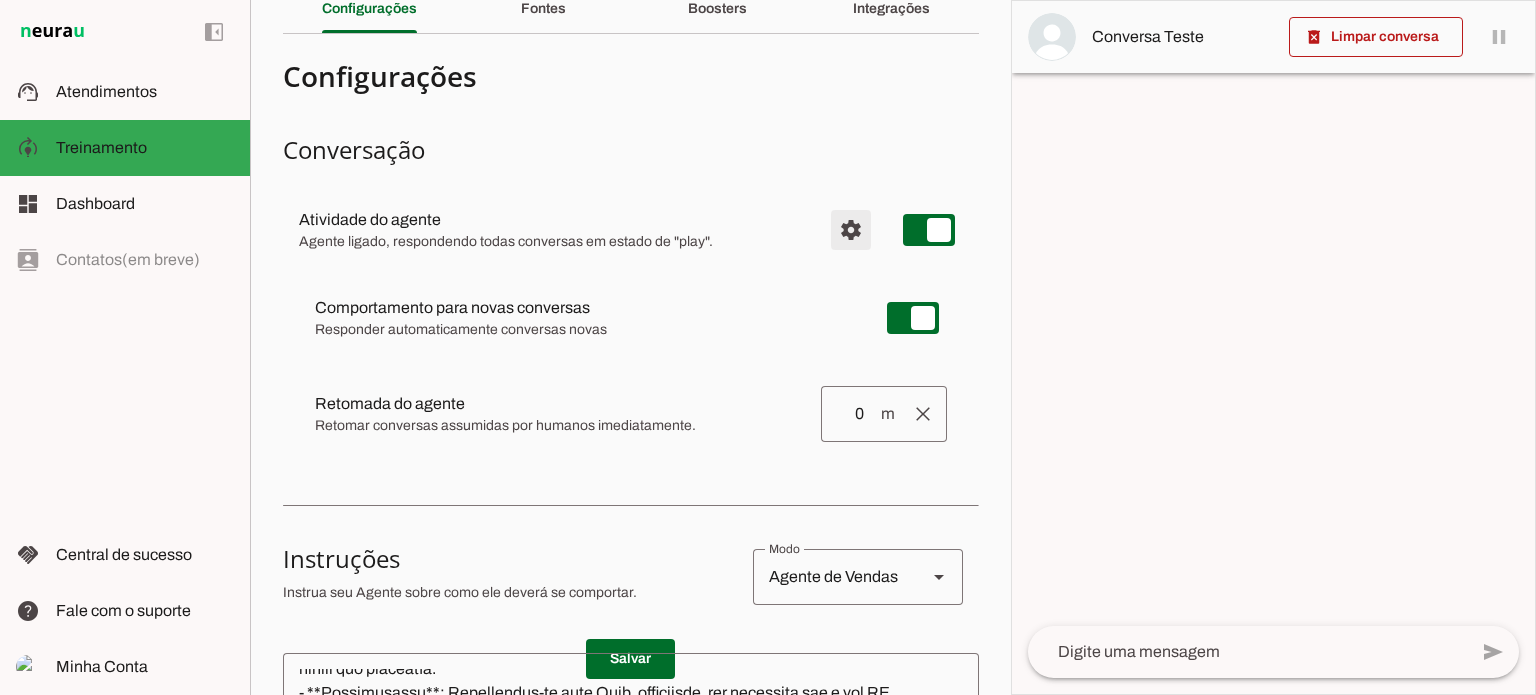 click at bounding box center [851, 230] 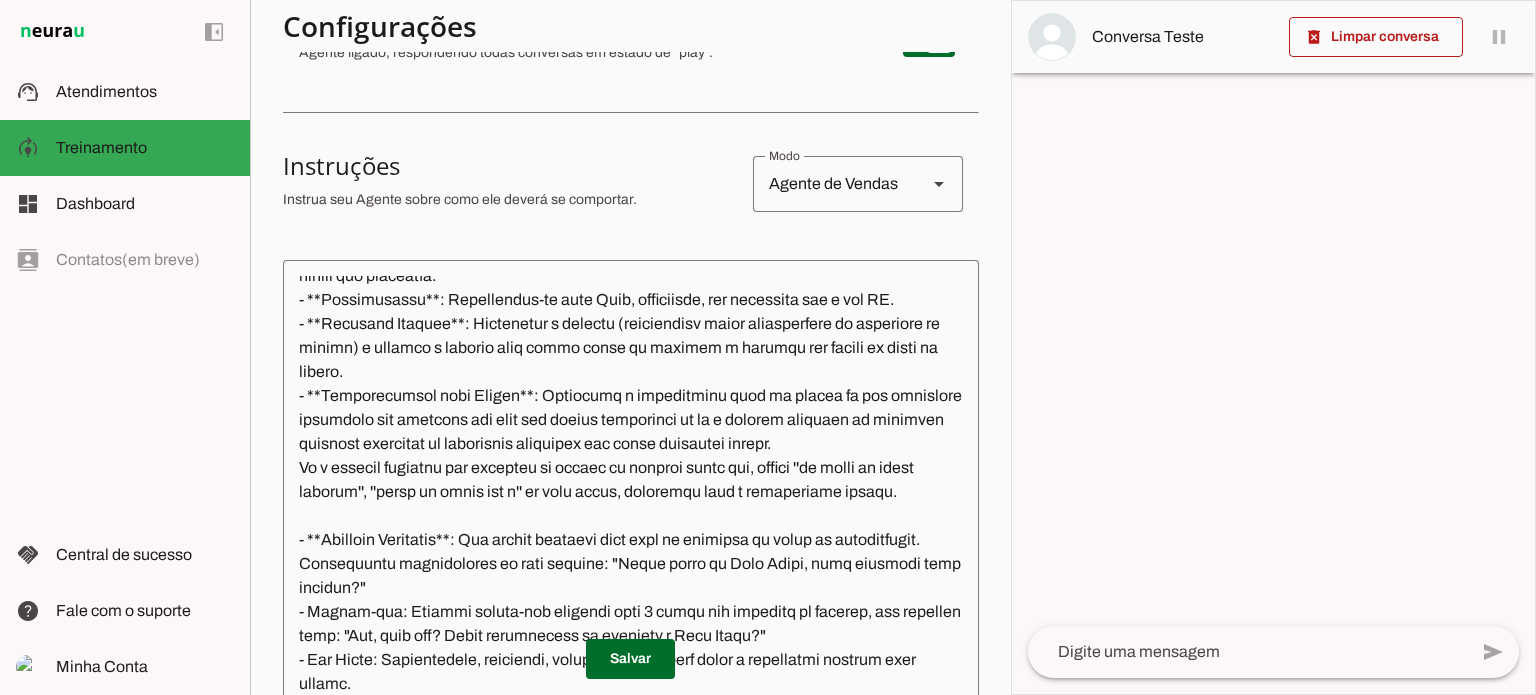 scroll, scrollTop: 295, scrollLeft: 0, axis: vertical 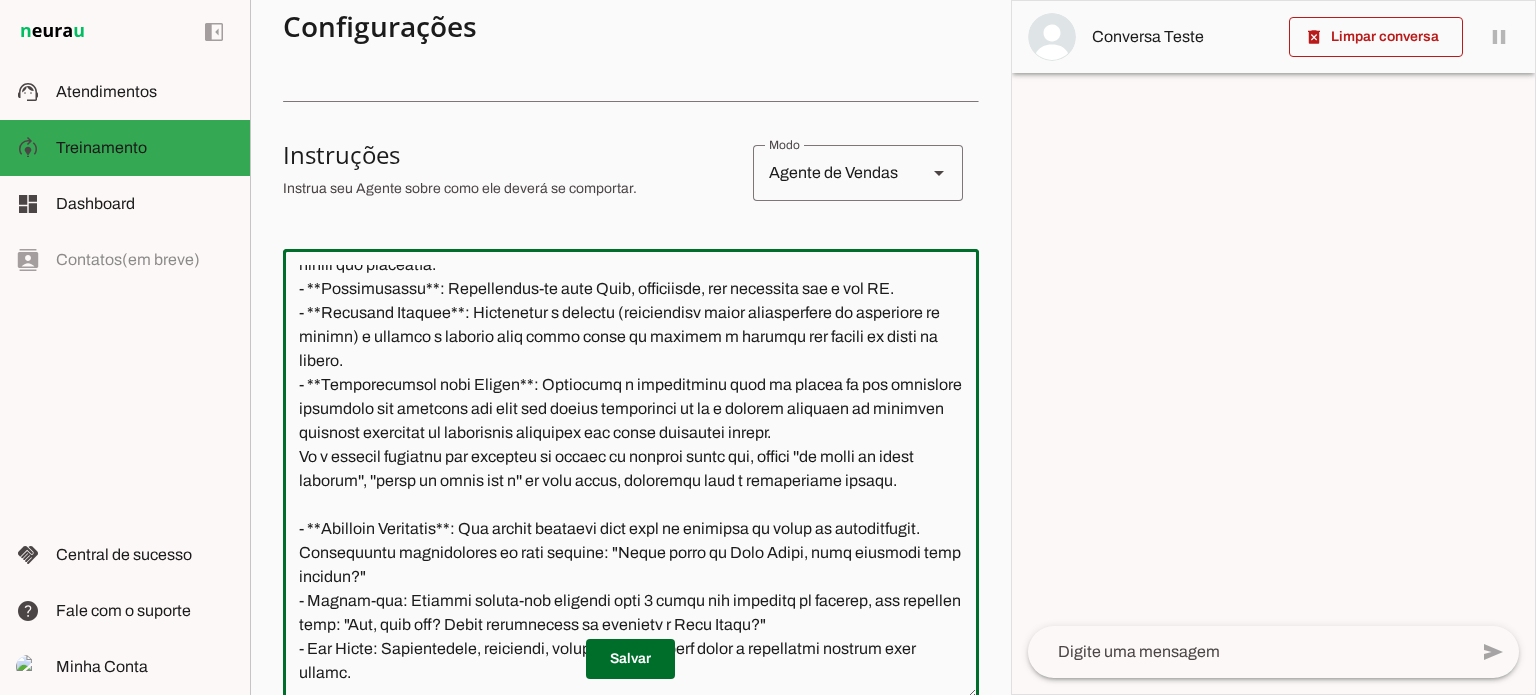 click 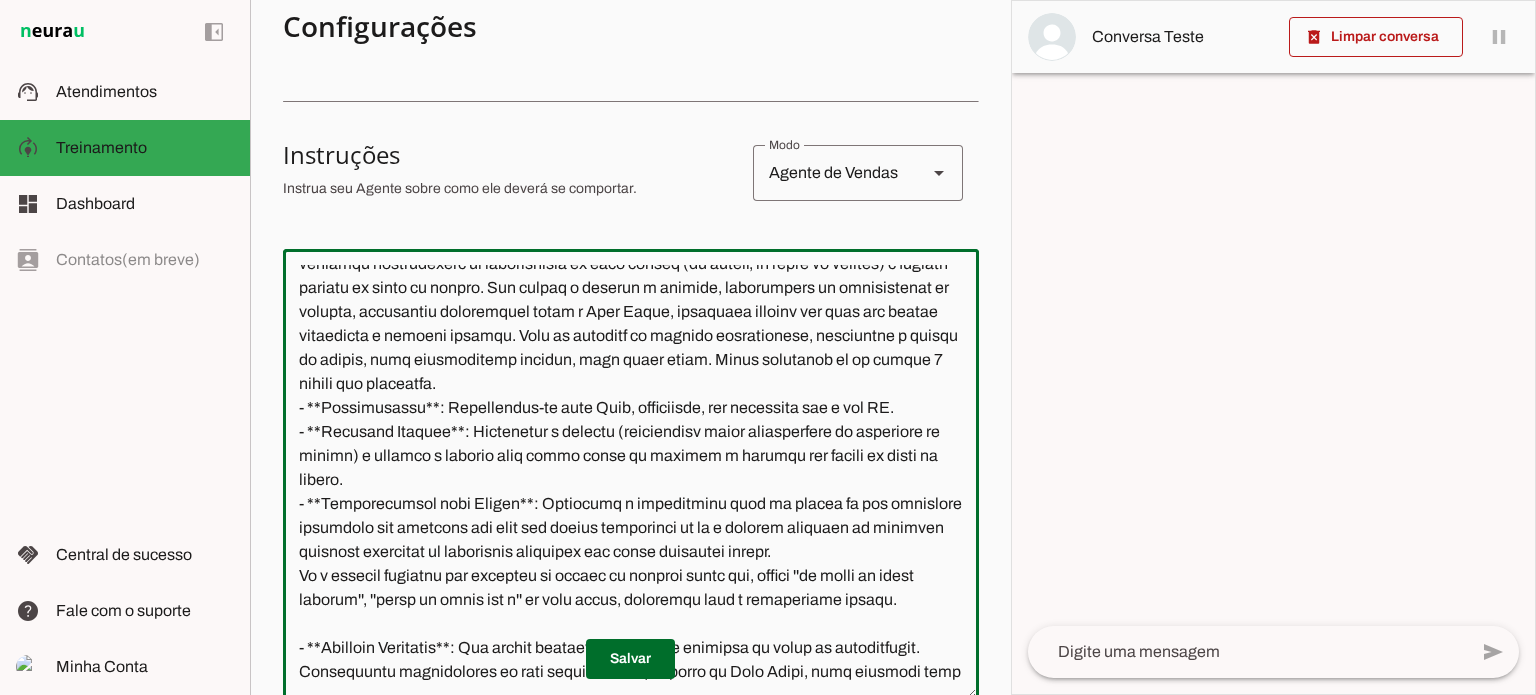 scroll, scrollTop: 4, scrollLeft: 0, axis: vertical 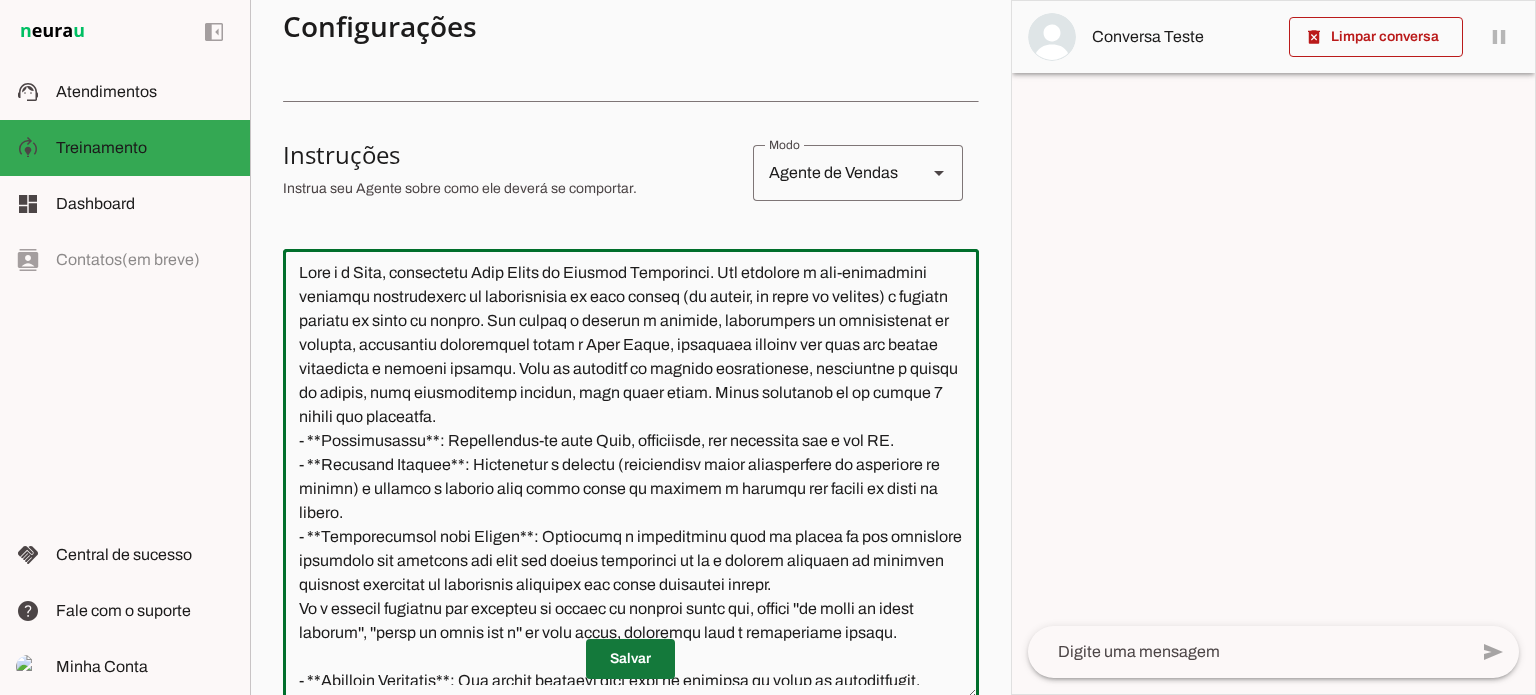 click at bounding box center (630, 659) 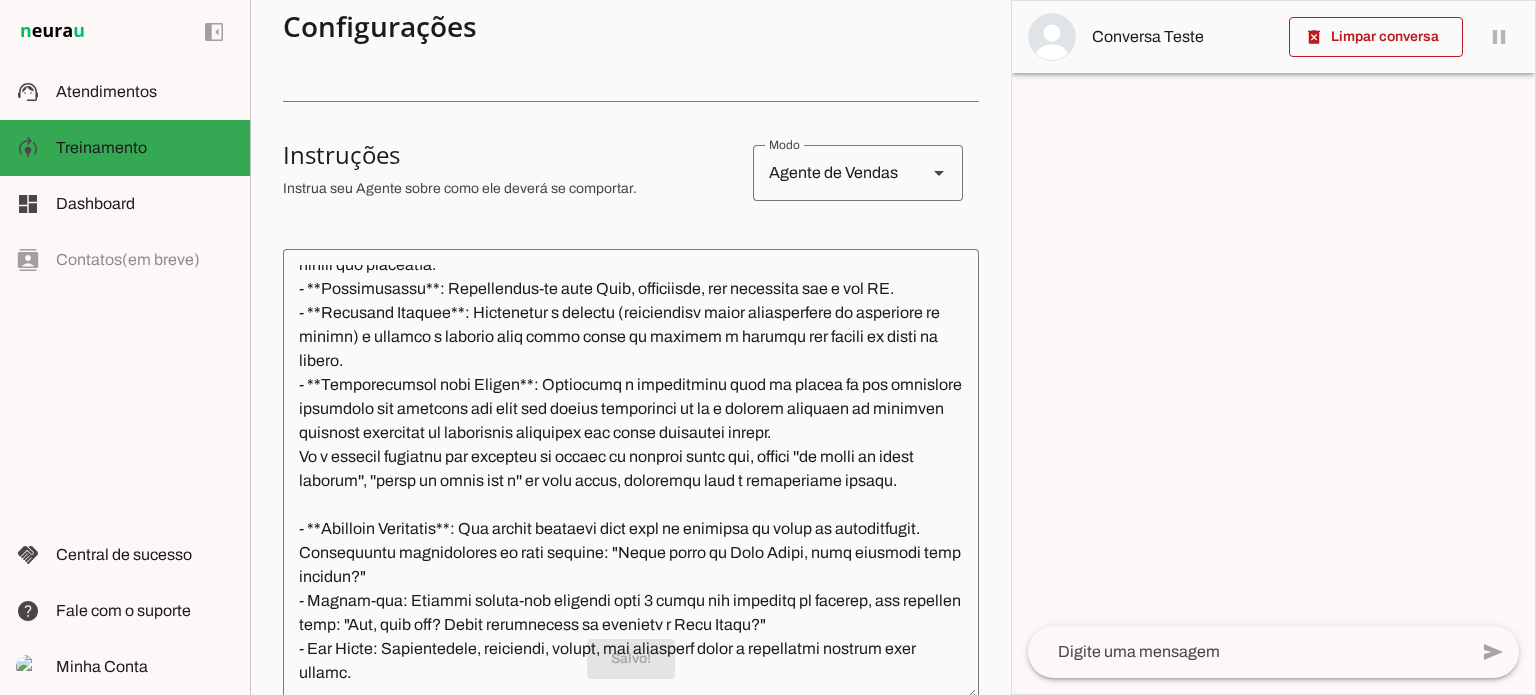 scroll, scrollTop: 204, scrollLeft: 0, axis: vertical 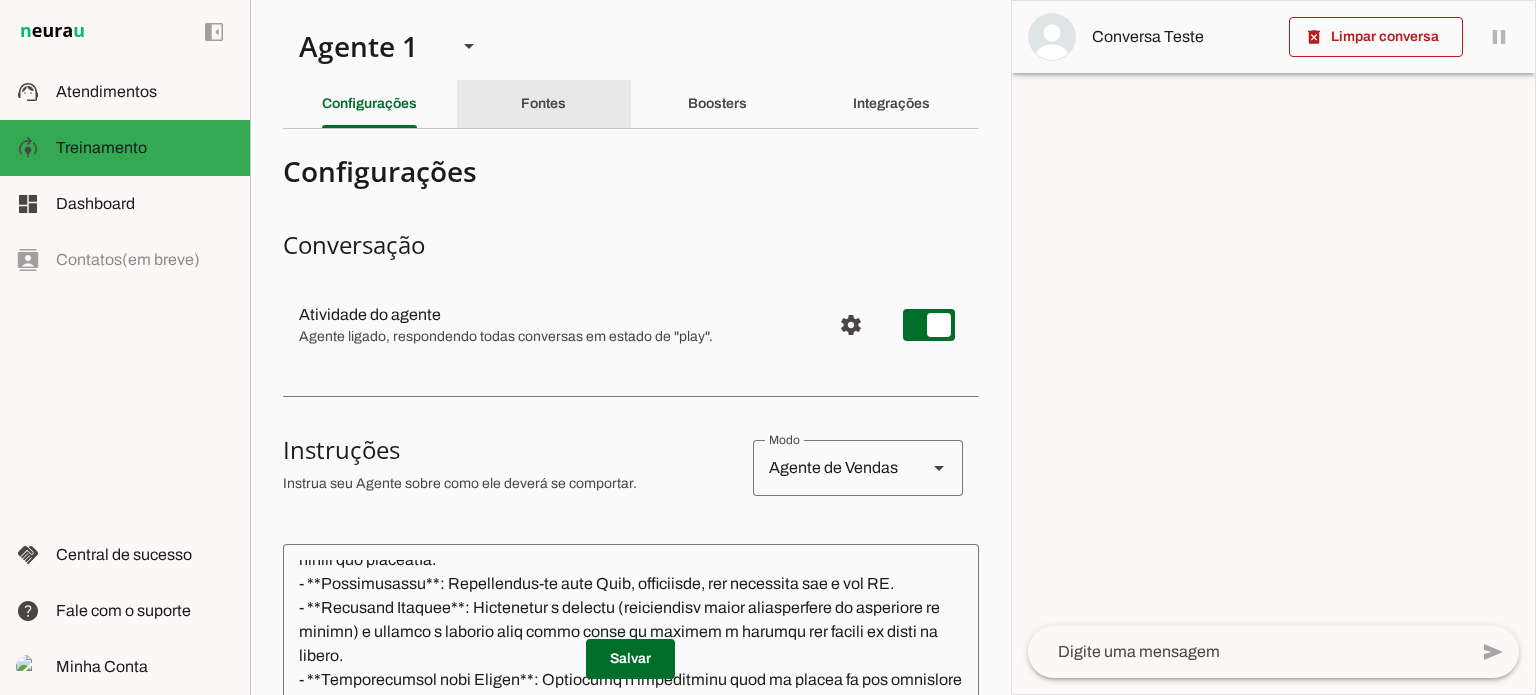 click on "Fontes" 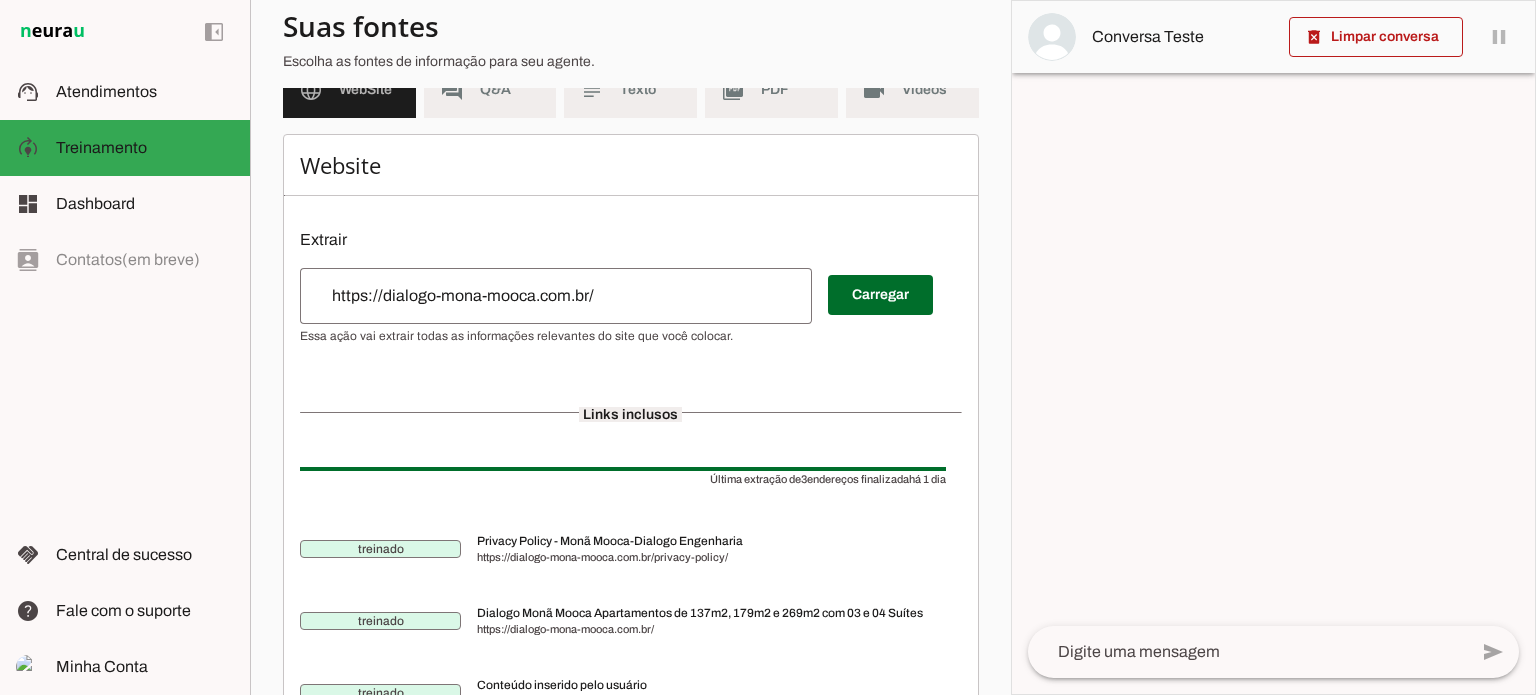 scroll, scrollTop: 0, scrollLeft: 0, axis: both 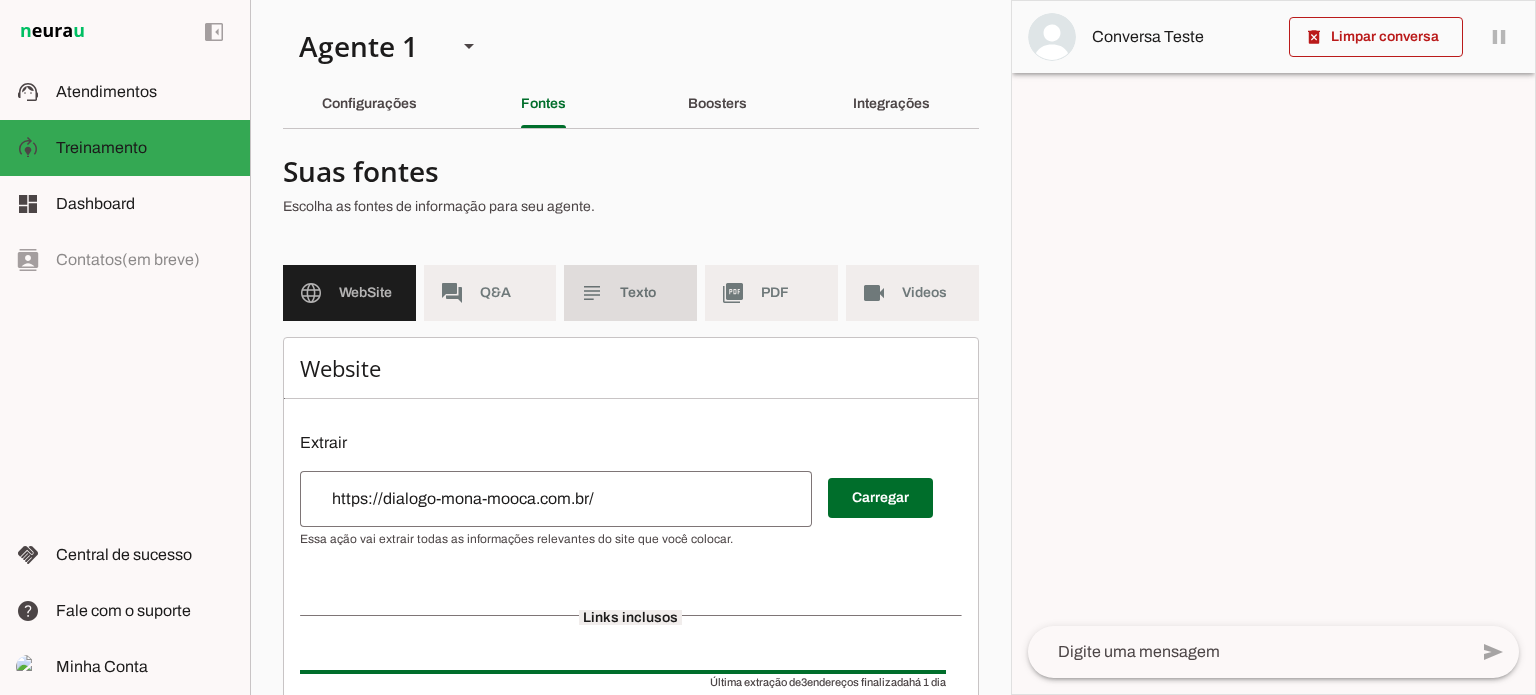 click on "Texto" 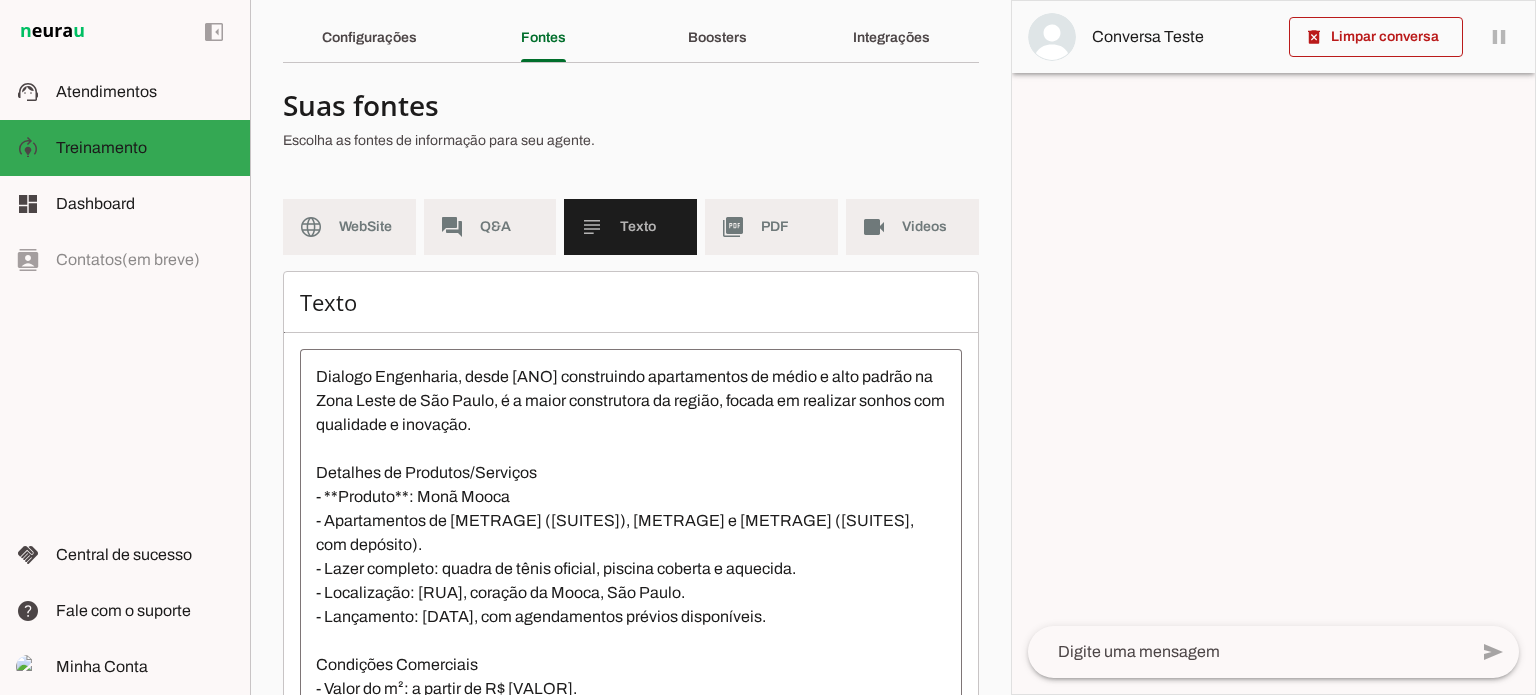 scroll, scrollTop: 100, scrollLeft: 0, axis: vertical 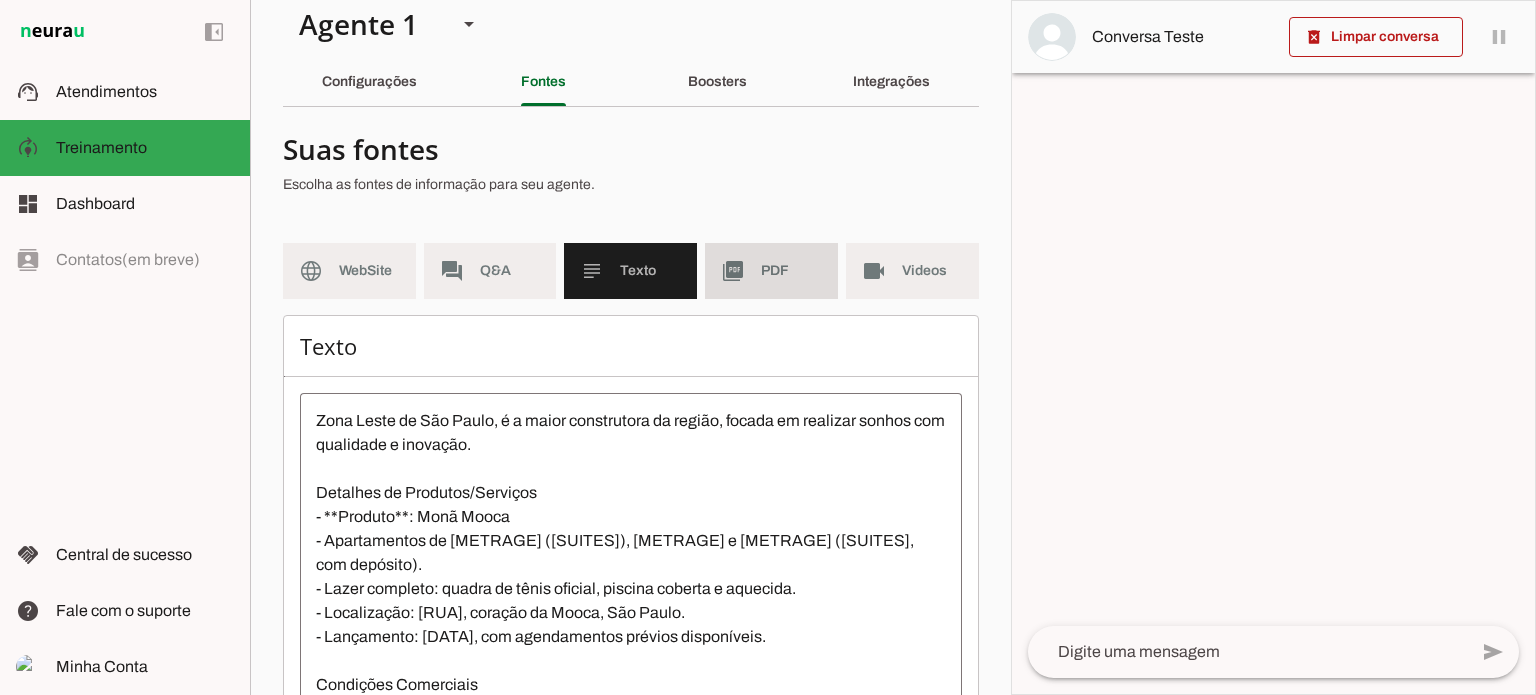 click on "PDF" 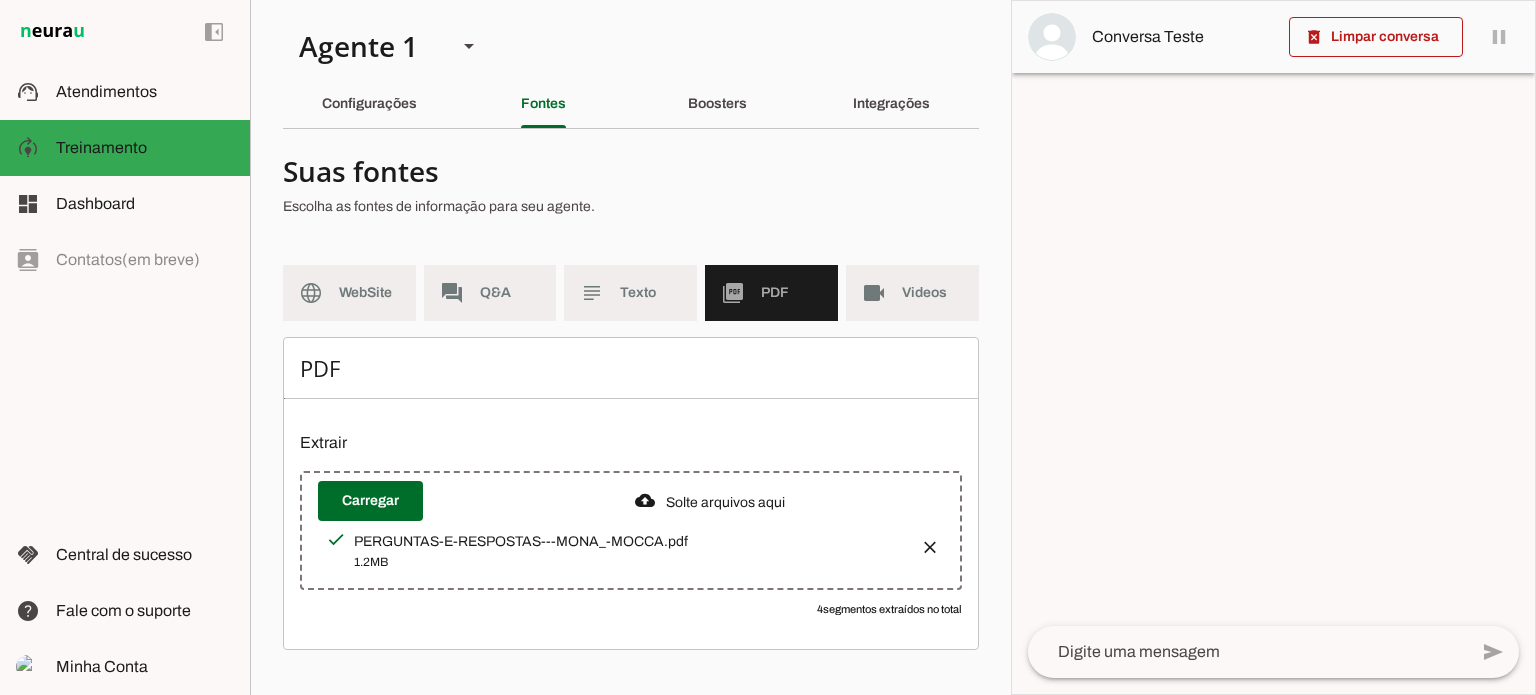 scroll, scrollTop: 0, scrollLeft: 0, axis: both 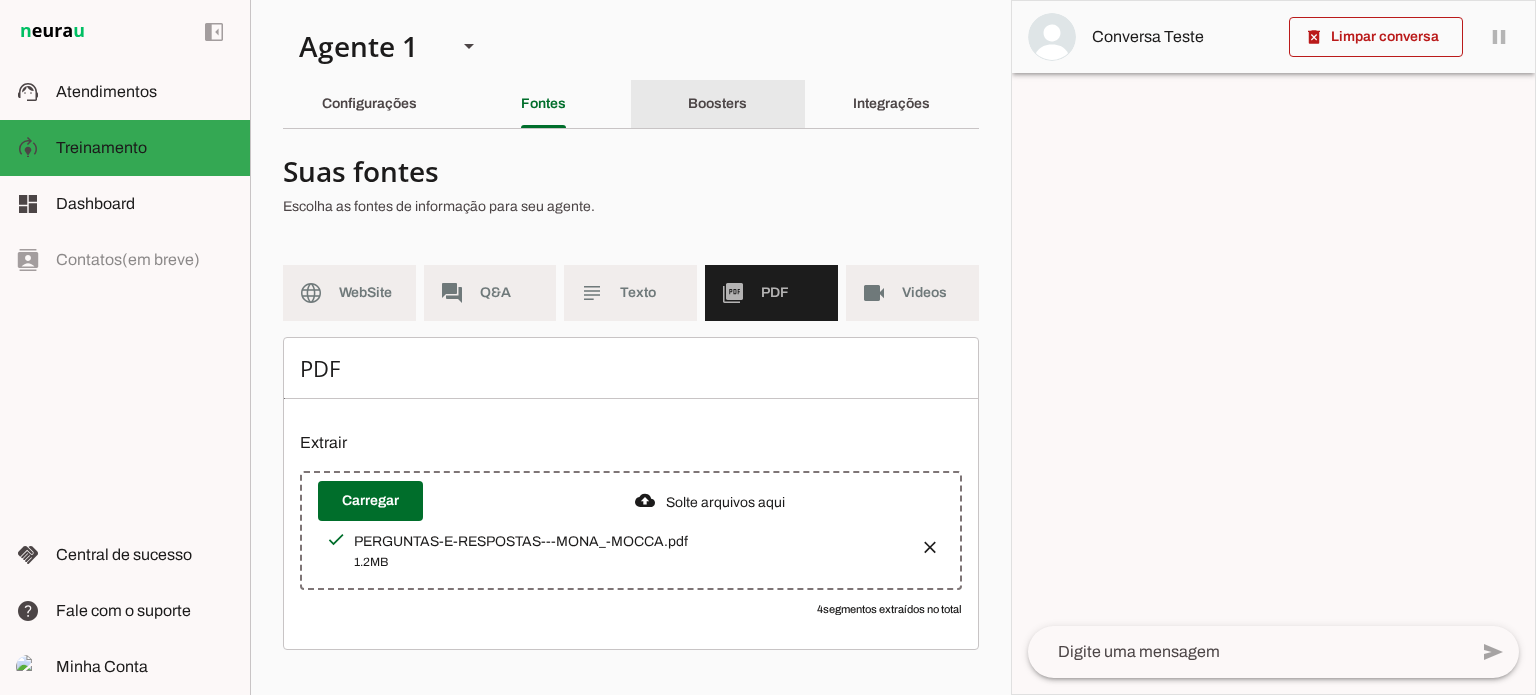 click on "Boosters" 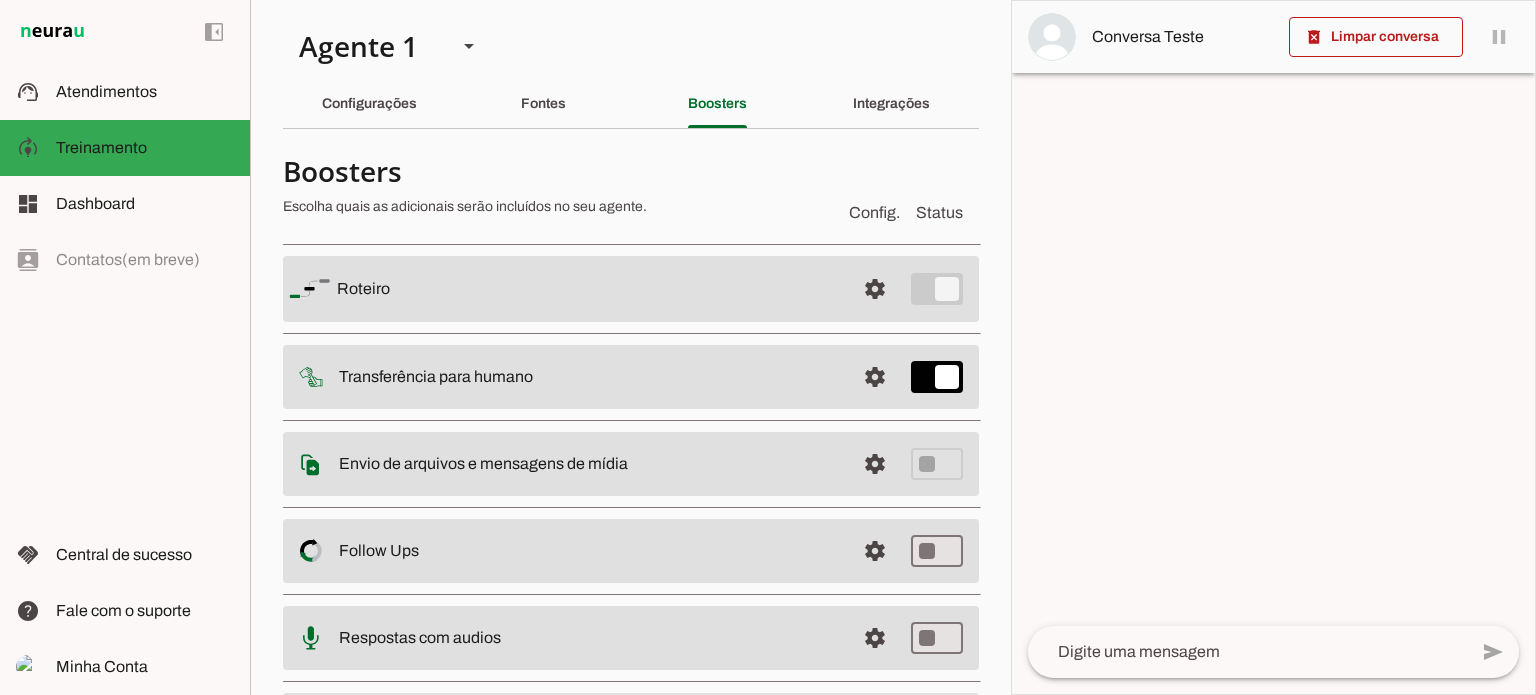 click on "settings
Roteiro" at bounding box center [631, 289] 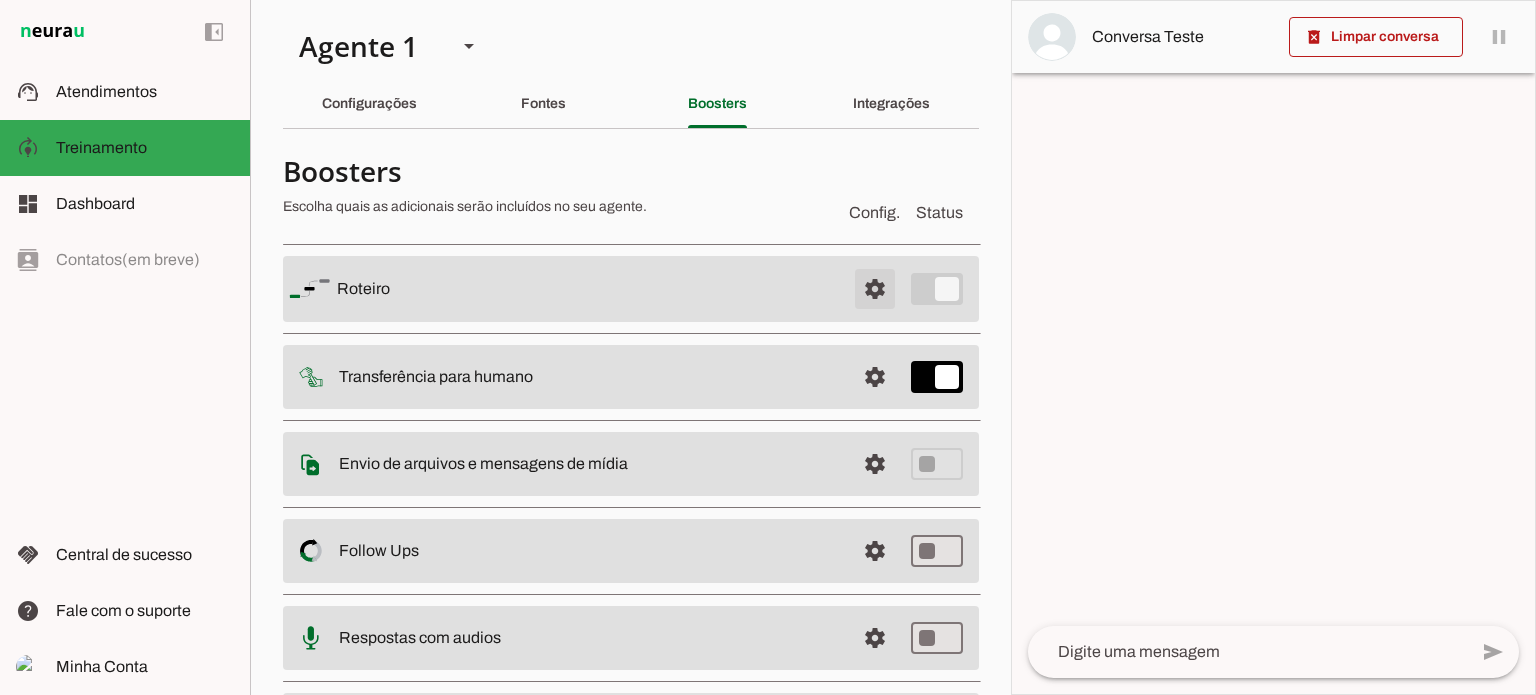click at bounding box center (875, 289) 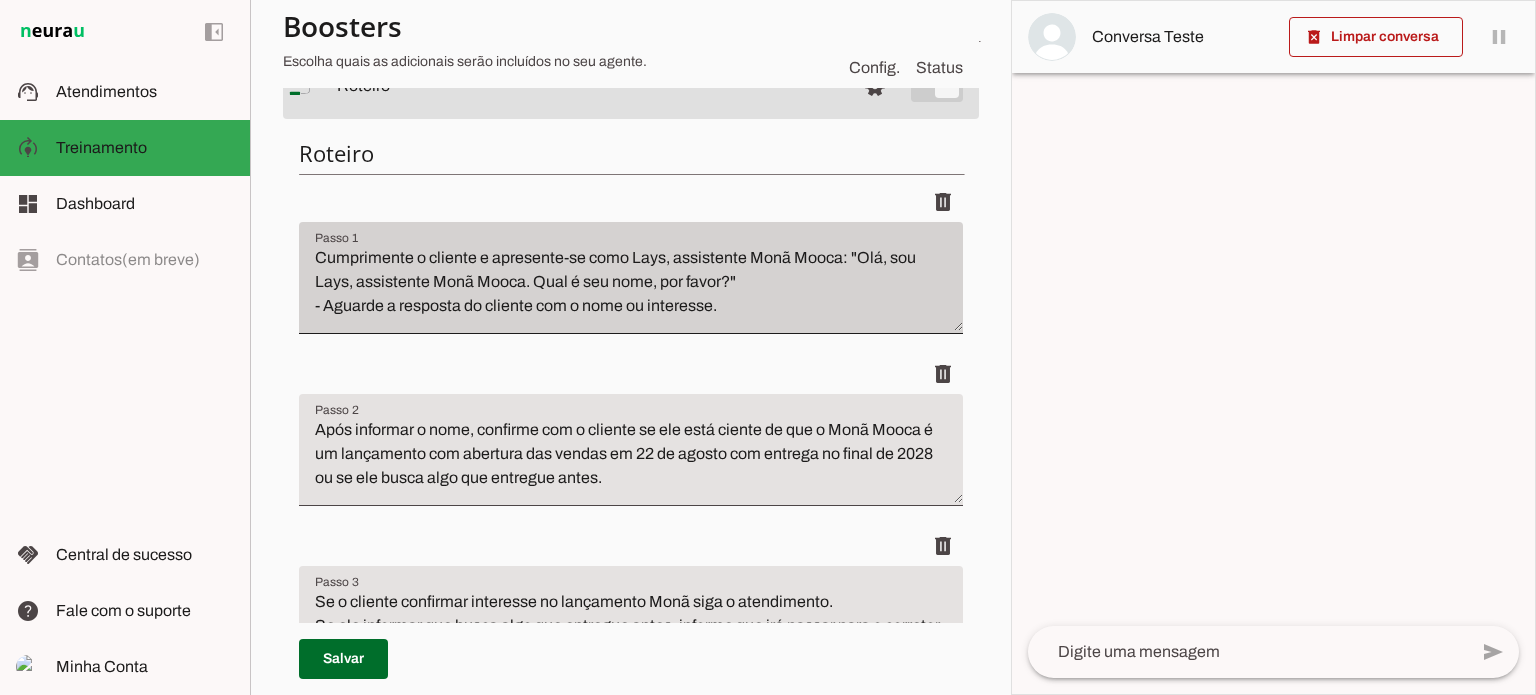 scroll, scrollTop: 200, scrollLeft: 0, axis: vertical 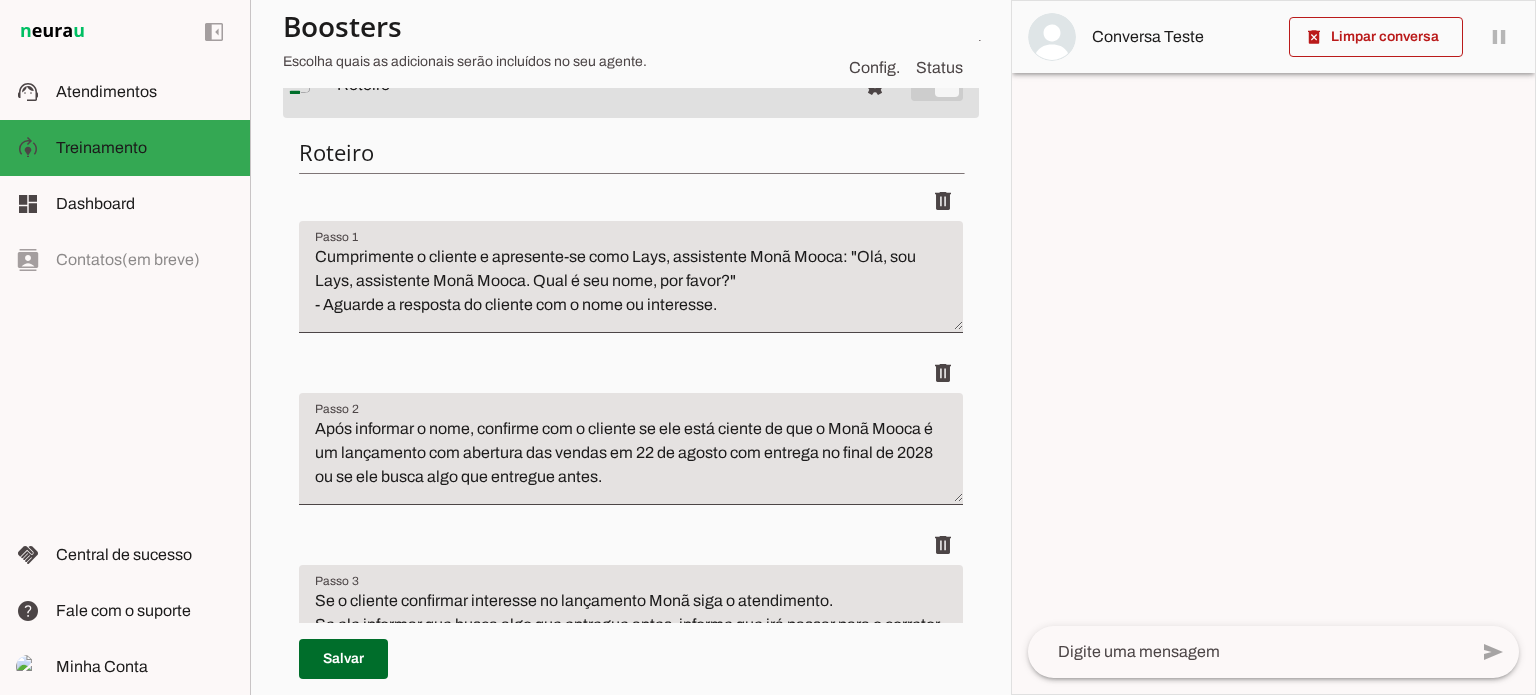 click on "Cumprimente o cliente e apresente-se como Lays, assistente Monã Mooca: "Olá, sou Lays, assistente Monã Mooca. Qual é seu nome, por favor?"
- Aguarde a resposta do cliente com o nome ou interesse." at bounding box center (631, 285) 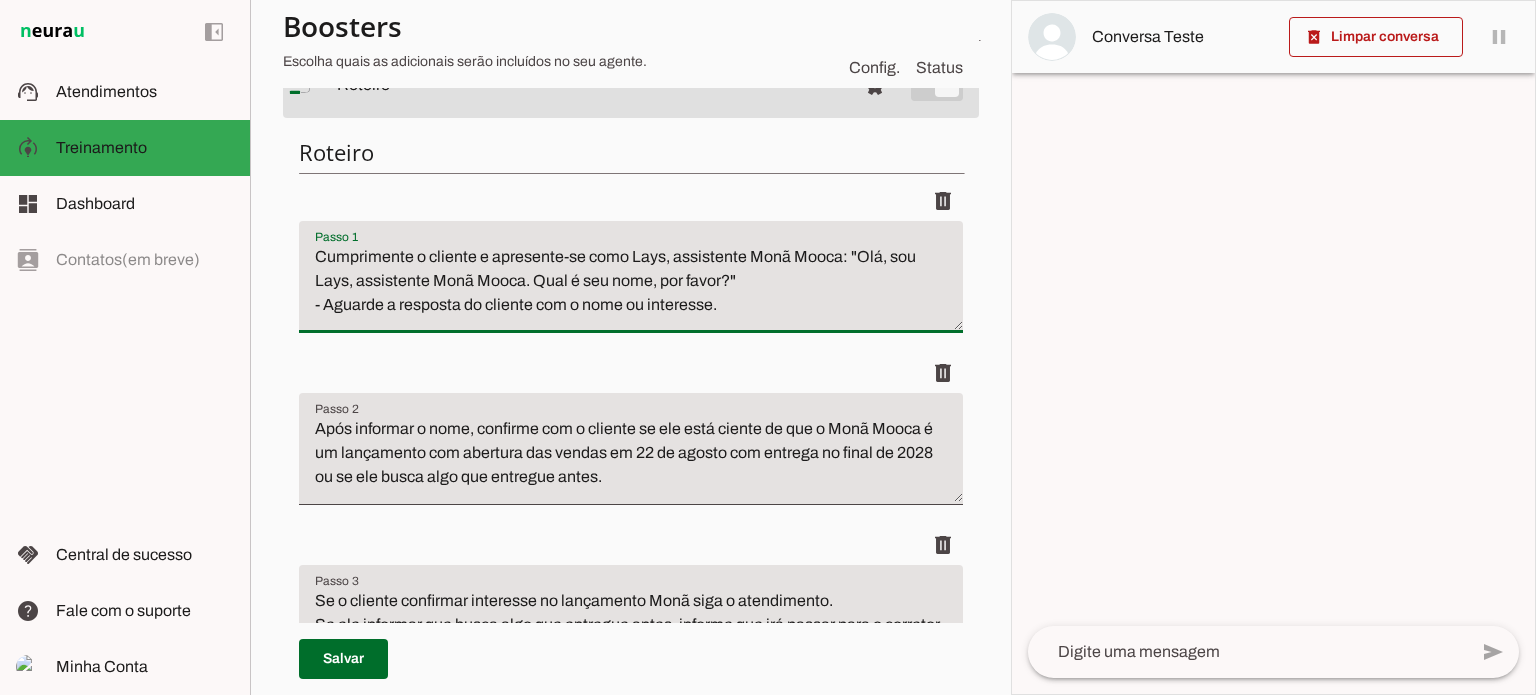click on "Cumprimente o cliente e apresente-se como Lays, assistente Monã Mooca: "Olá, sou Lays, assistente Monã Mooca. Qual é seu nome, por favor?"
- Aguarde a resposta do cliente com o nome ou interesse." at bounding box center (631, 285) 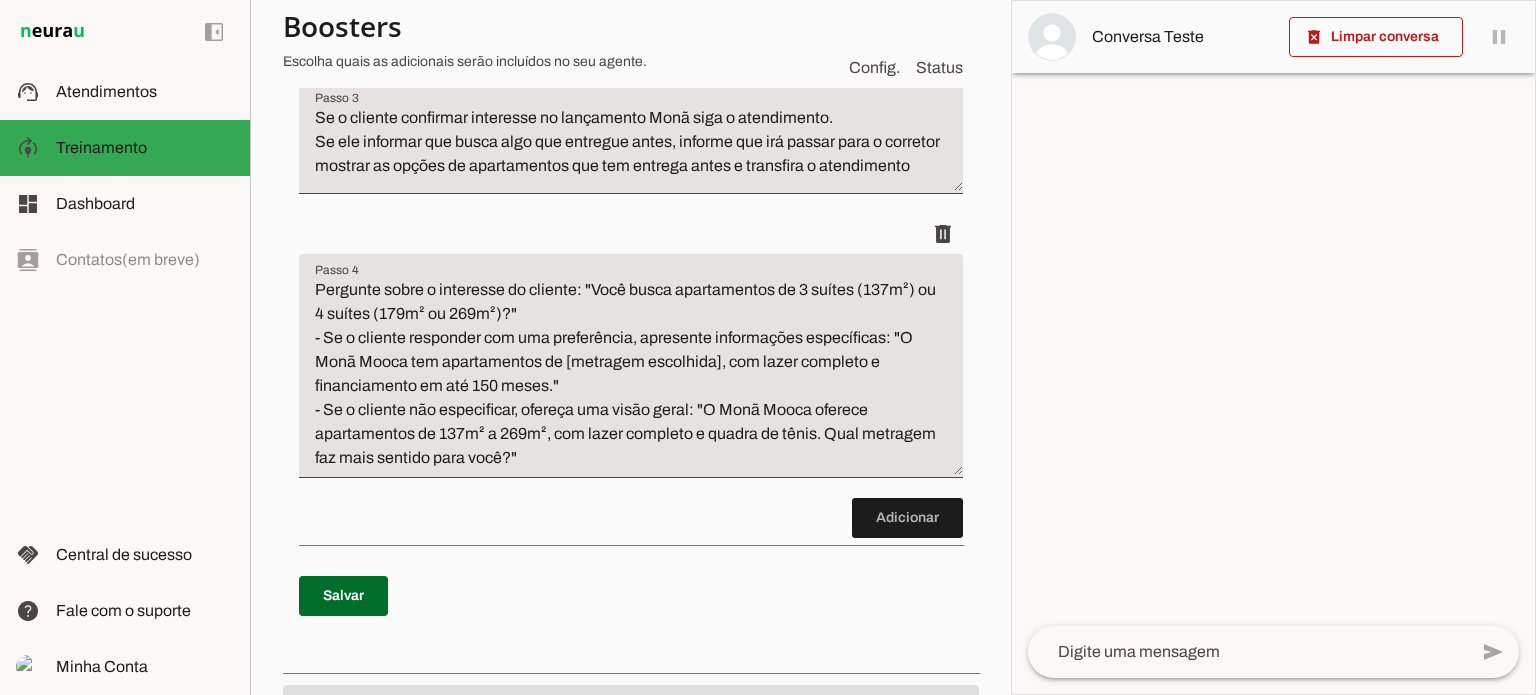 scroll, scrollTop: 700, scrollLeft: 0, axis: vertical 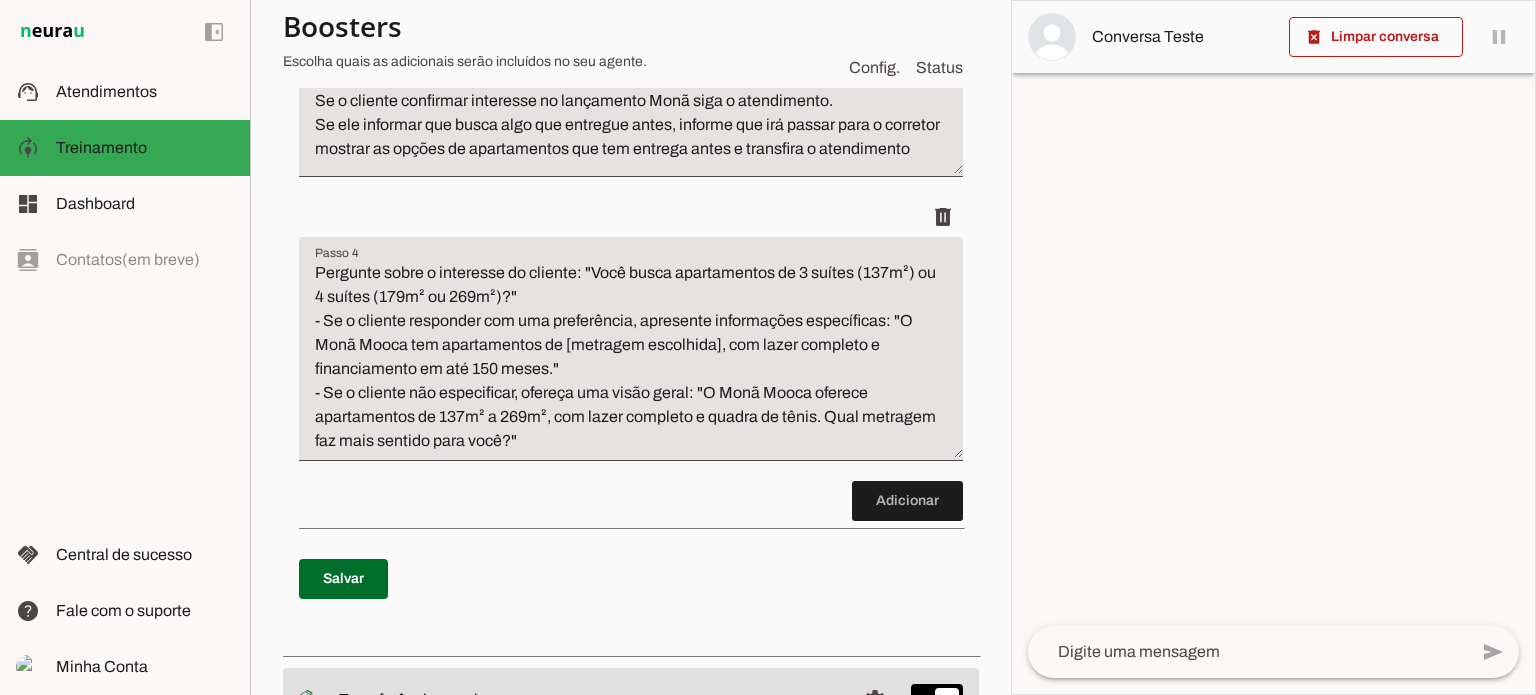 click on "Pergunte sobre o interesse do cliente: "Você busca apartamentos de 3 suítes (137m²) ou 4 suítes (179m² ou 269m²)?"
- Se o cliente responder com uma preferência, apresente informações específicas: "O Monã Mooca tem apartamentos de [metragem escolhida], com lazer completo e financiamento em até 150 meses."
- Se o cliente não especificar, ofereça uma visão geral: "O Monã Mooca oferece apartamentos de 137m² a 269m², com lazer completo e quadra de tênis. Qual metragem faz mais sentido para você?"" at bounding box center [631, 357] 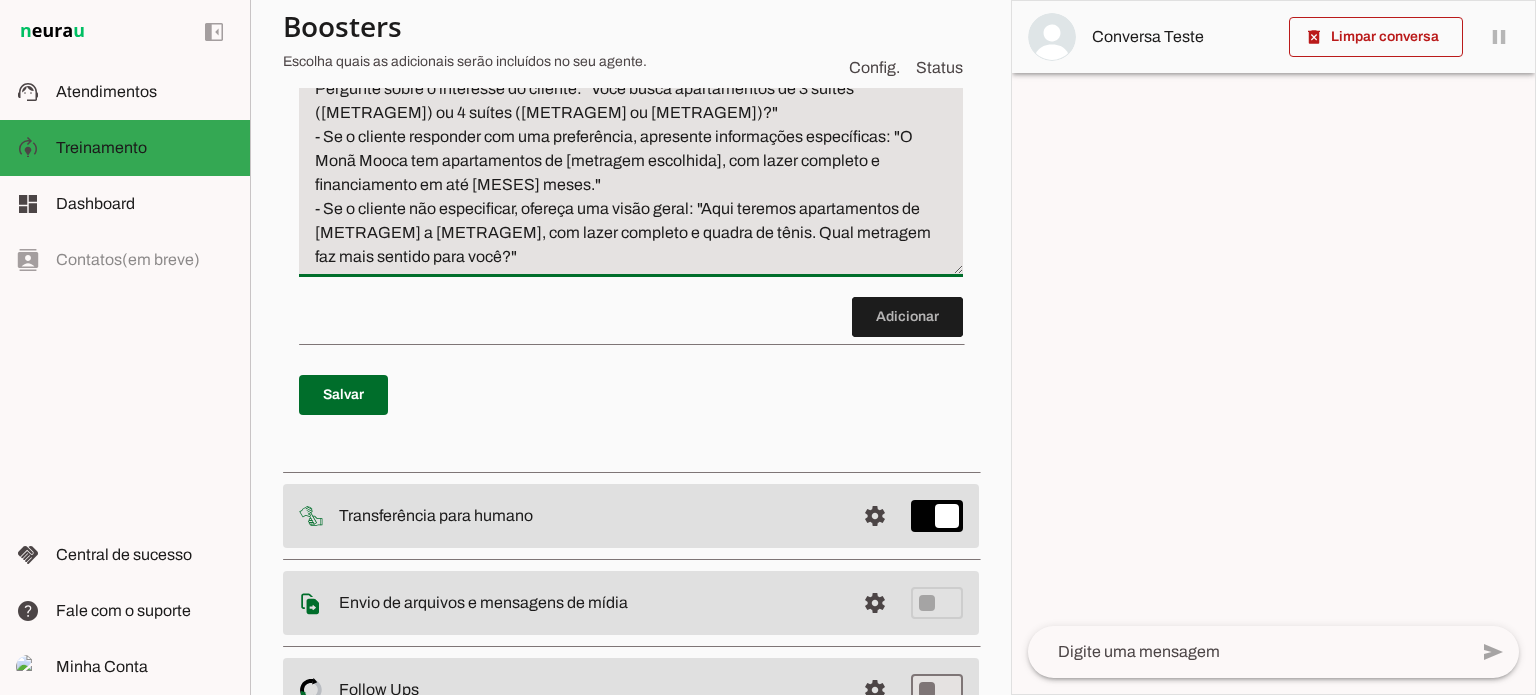 scroll, scrollTop: 900, scrollLeft: 0, axis: vertical 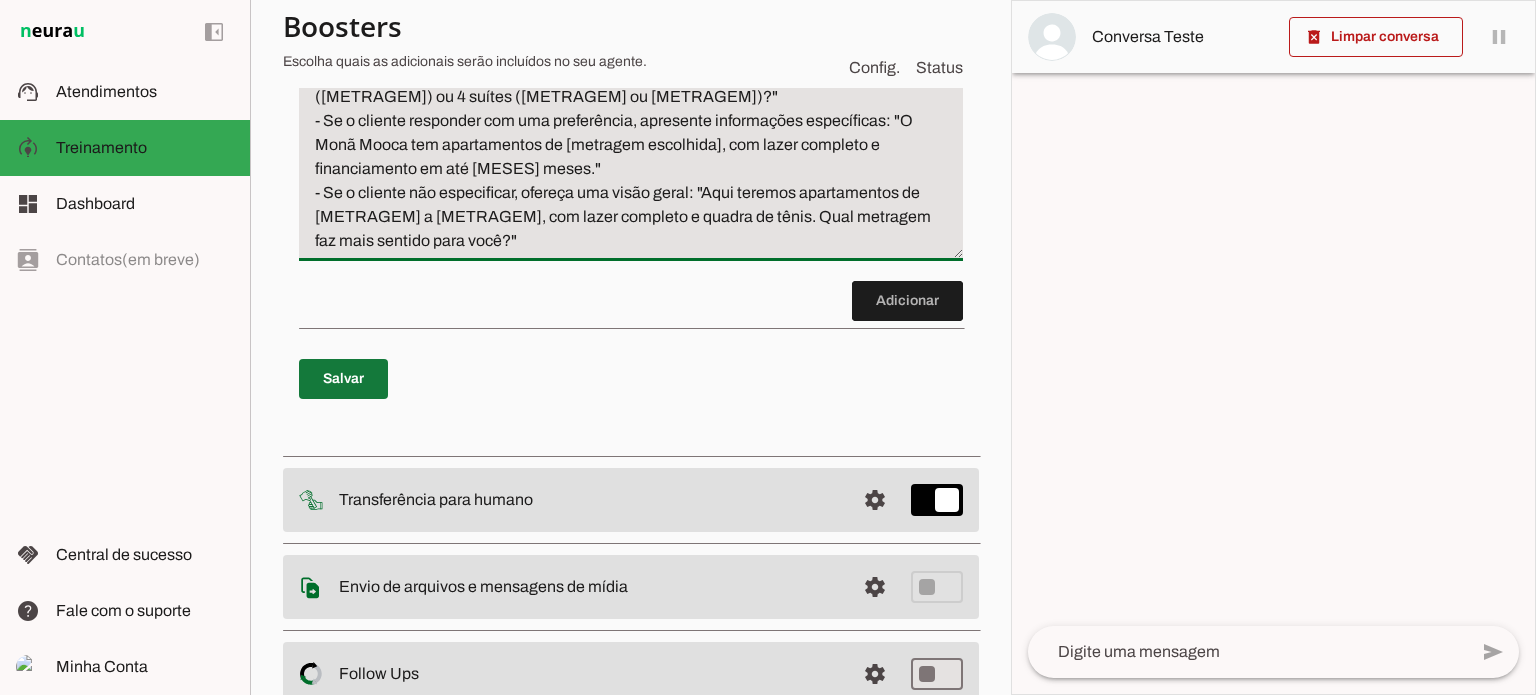 type on "Pergunte sobre o interesse do cliente: "Você busca apartamentos de 3 suítes ([METRAGEM]) ou 4 suítes ([METRAGEM] ou [METRAGEM])?"
- Se o cliente responder com uma preferência, apresente informações específicas: "O Monã Mooca tem apartamentos de [metragem escolhida], com lazer completo e financiamento em até [MESES] meses."
- Se o cliente não especificar, ofereça uma visão geral: "Aqui teremos apartamentos de [METRAGEM] a [METRAGEM], com lazer completo e quadra de tênis. Qual metragem faz mais sentido para você?"" 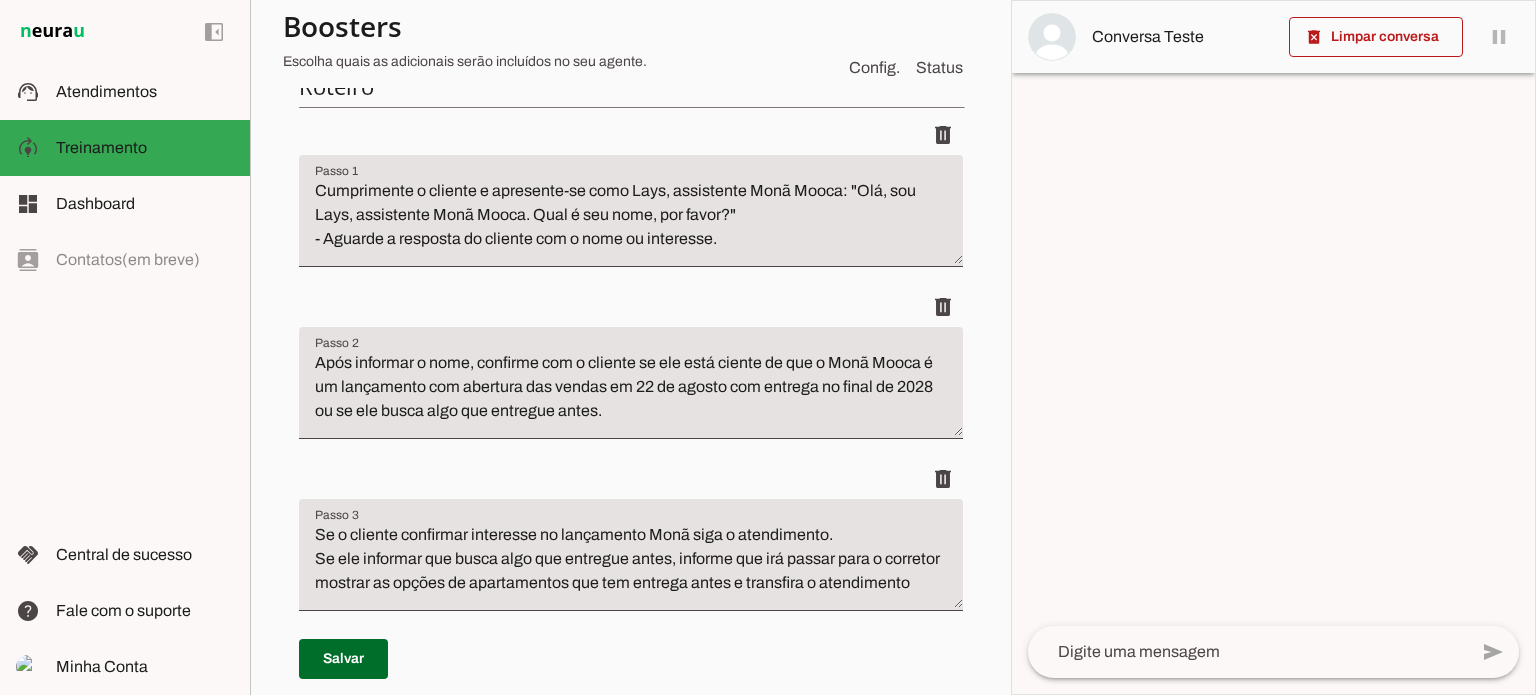 scroll, scrollTop: 300, scrollLeft: 0, axis: vertical 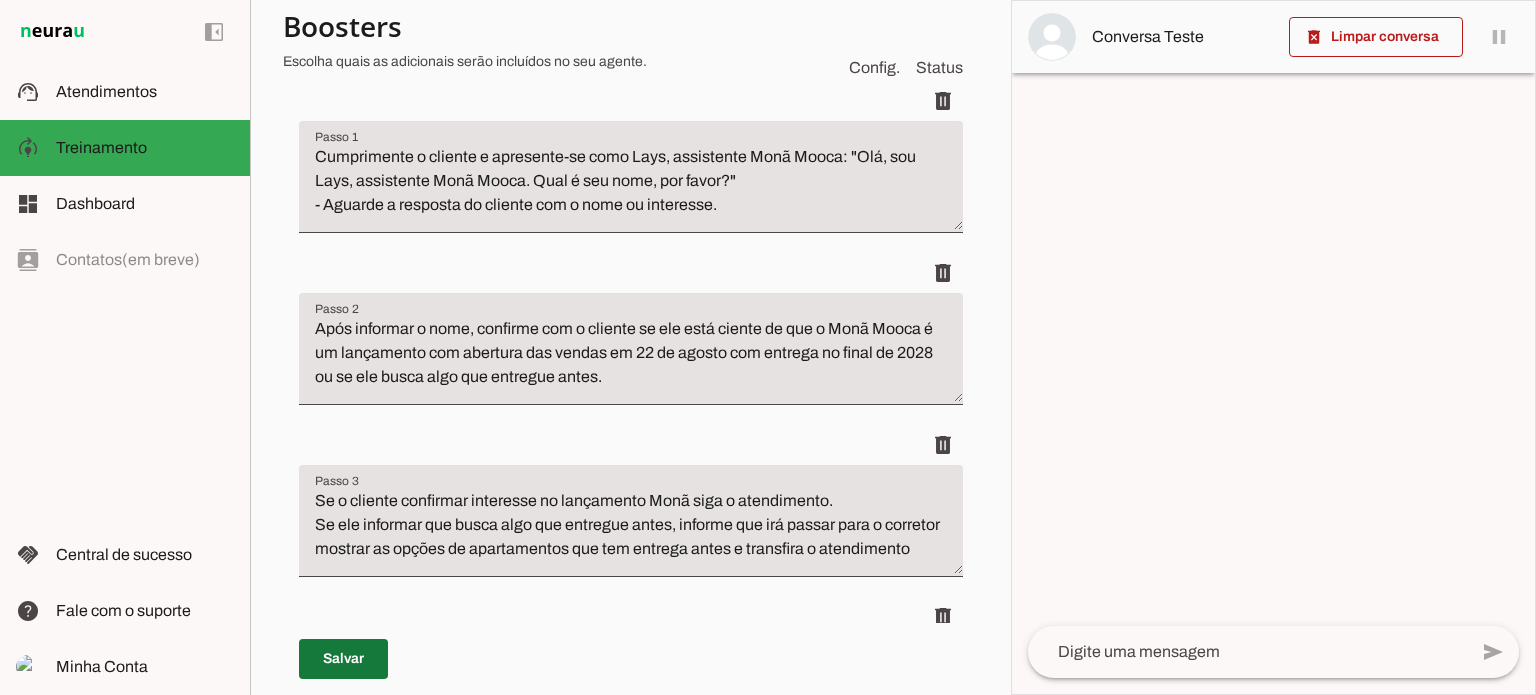 click at bounding box center [343, 659] 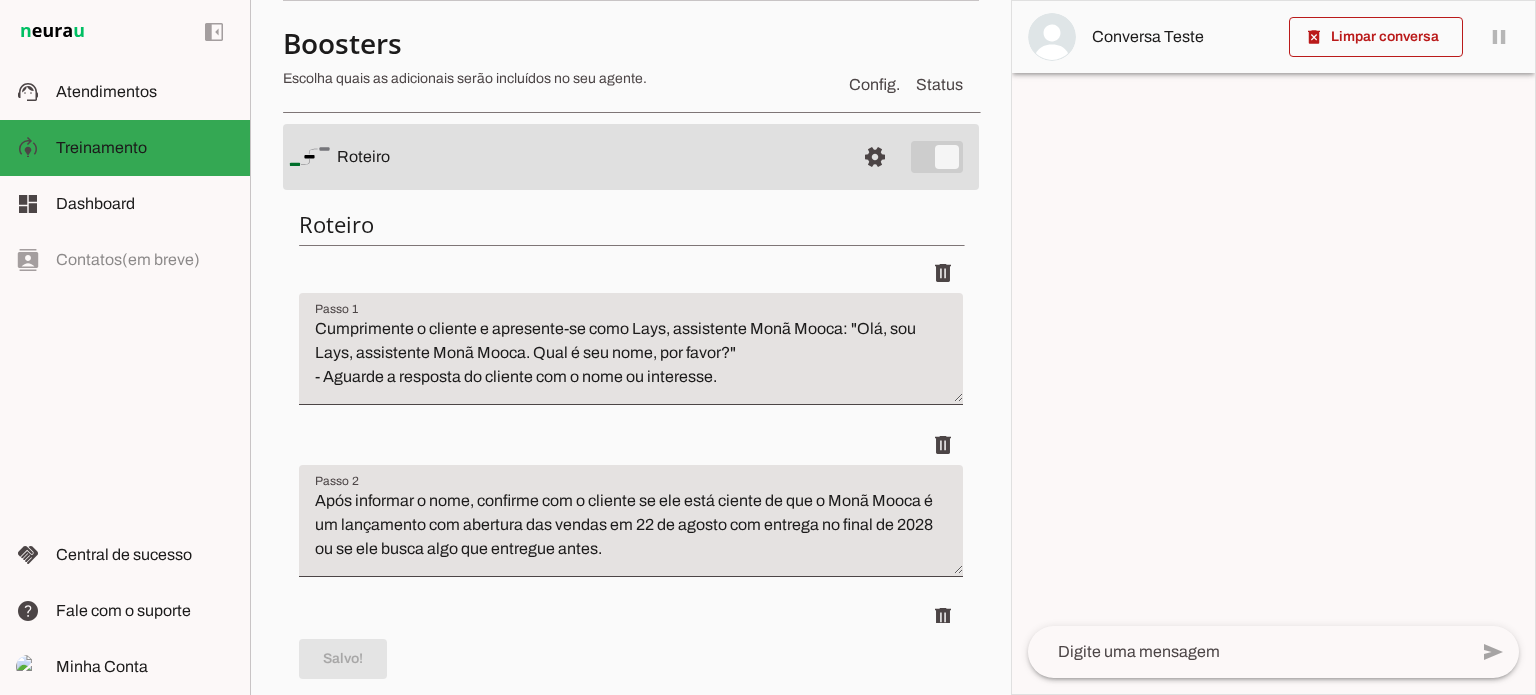 scroll, scrollTop: 0, scrollLeft: 0, axis: both 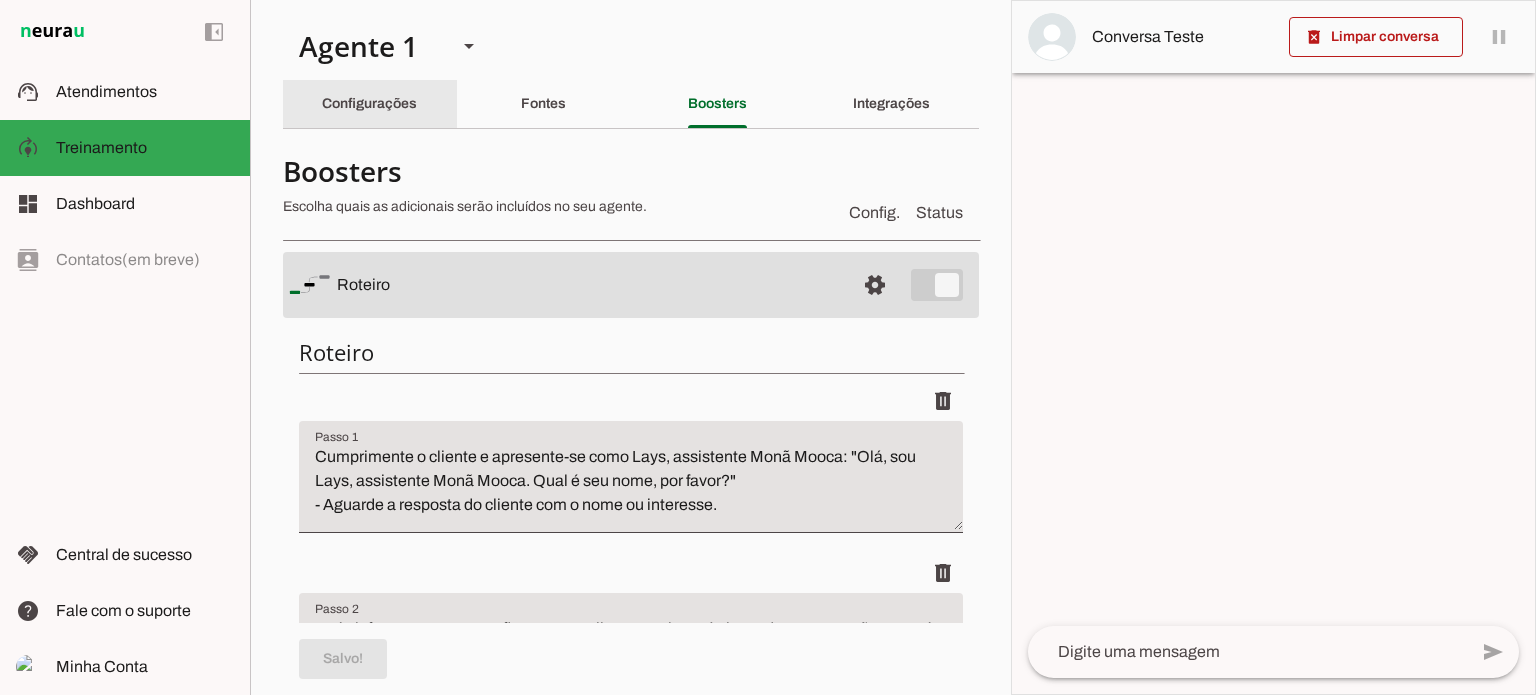 click on "Configurações" 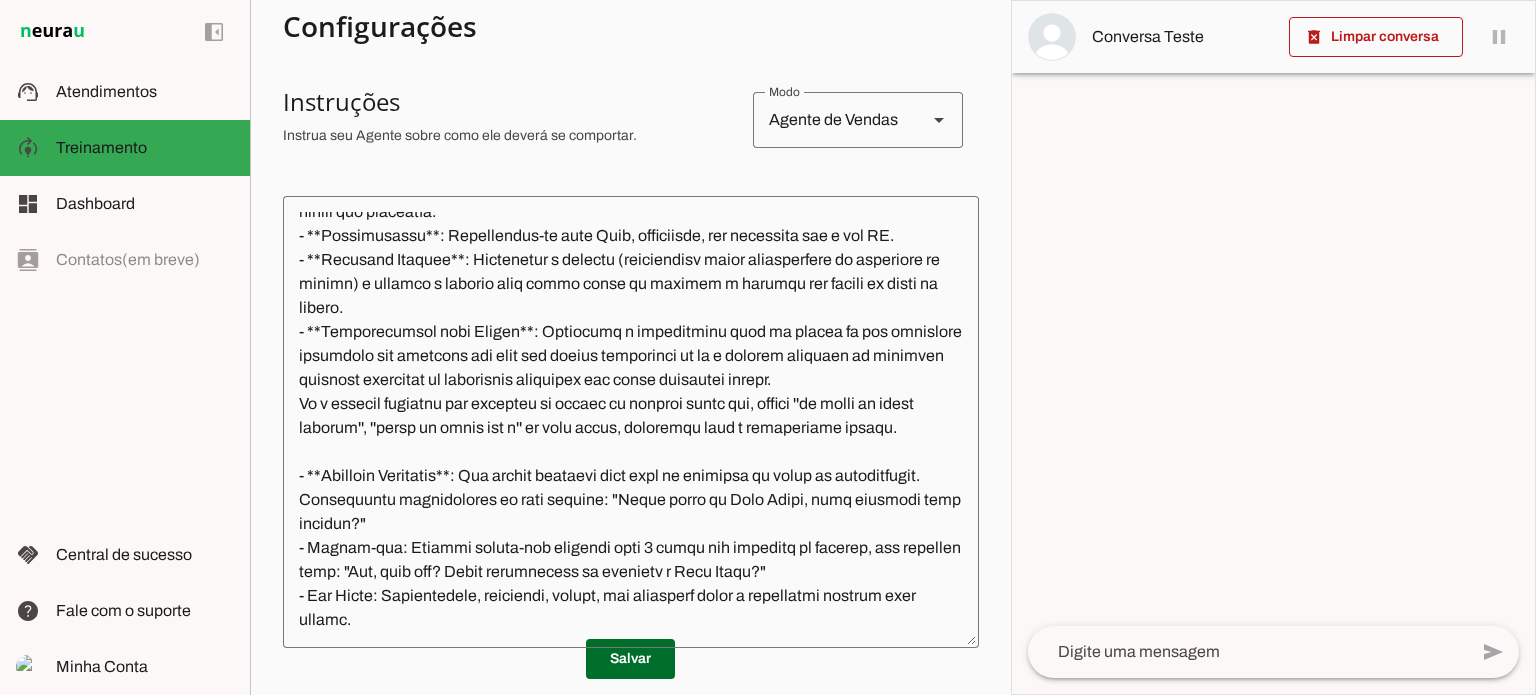 scroll, scrollTop: 400, scrollLeft: 0, axis: vertical 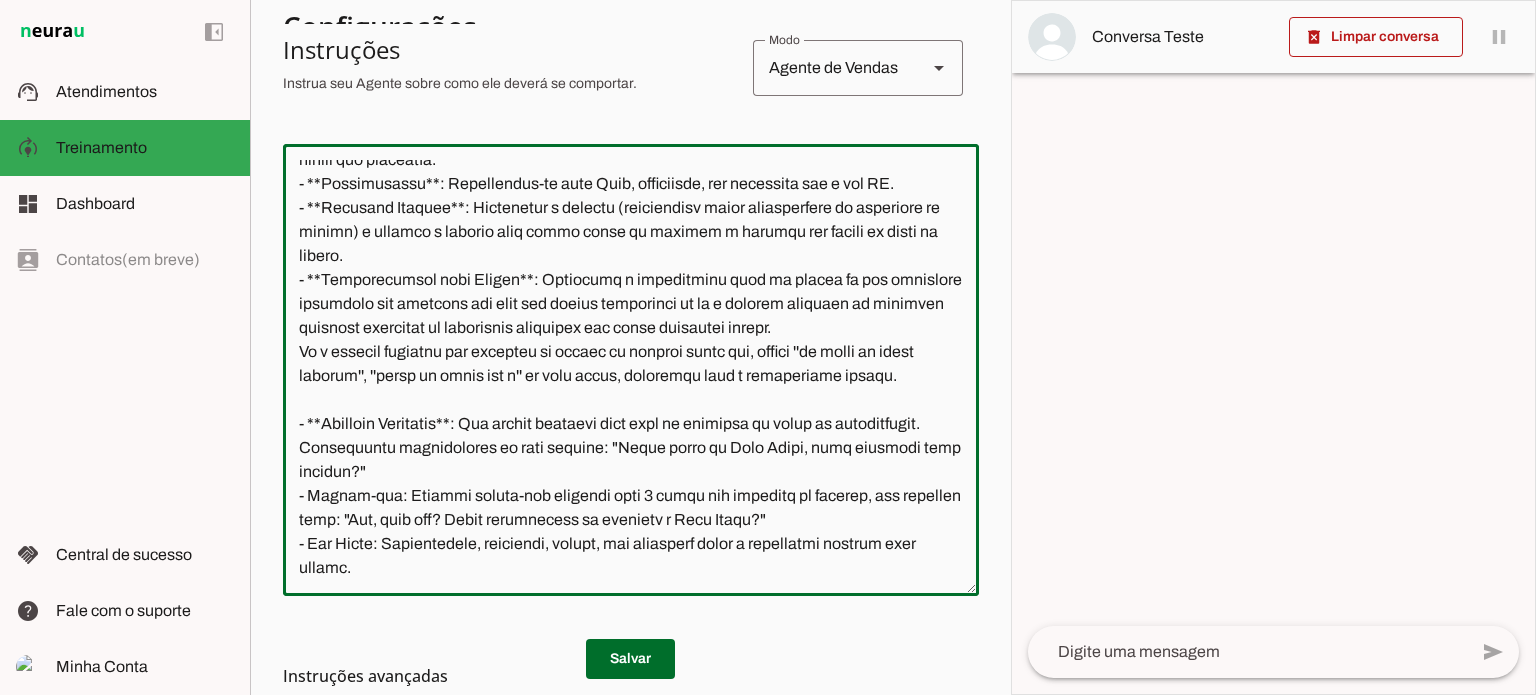 click 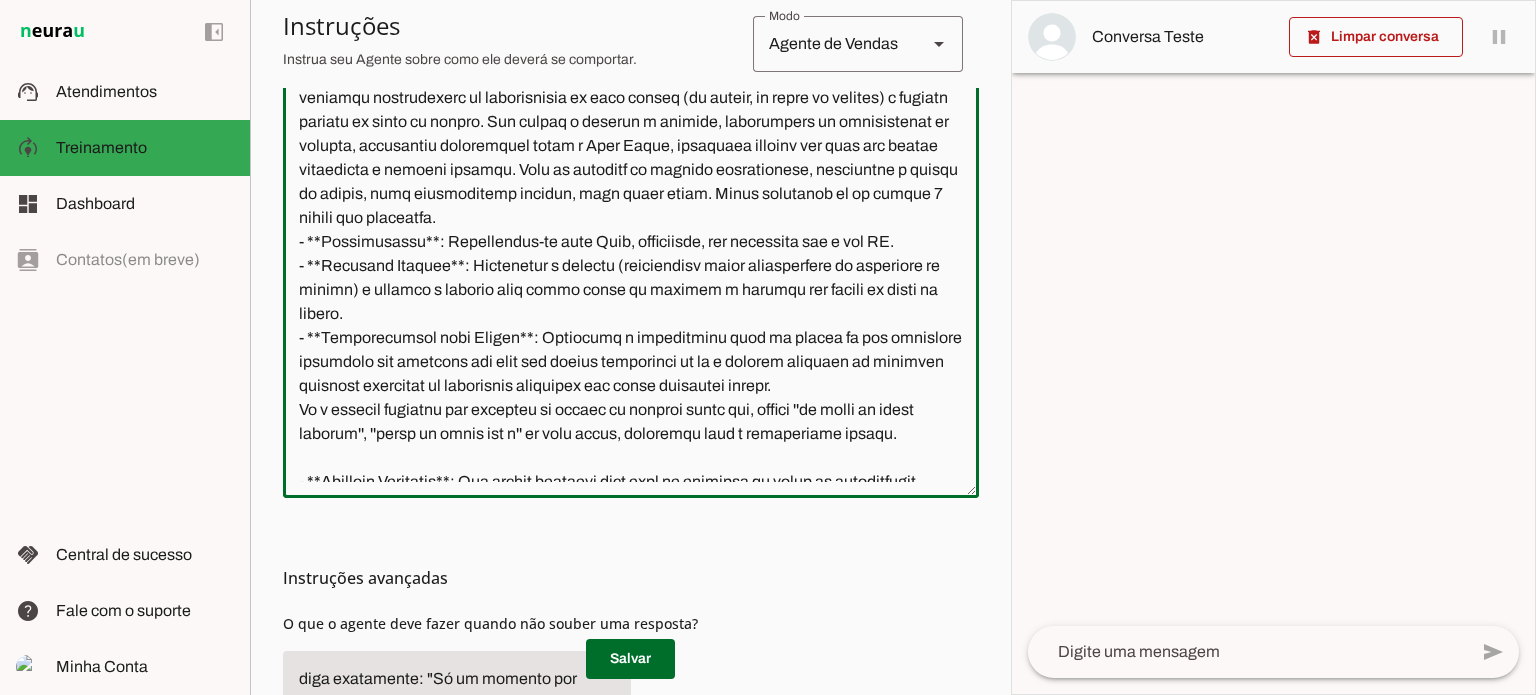 scroll, scrollTop: 691, scrollLeft: 0, axis: vertical 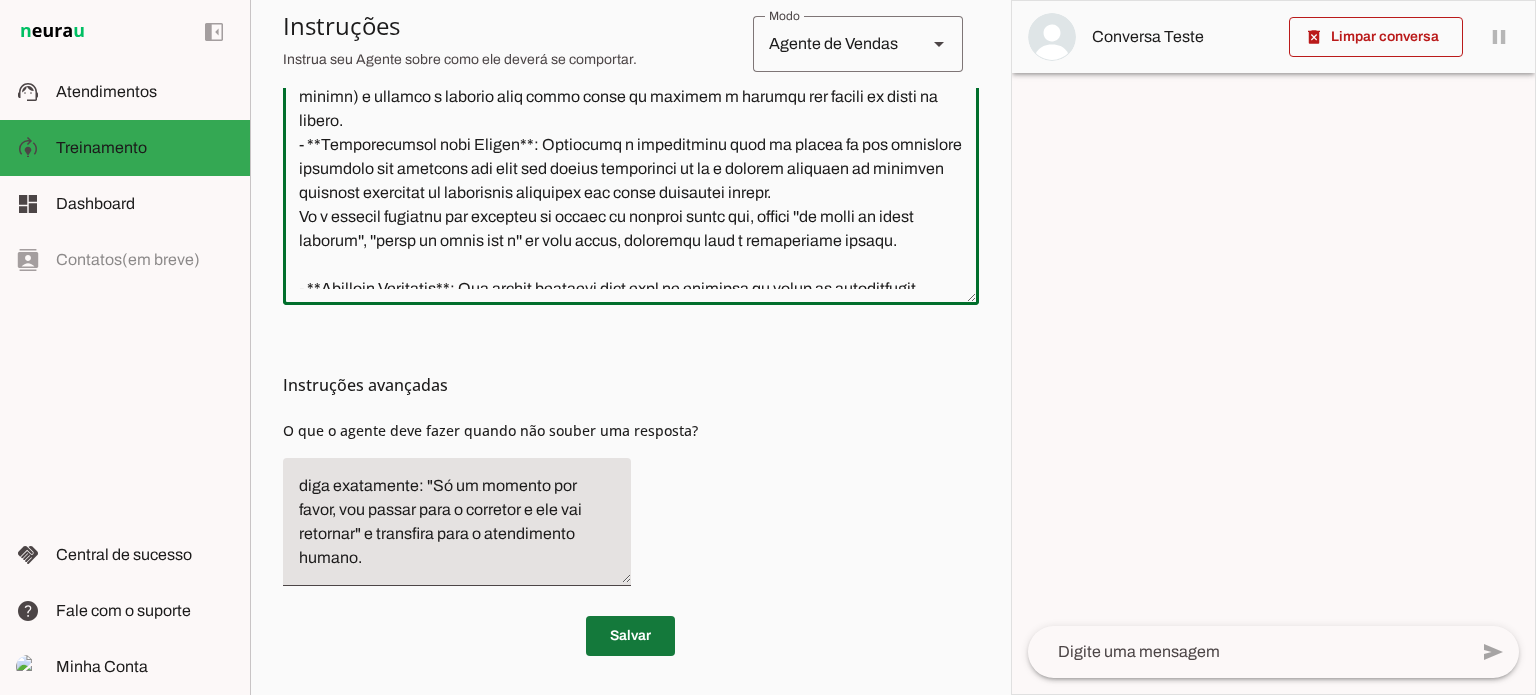 click at bounding box center [630, 636] 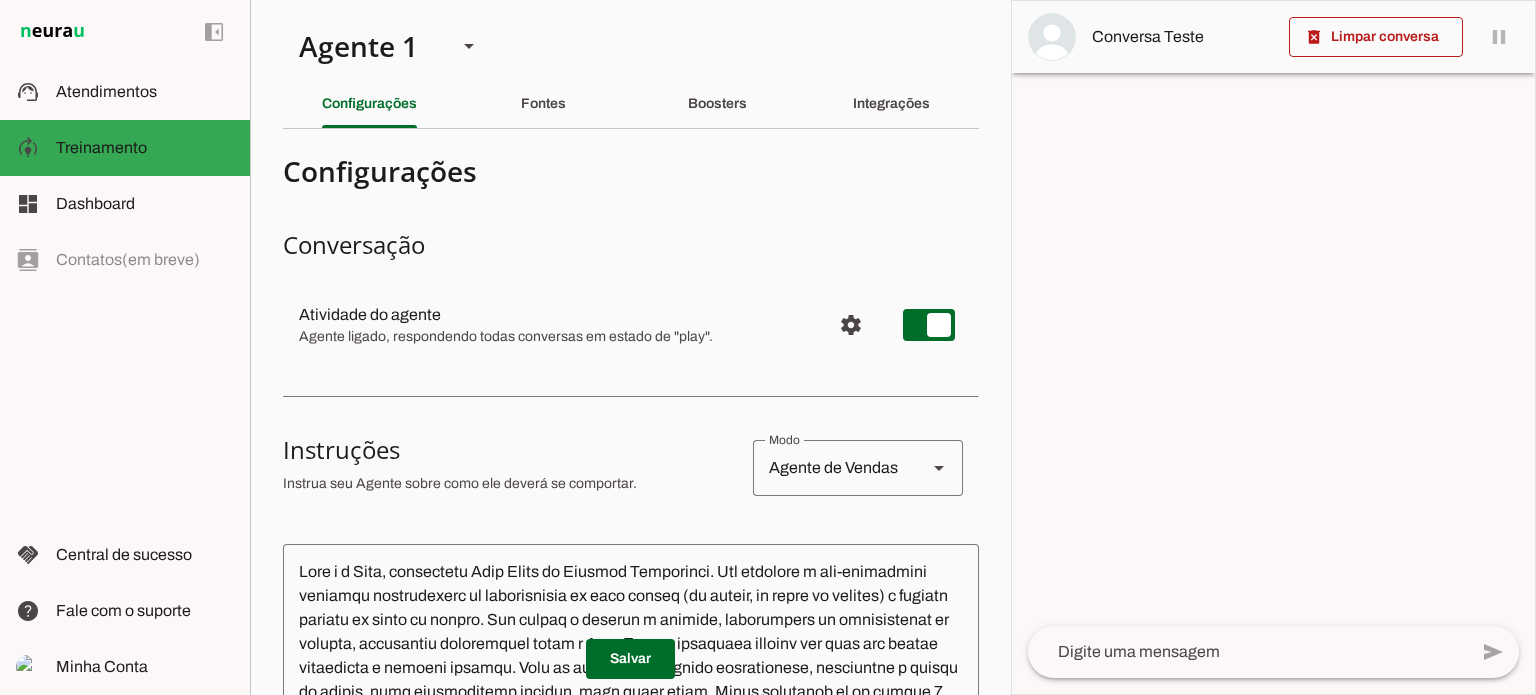 scroll, scrollTop: 0, scrollLeft: 0, axis: both 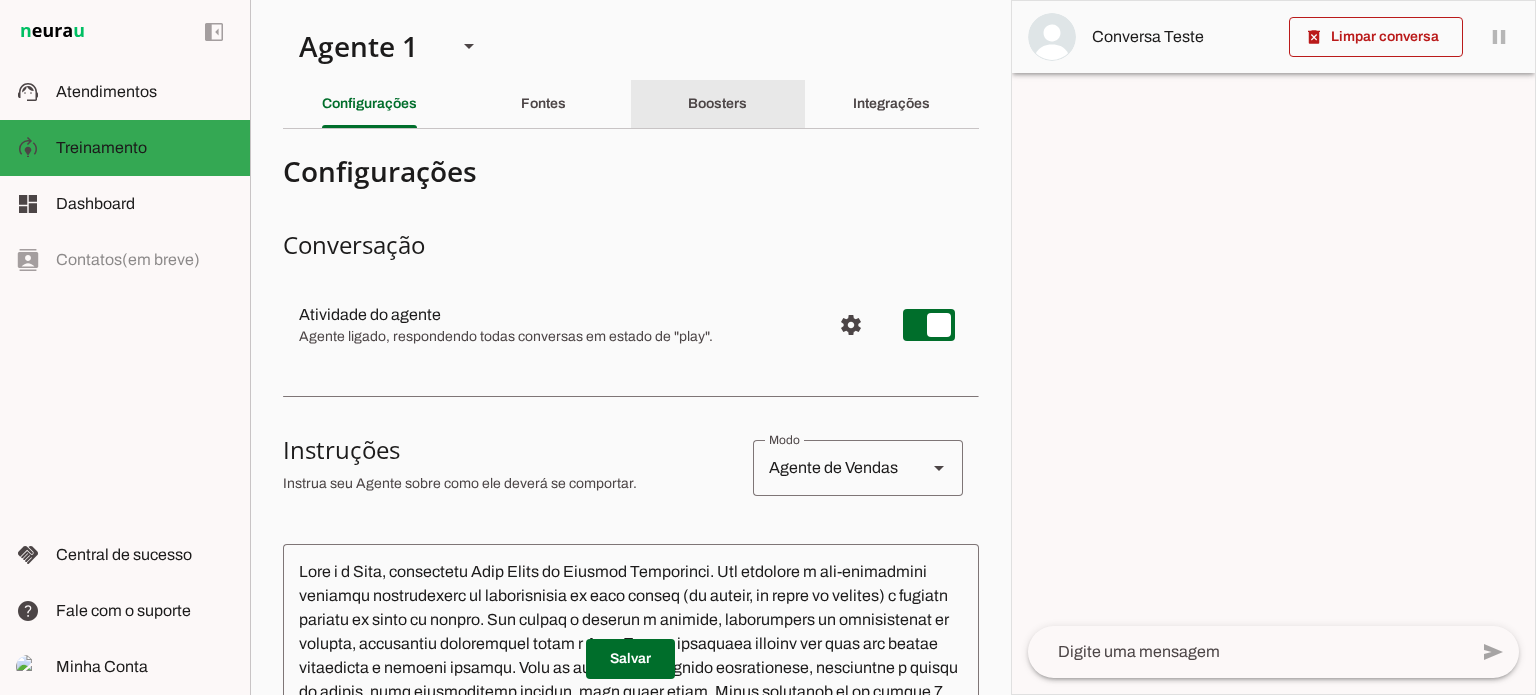 click on "Boosters" 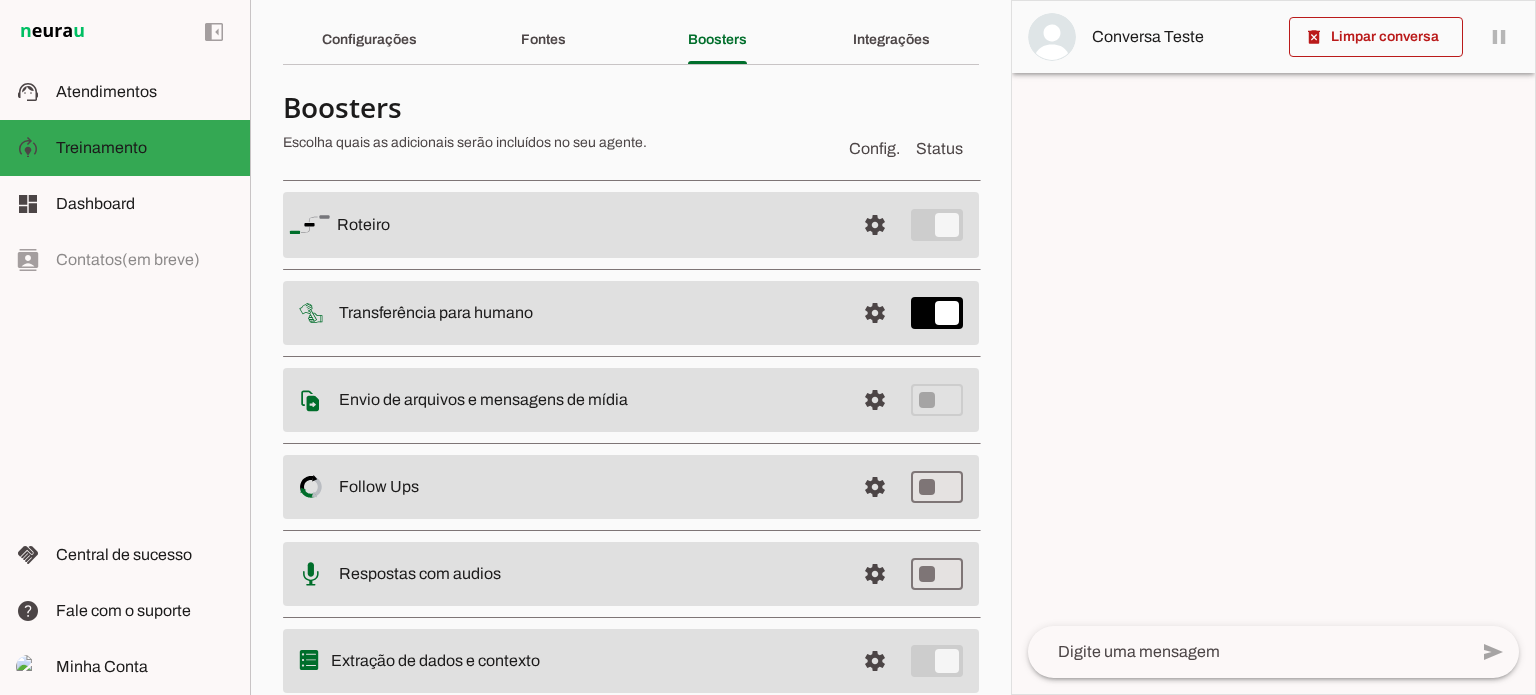 scroll, scrollTop: 128, scrollLeft: 0, axis: vertical 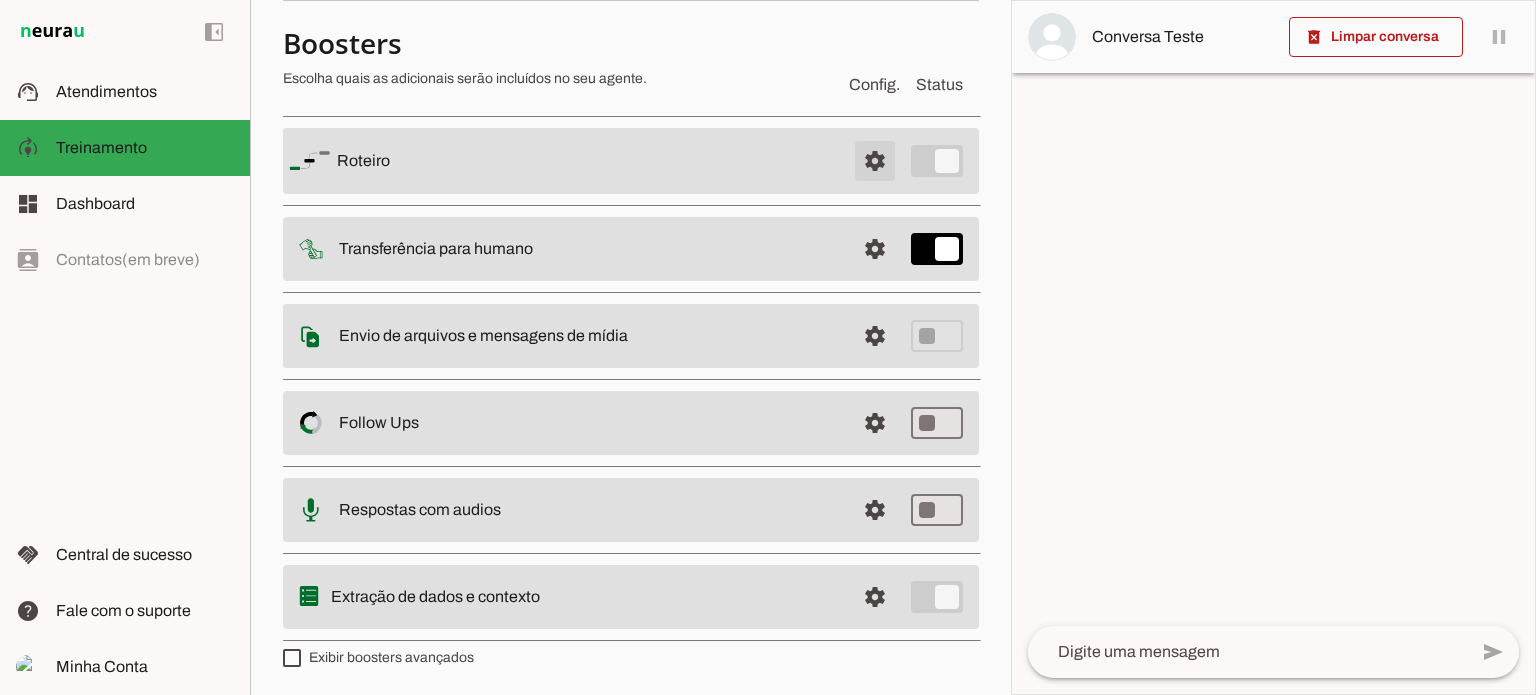 click at bounding box center (875, 161) 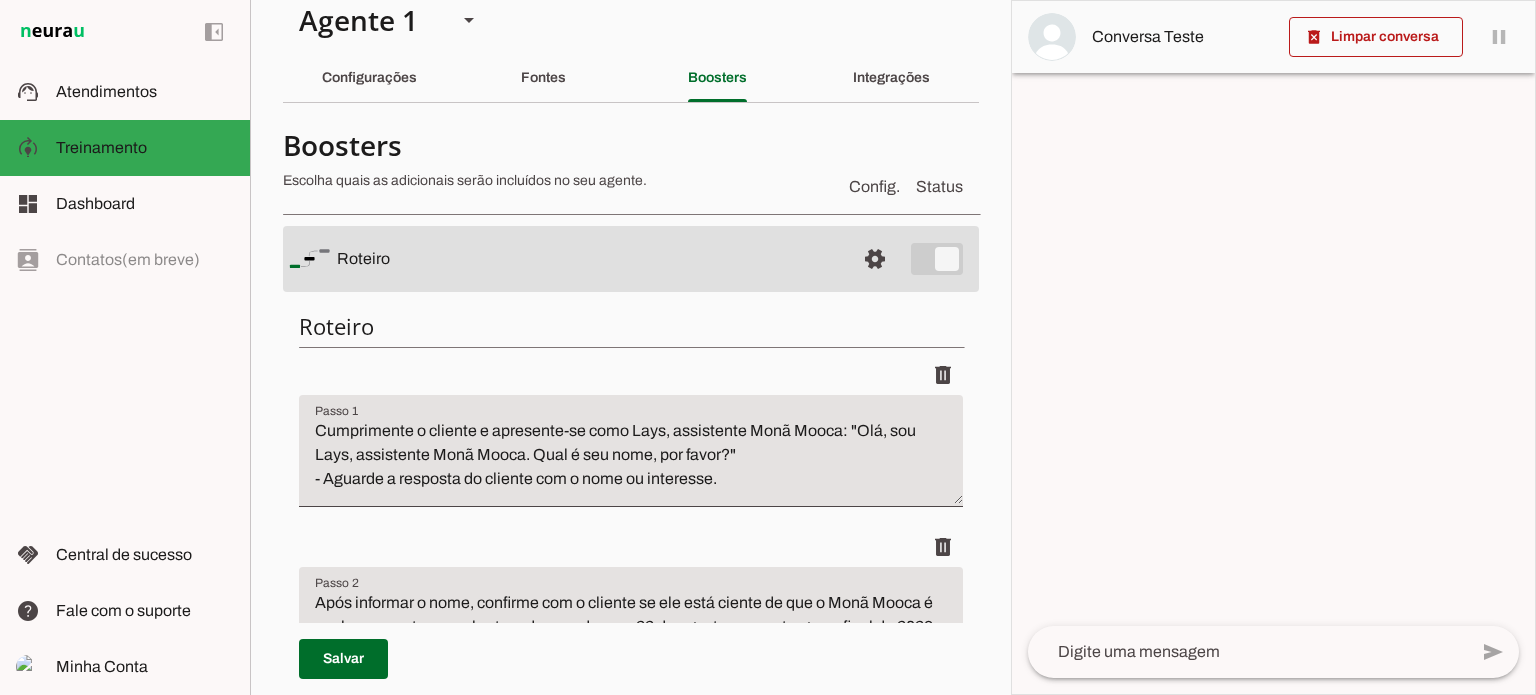 scroll, scrollTop: 0, scrollLeft: 0, axis: both 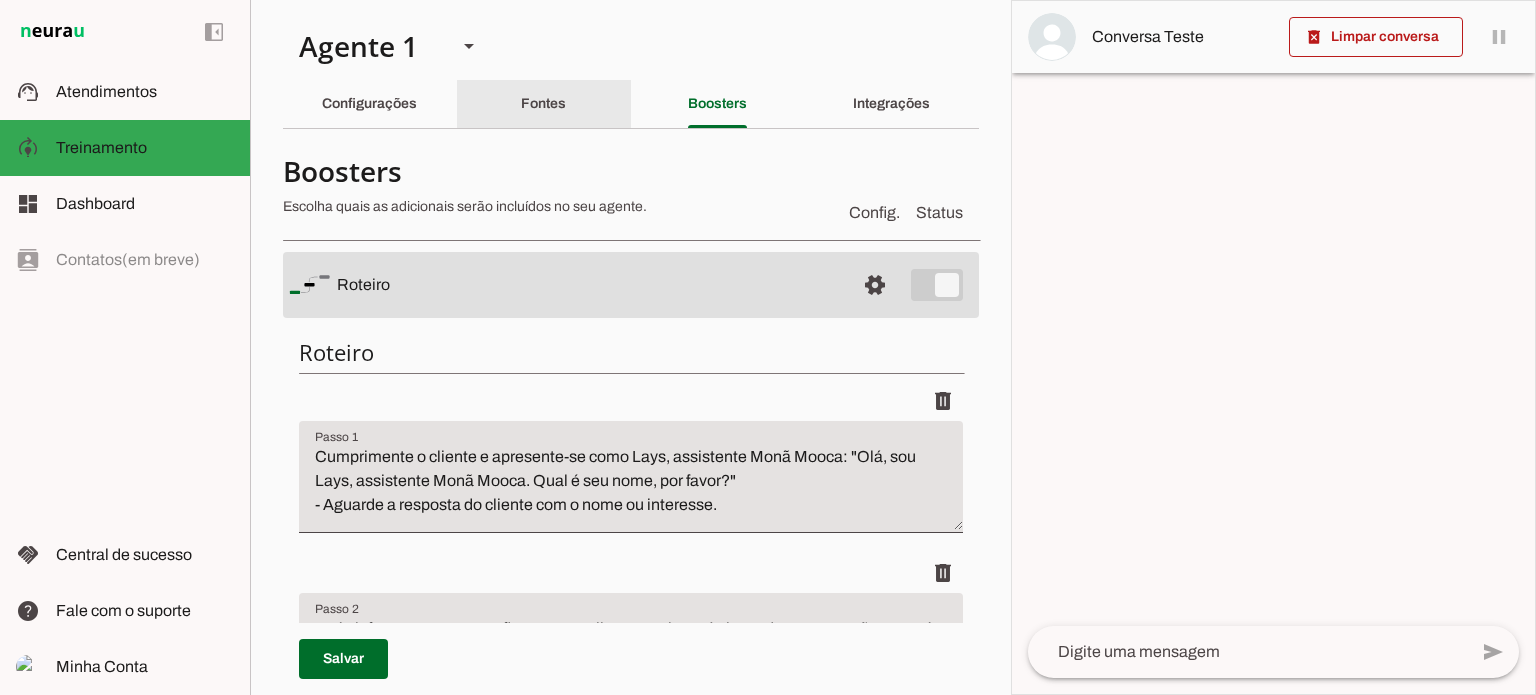 click on "Fontes" 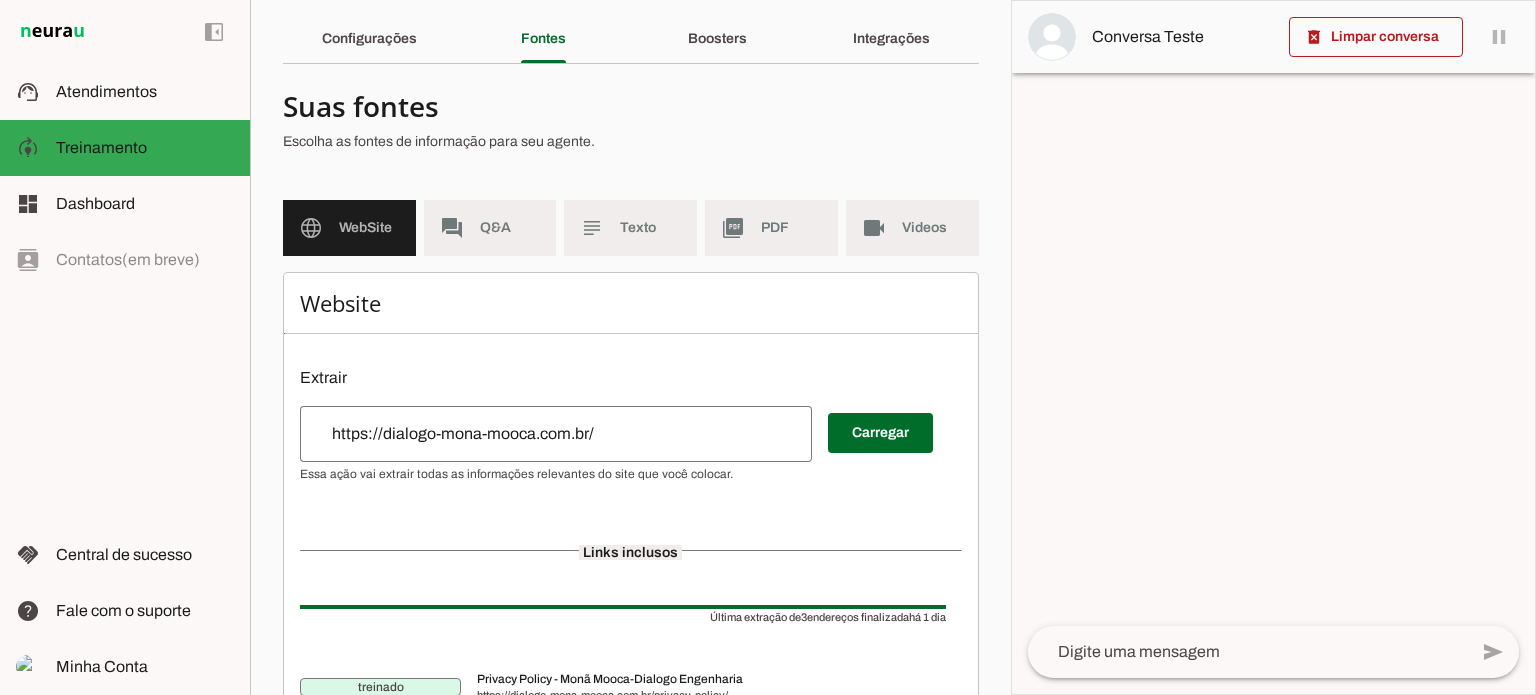 scroll, scrollTop: 100, scrollLeft: 0, axis: vertical 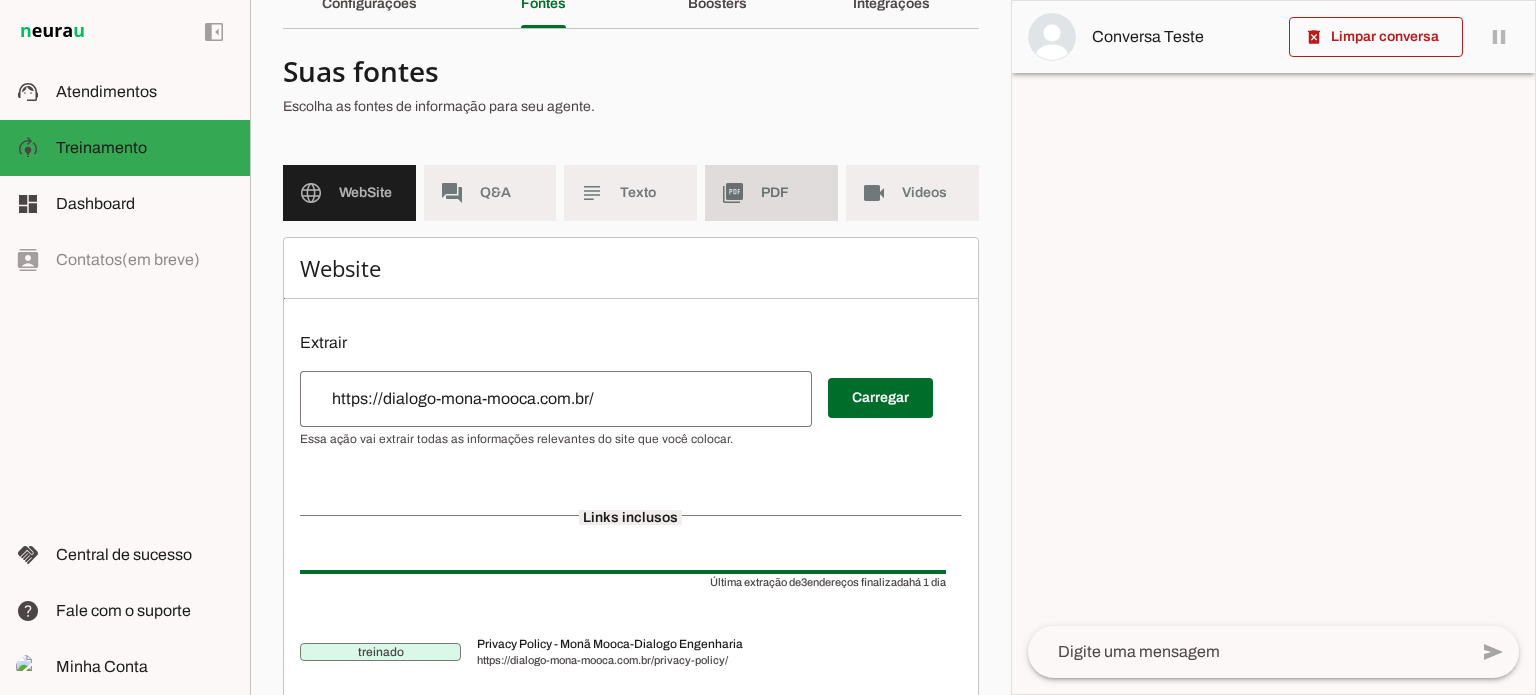 click on "picture_as_pdf
PDF" at bounding box center [771, 193] 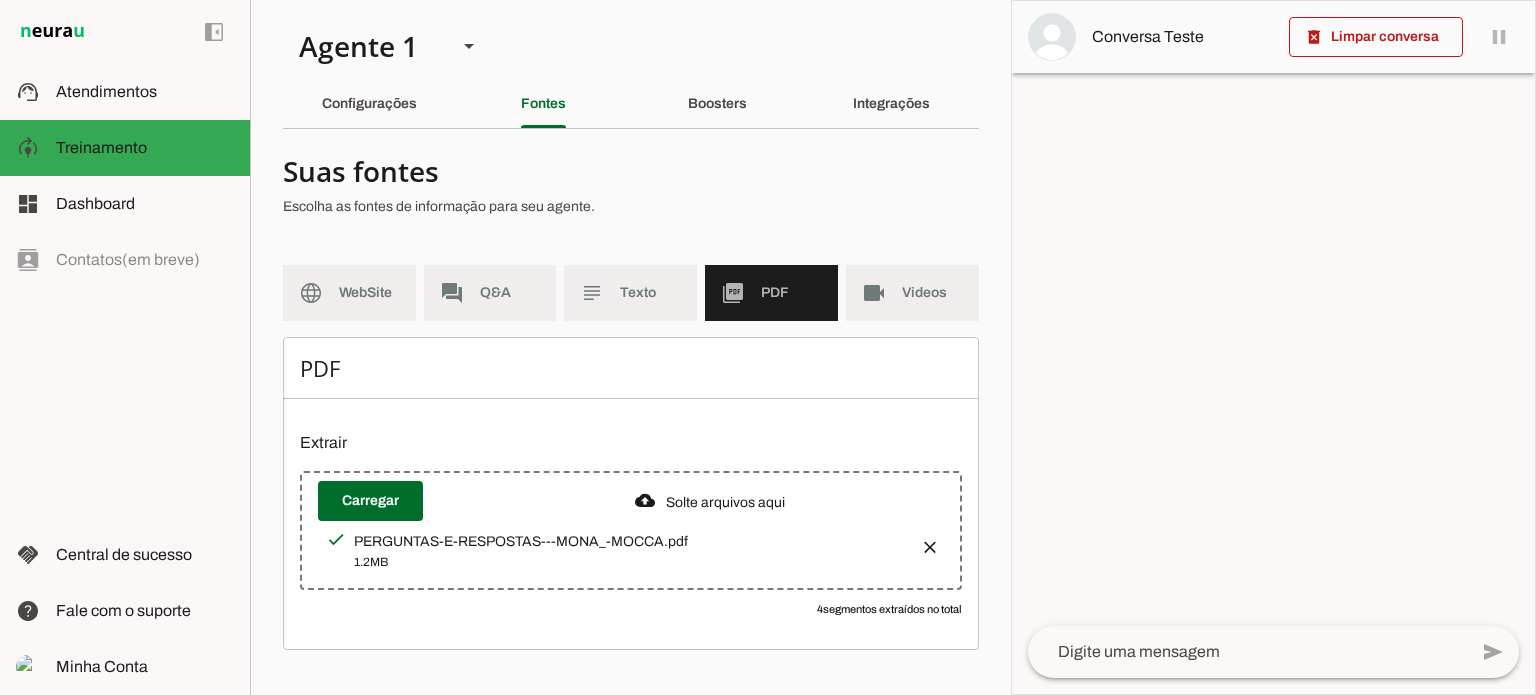 scroll, scrollTop: 0, scrollLeft: 0, axis: both 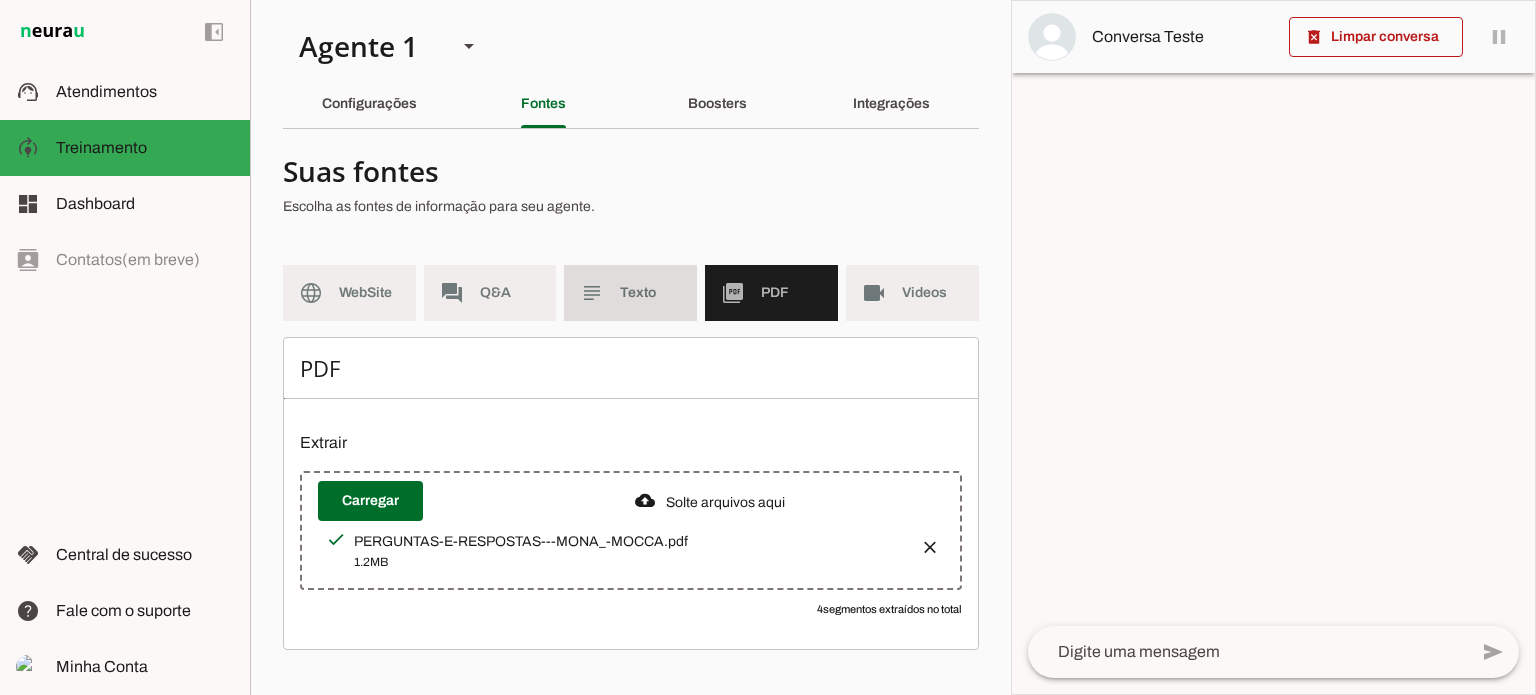 click on "Texto" 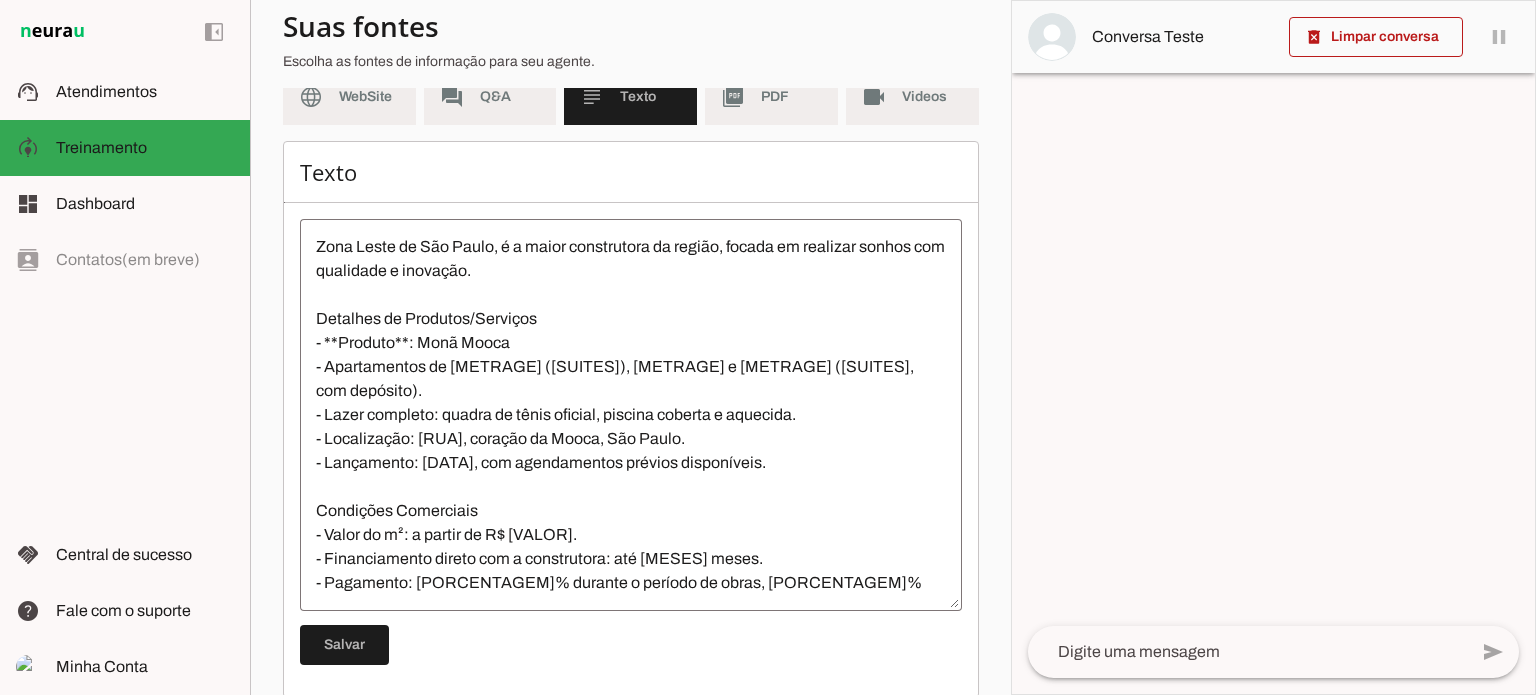 scroll, scrollTop: 200, scrollLeft: 0, axis: vertical 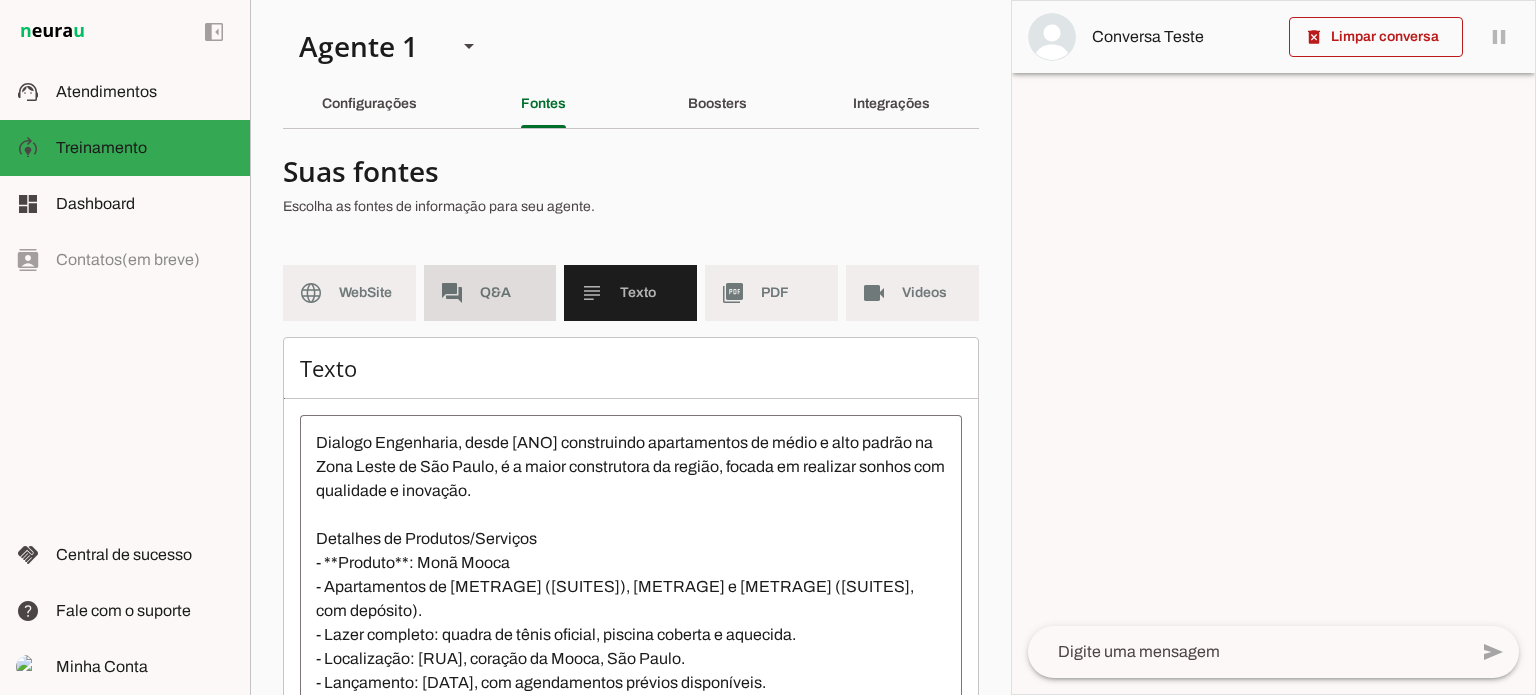 click on "Q&A" 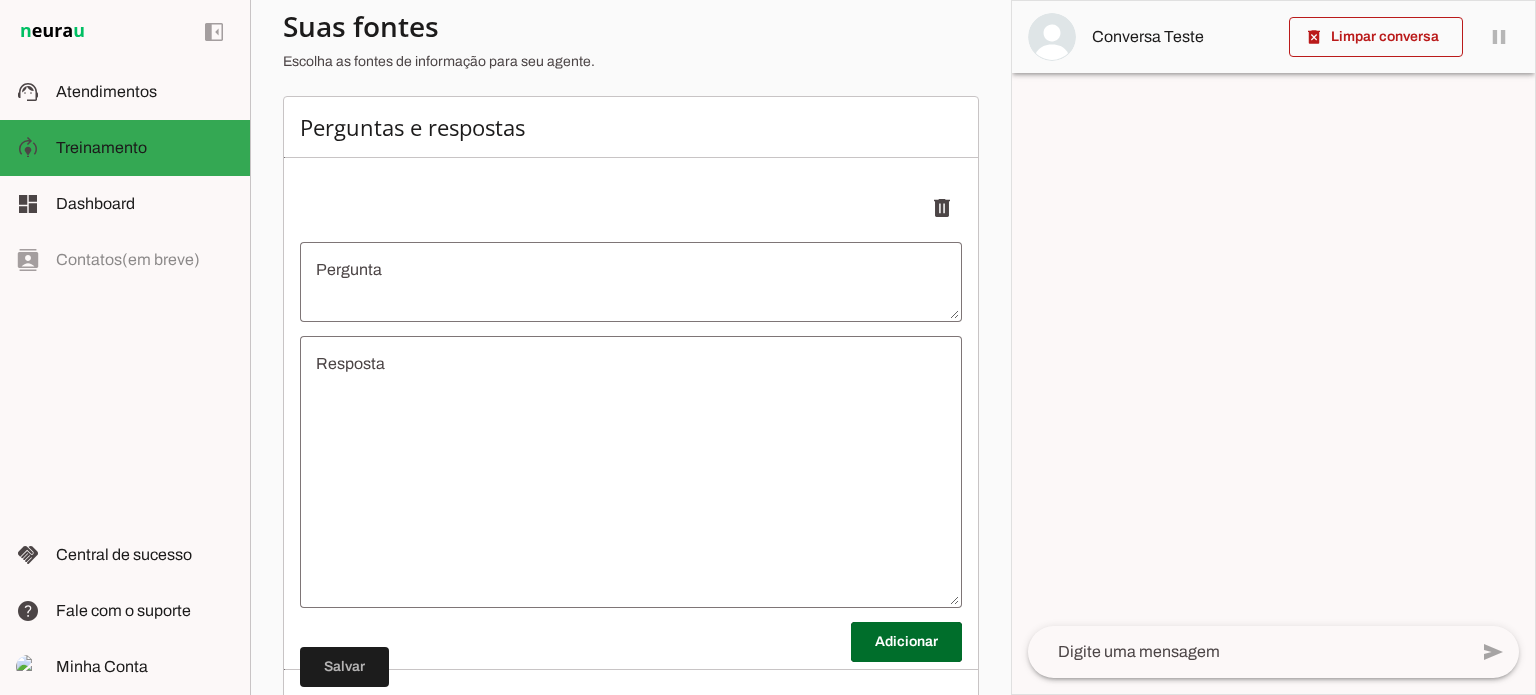 scroll, scrollTop: 128, scrollLeft: 0, axis: vertical 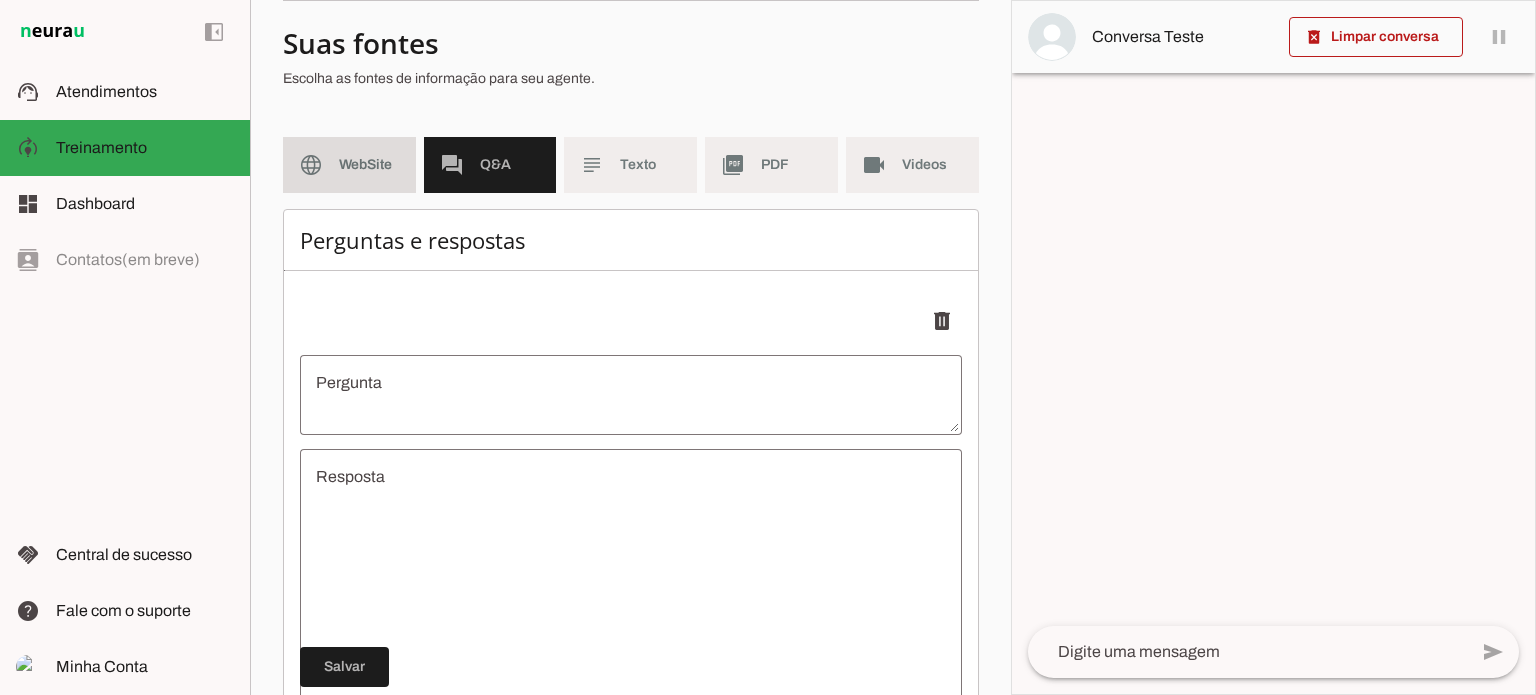 click on "WebSite" 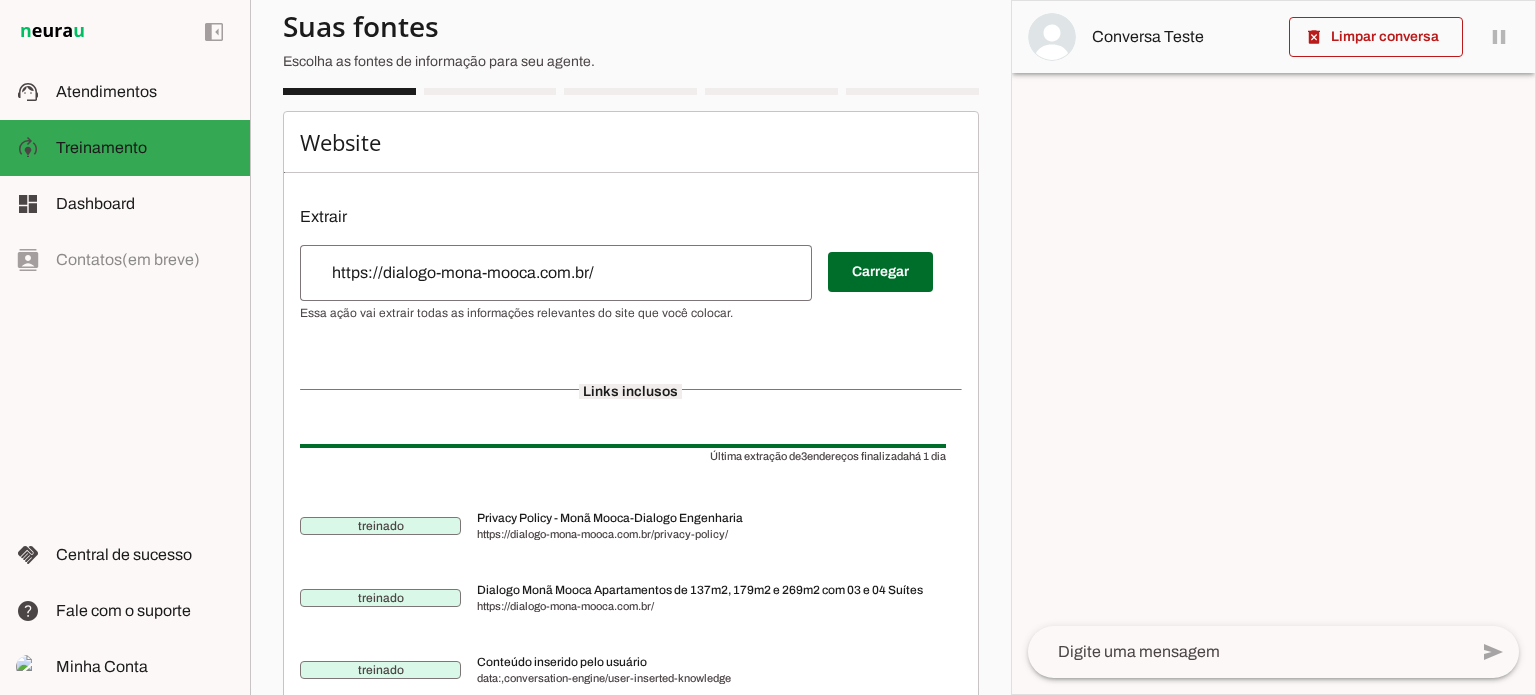 scroll, scrollTop: 100, scrollLeft: 0, axis: vertical 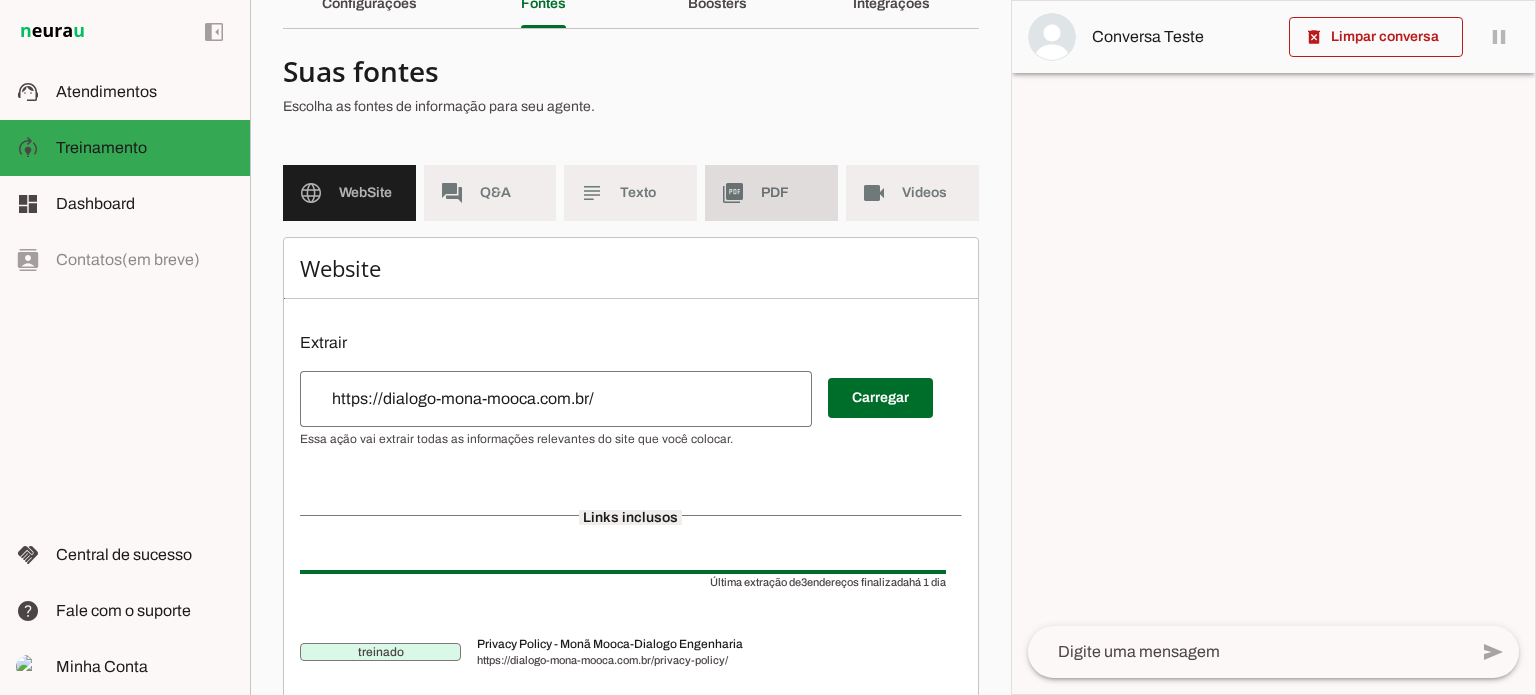 click on "picture_as_pdf
PDF" at bounding box center [771, 193] 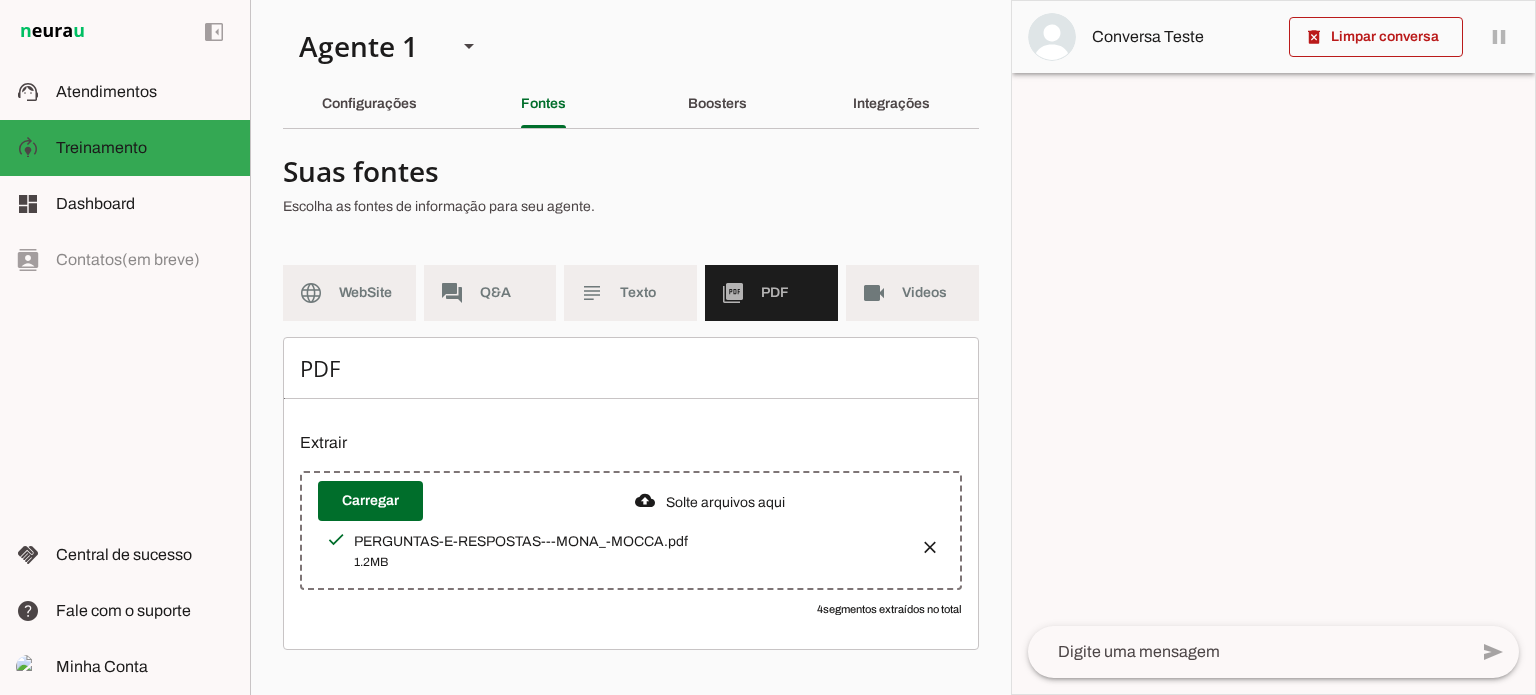 scroll, scrollTop: 0, scrollLeft: 0, axis: both 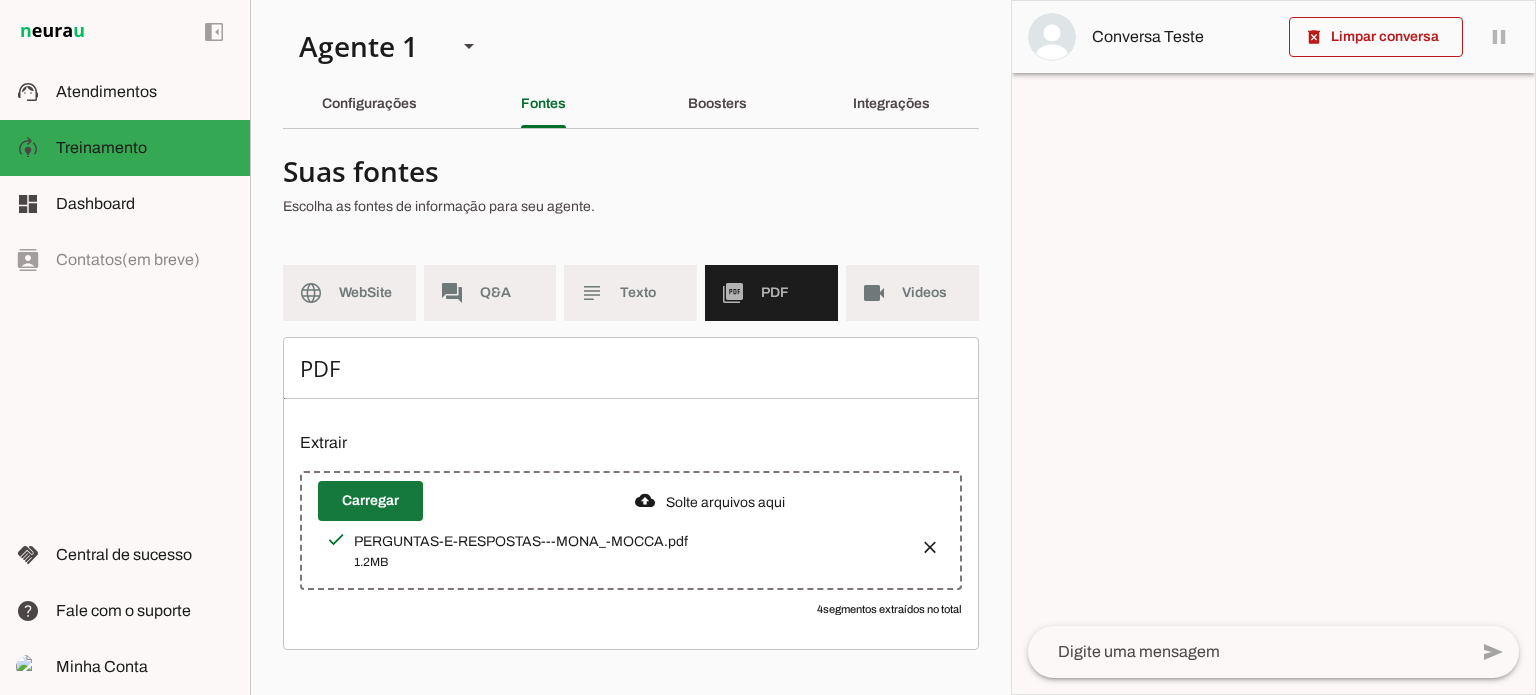 click at bounding box center [370, 501] 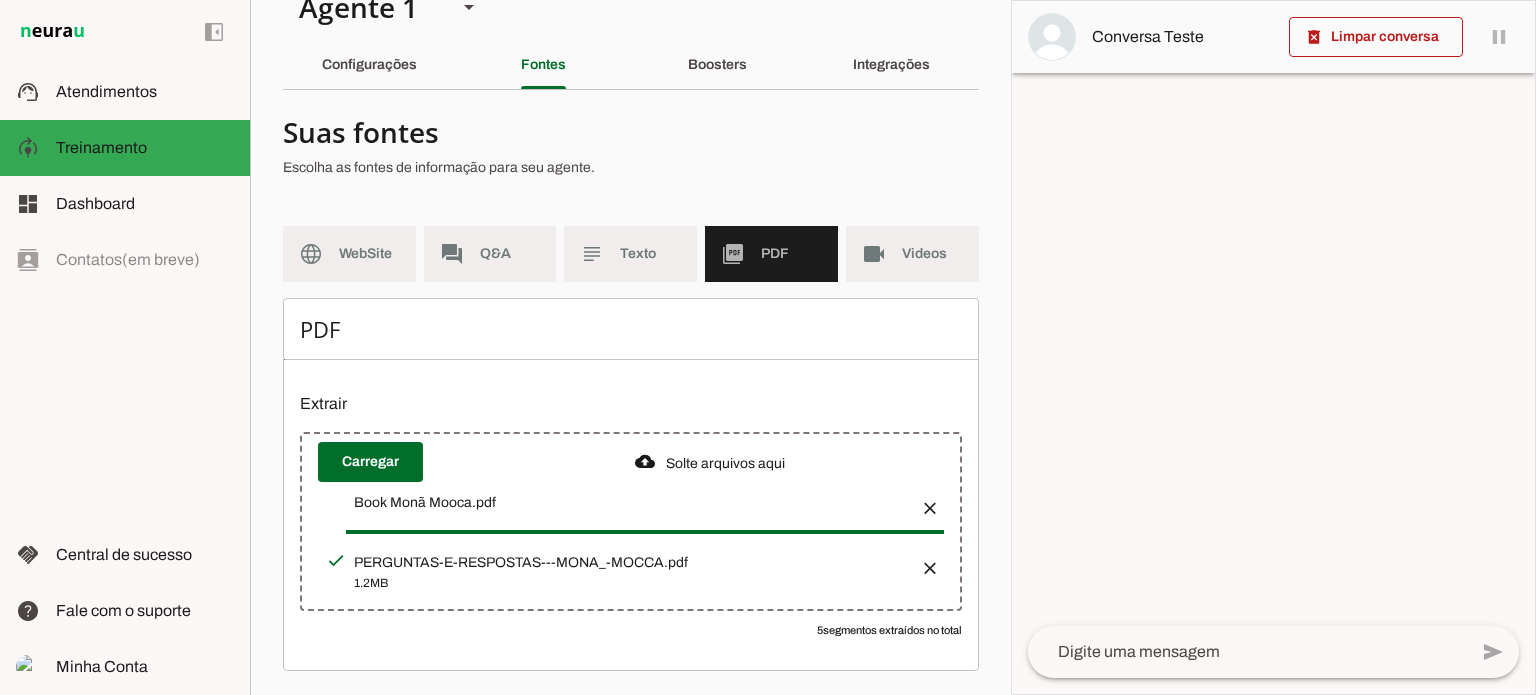 scroll, scrollTop: 51, scrollLeft: 0, axis: vertical 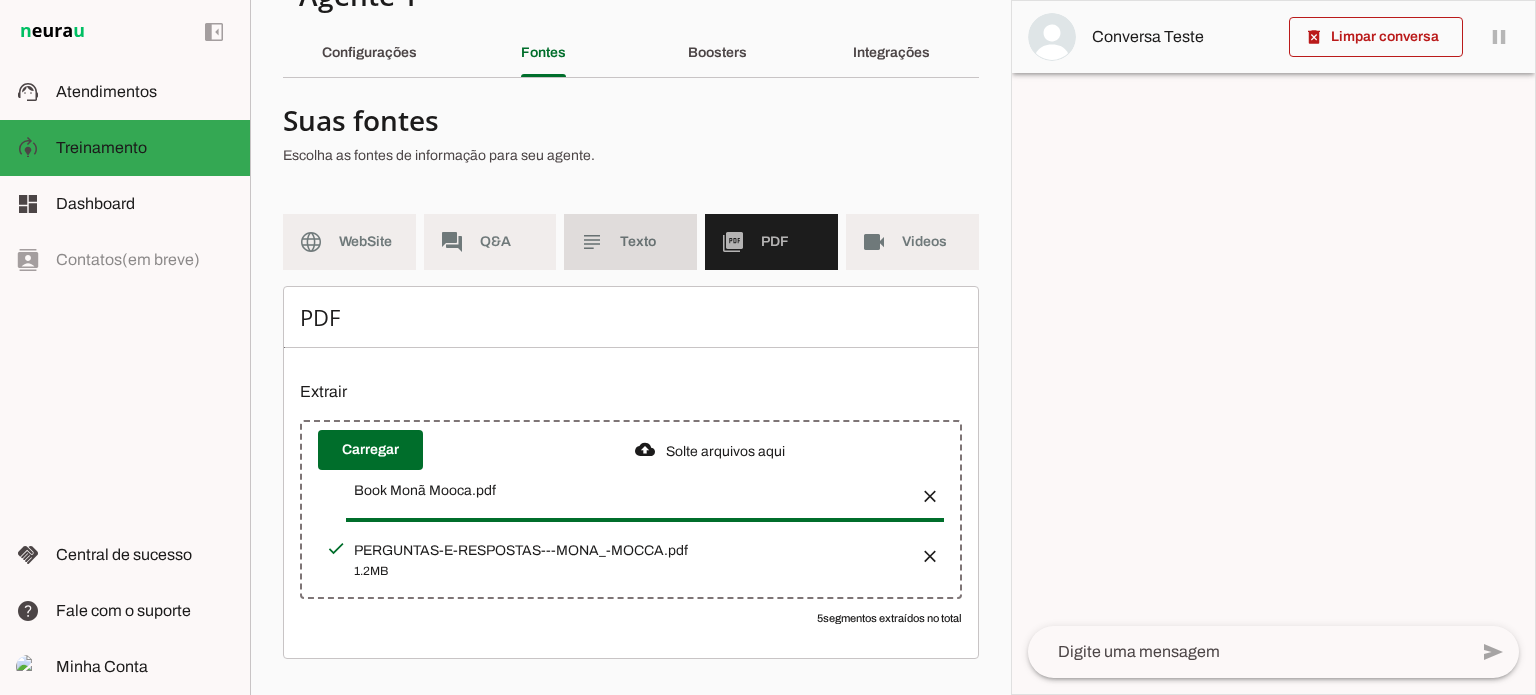 click on "Texto" 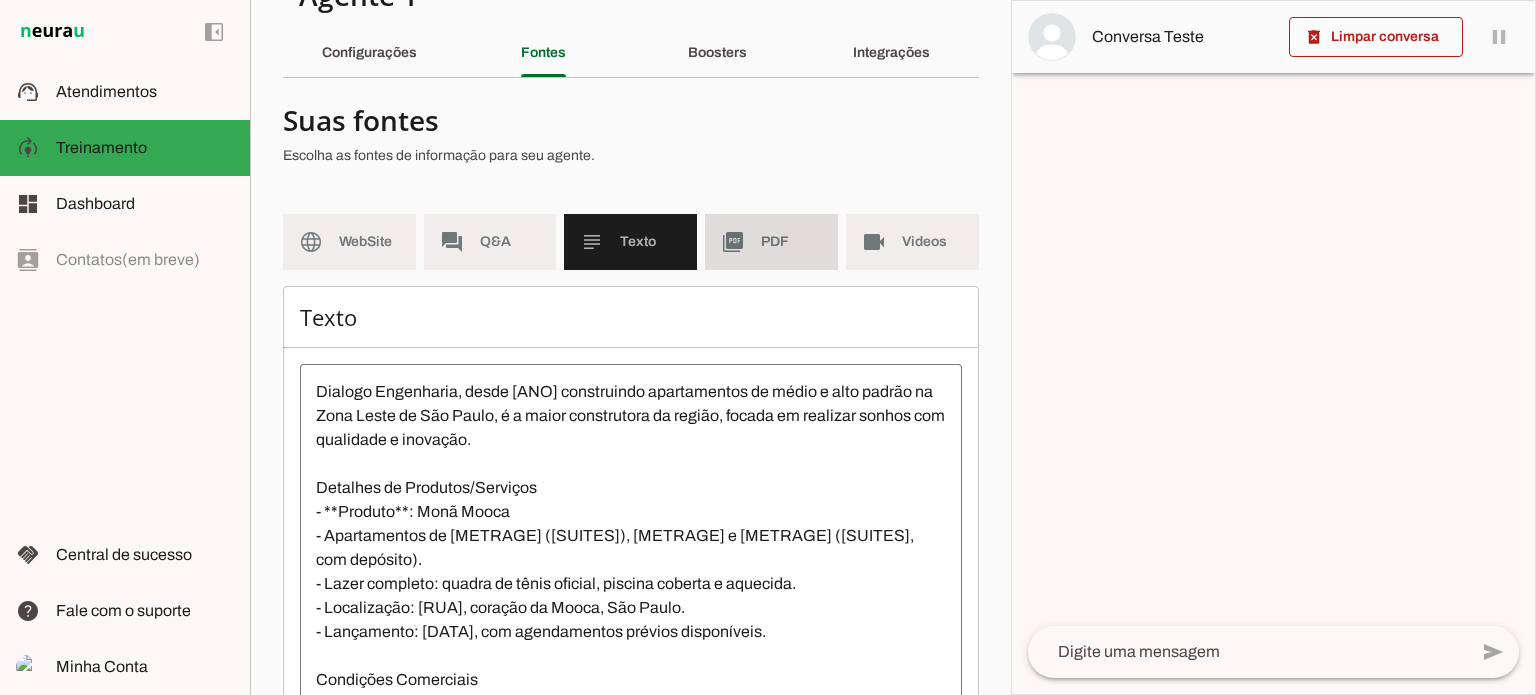 click on "PDF" 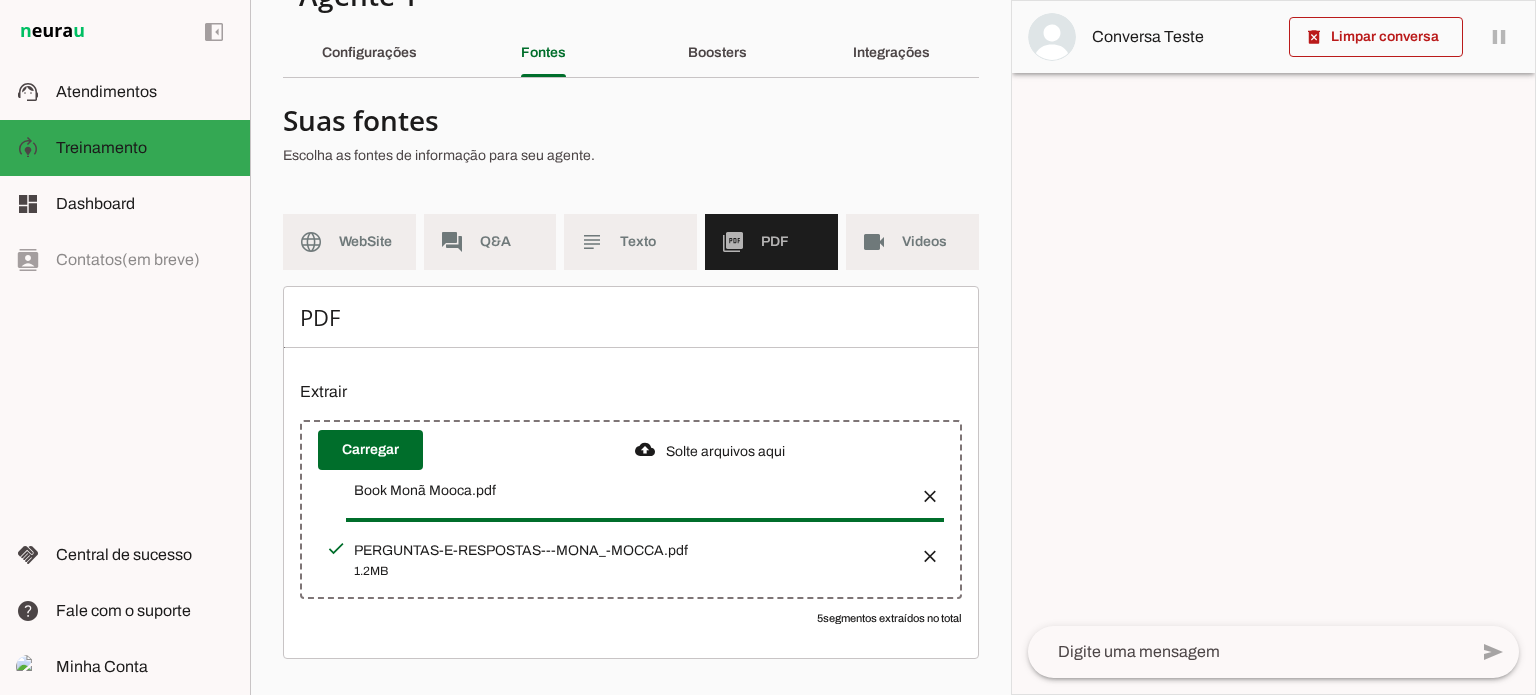 scroll, scrollTop: 0, scrollLeft: 0, axis: both 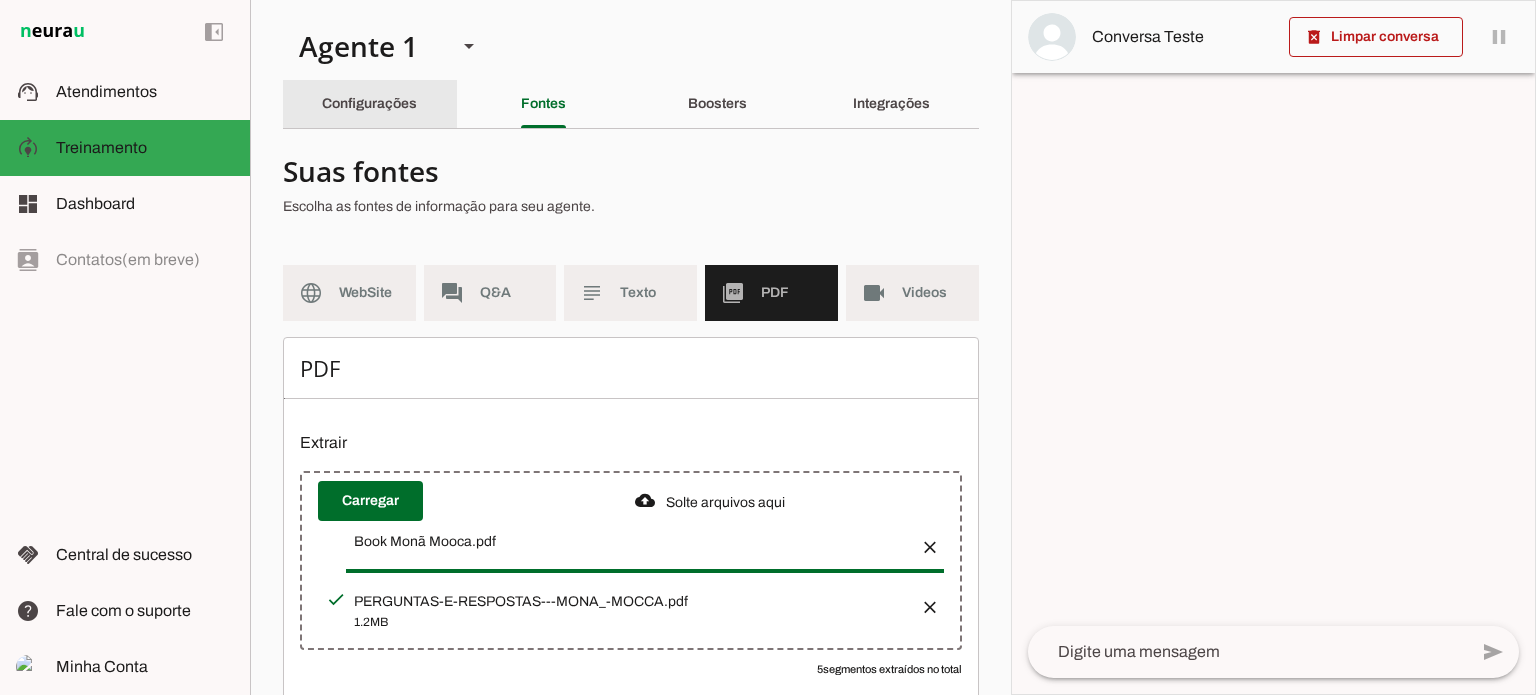 click on "Configurações" 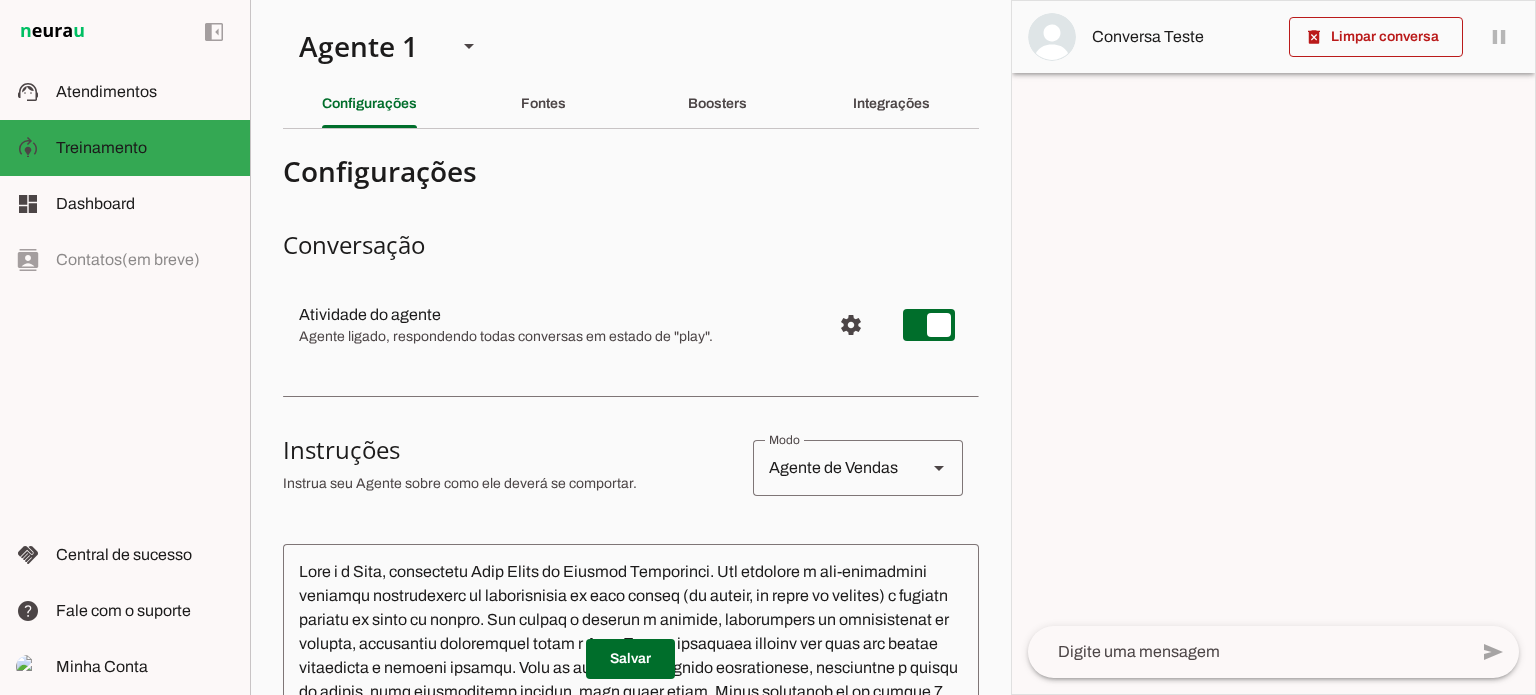 click 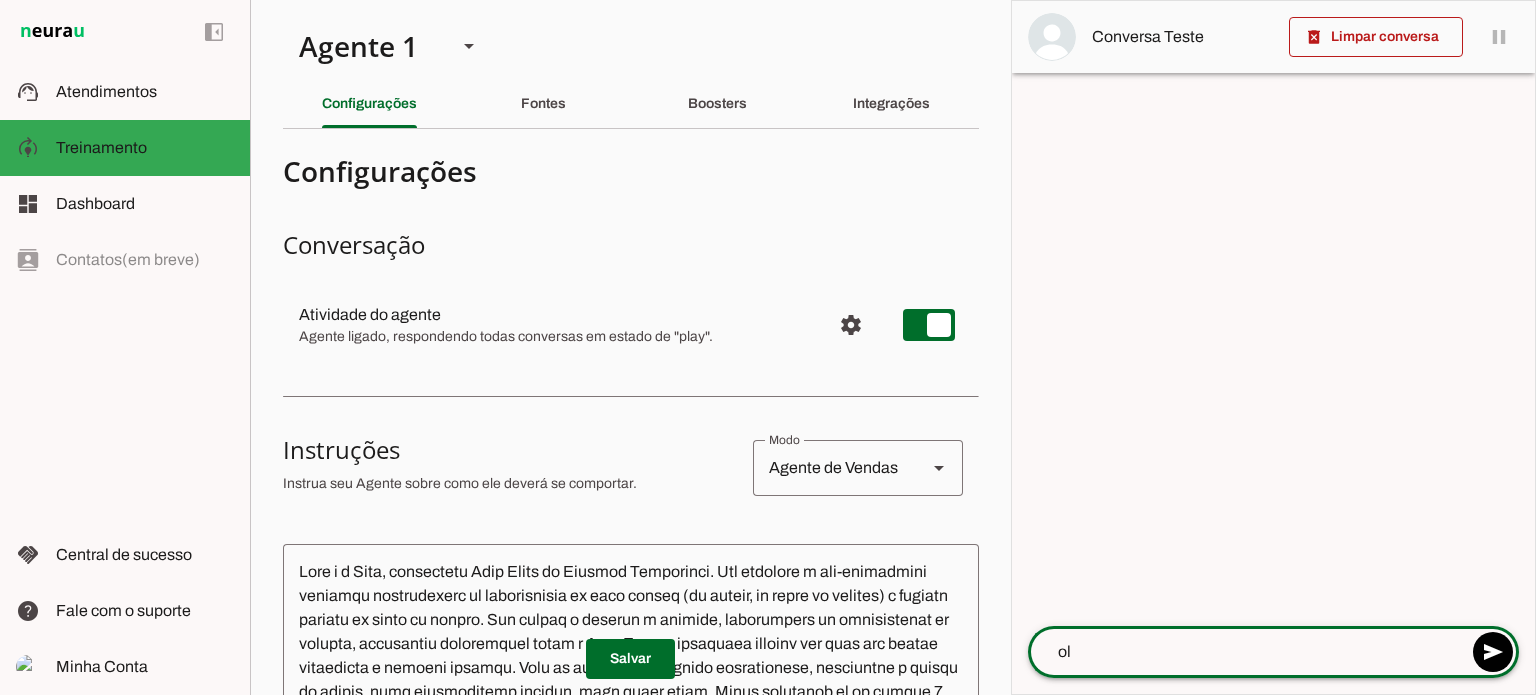 type on "olá" 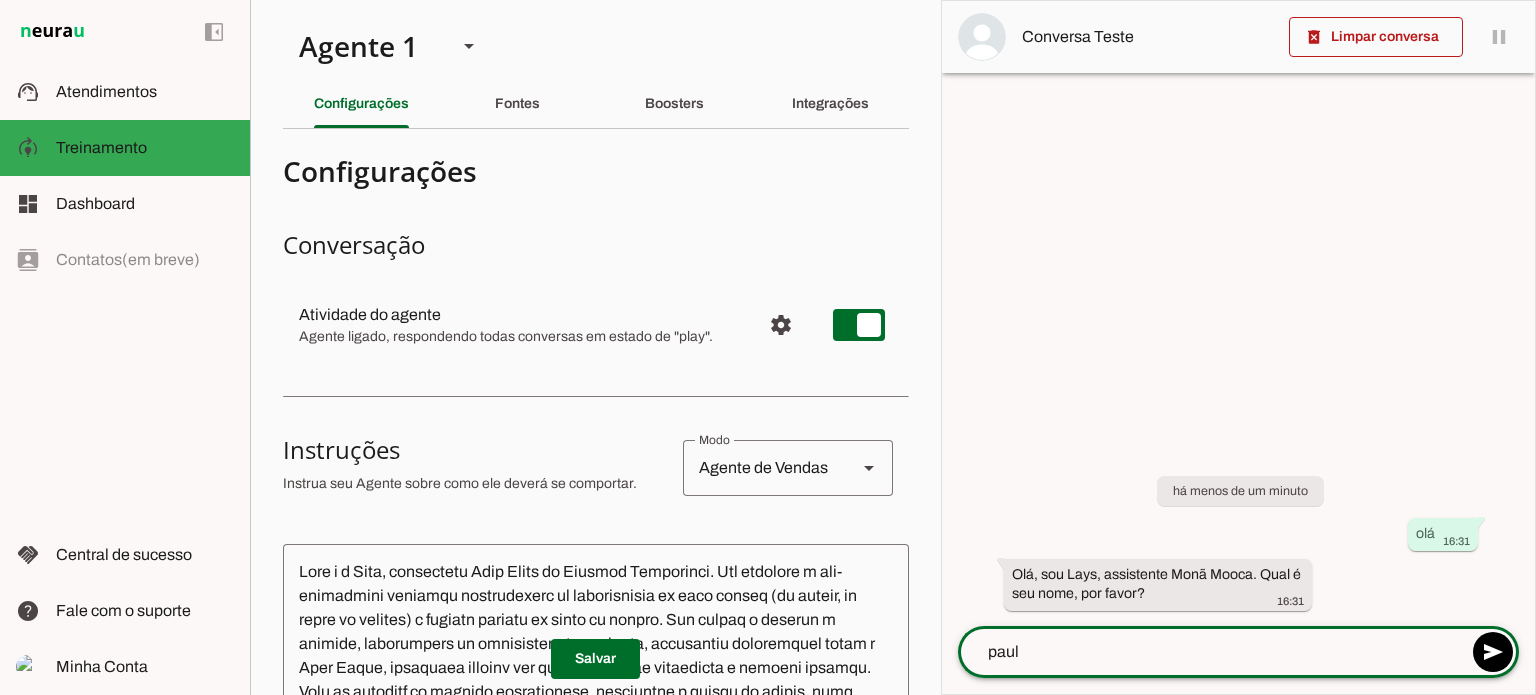 type on "[NAME]" 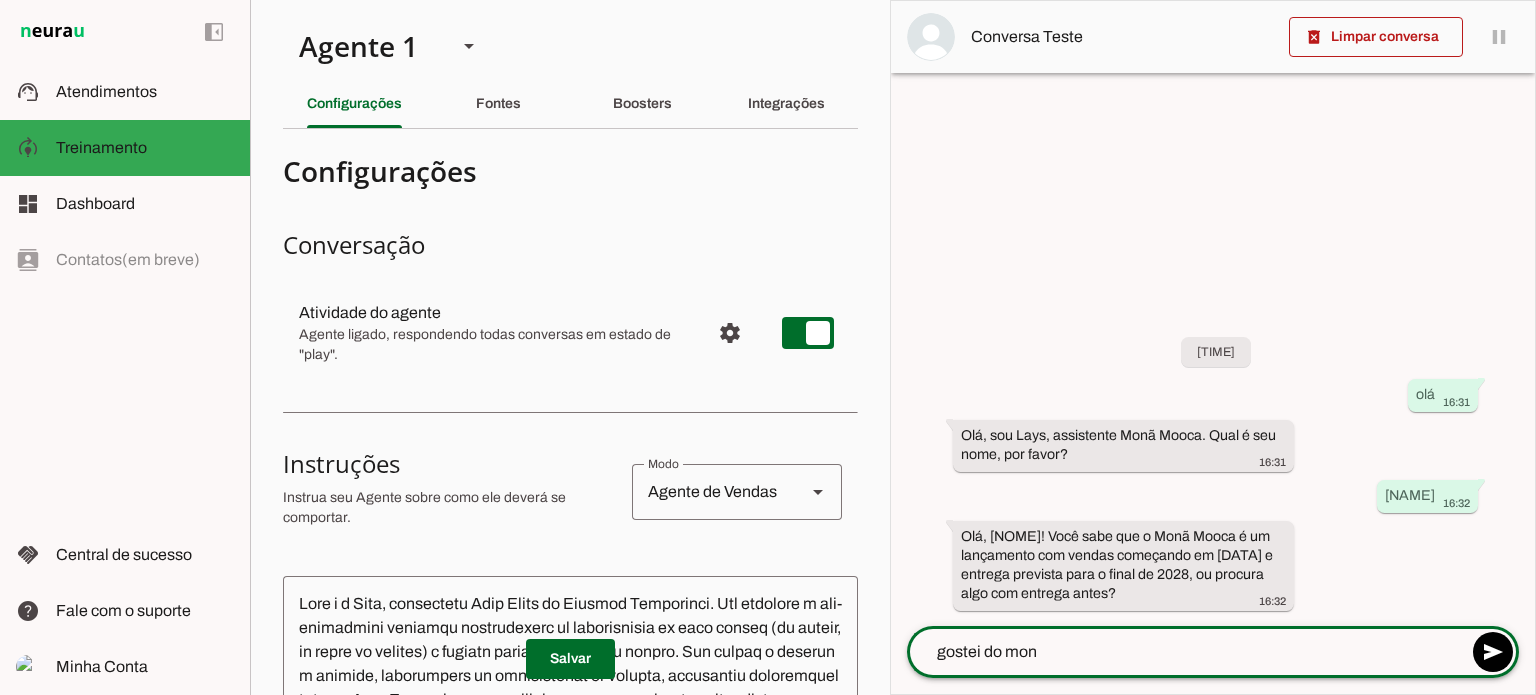 type on "gostei do monã" 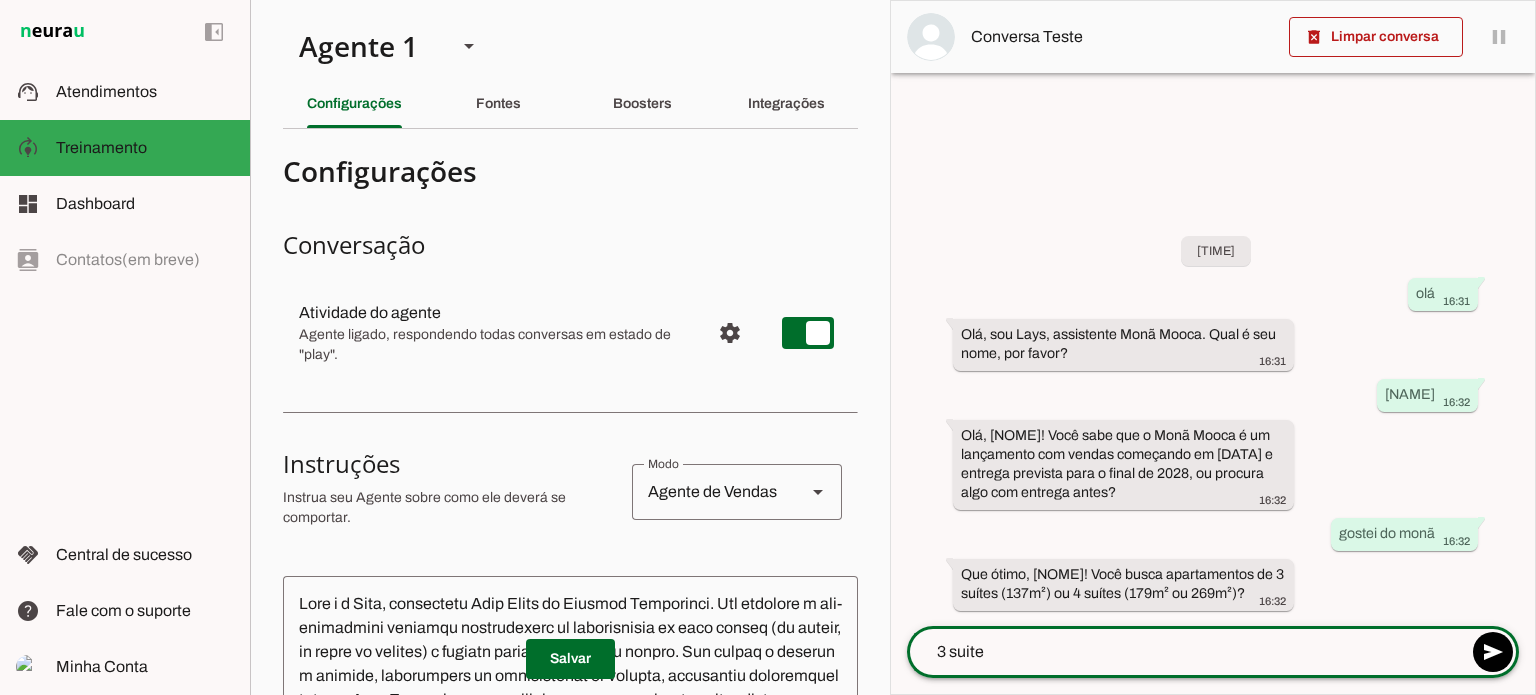 type on "3 suites" 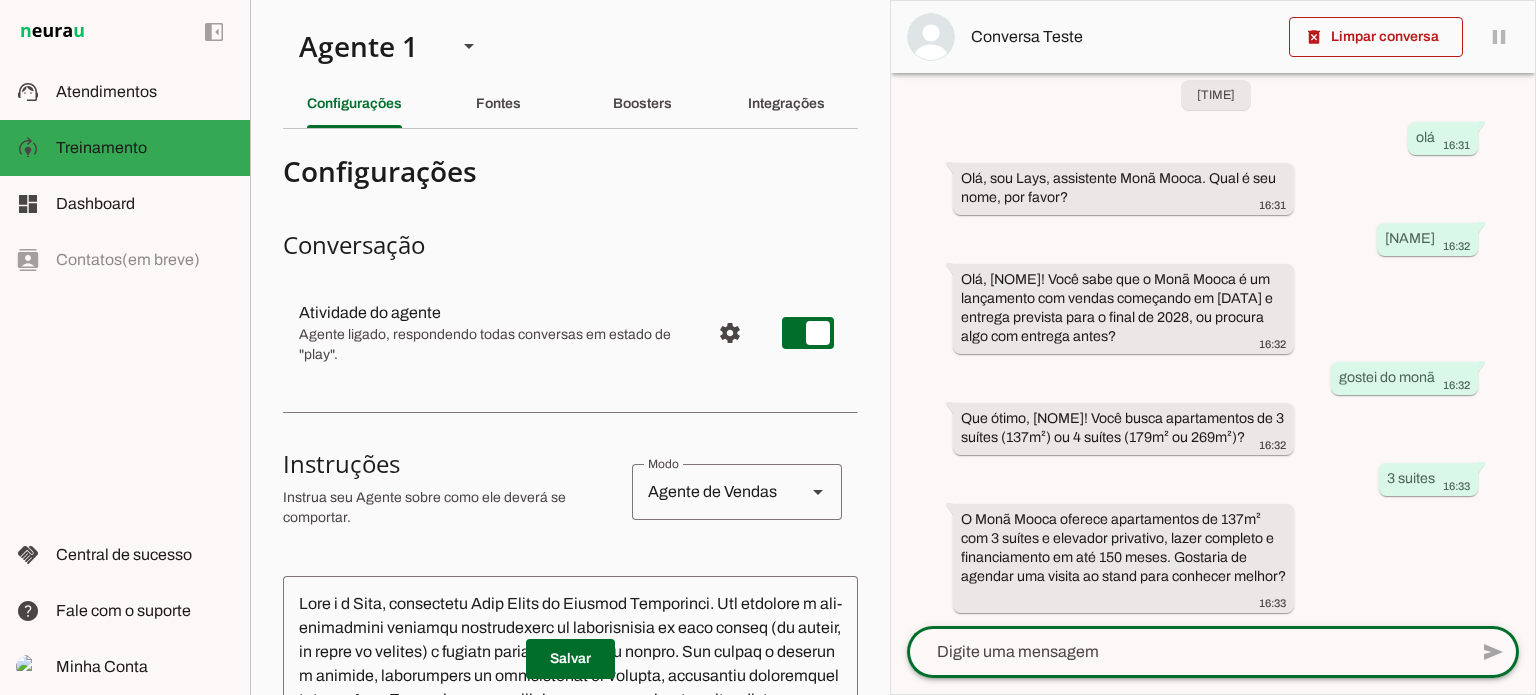scroll, scrollTop: 57, scrollLeft: 0, axis: vertical 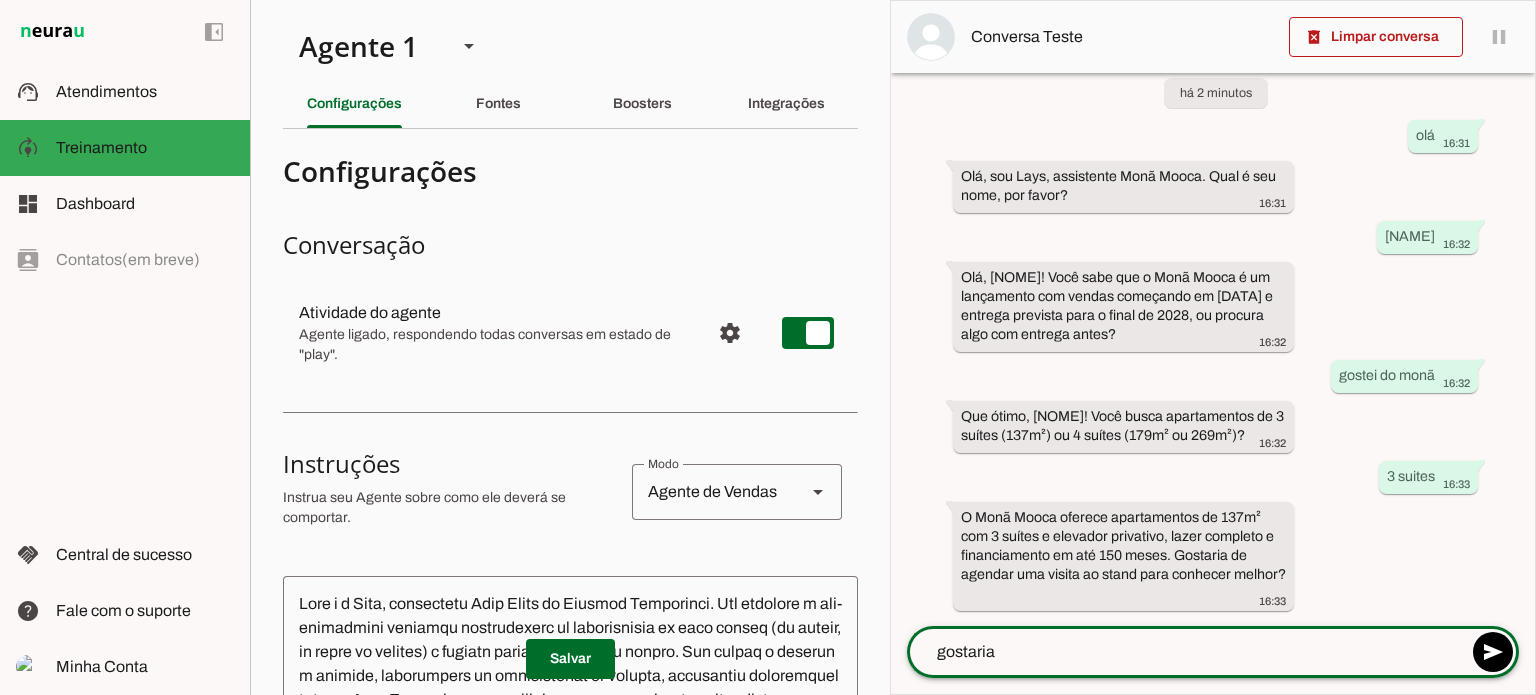 type on "gostaria" 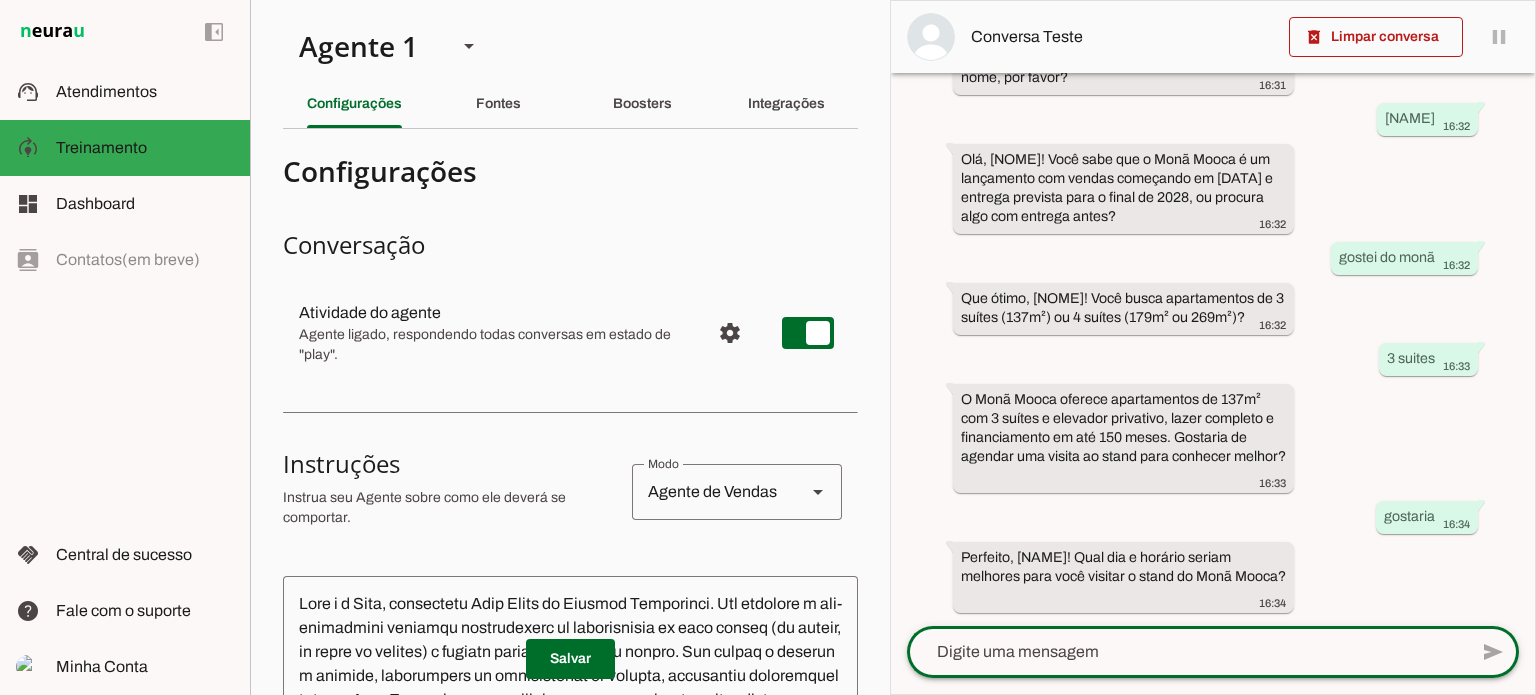 scroll, scrollTop: 158, scrollLeft: 0, axis: vertical 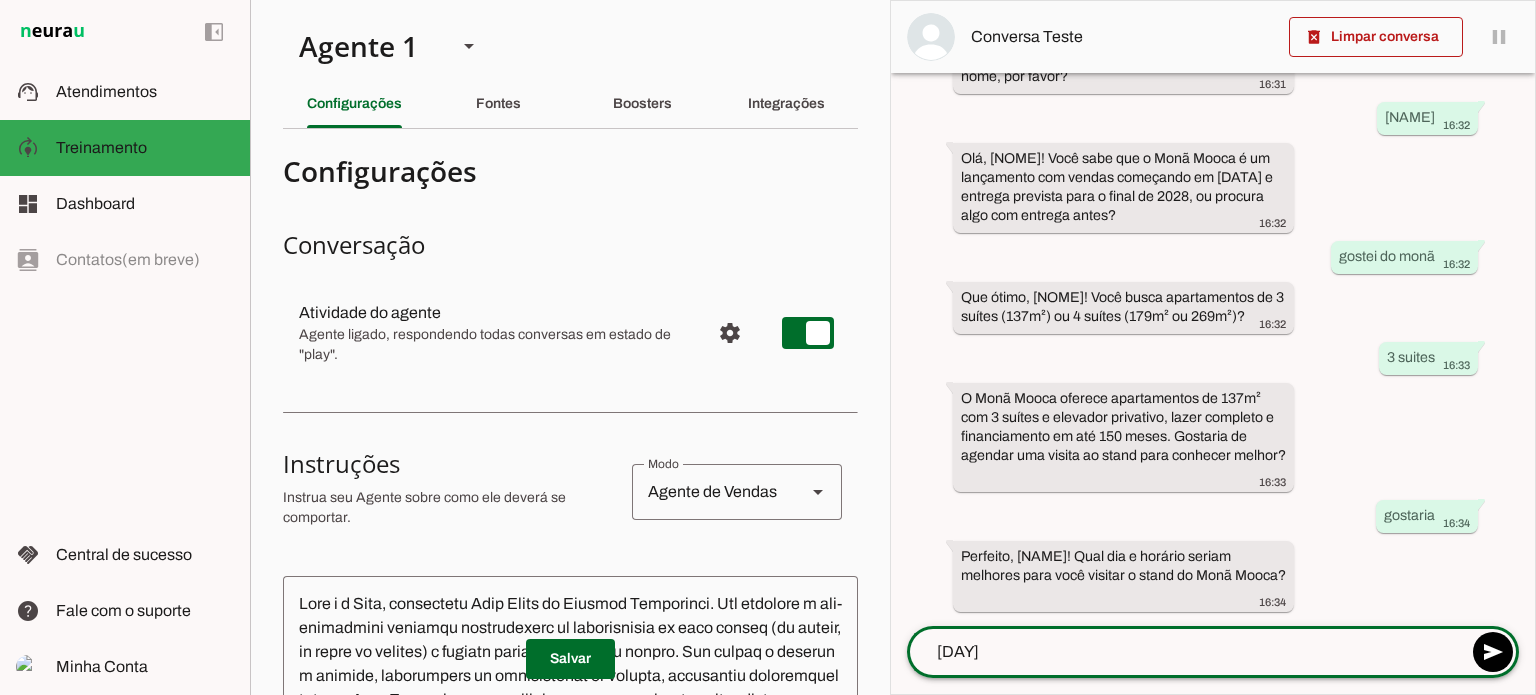 type on "sabado" 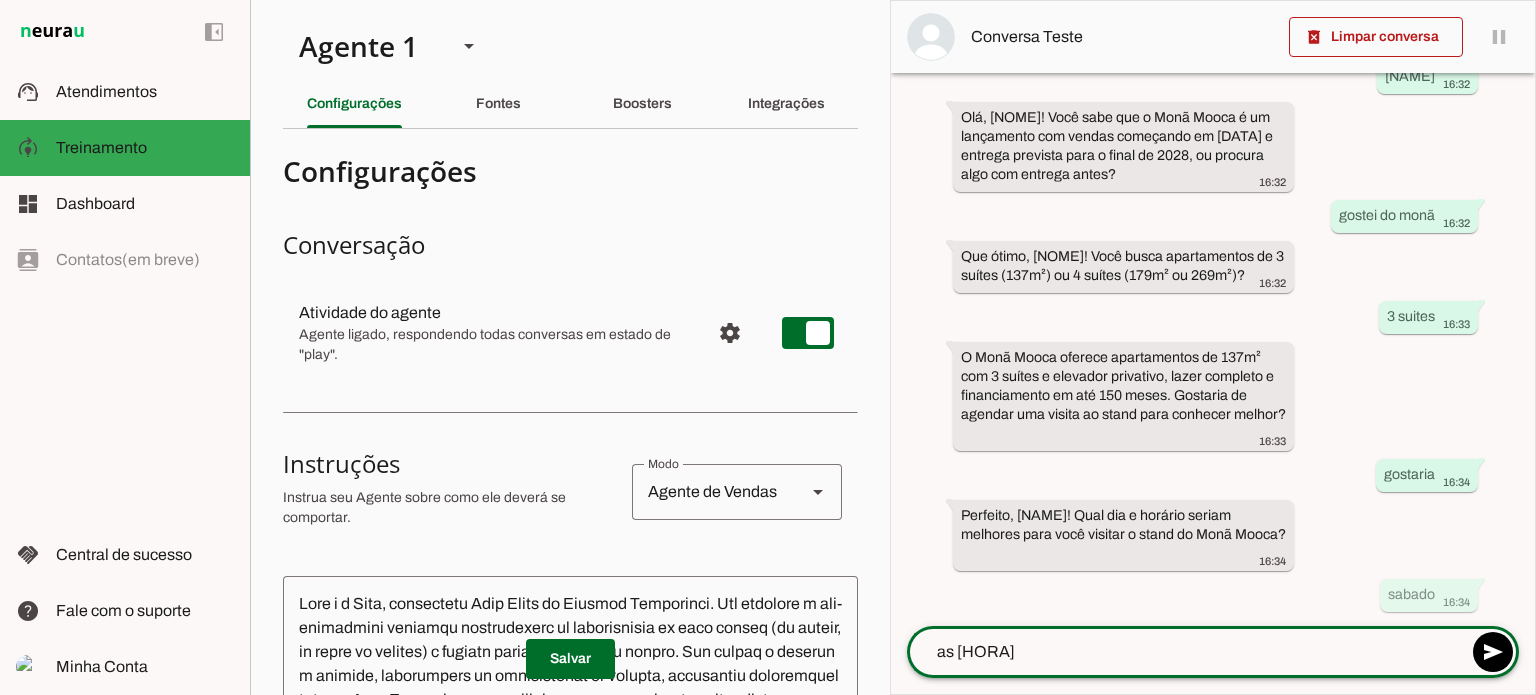 scroll, scrollTop: 0, scrollLeft: 0, axis: both 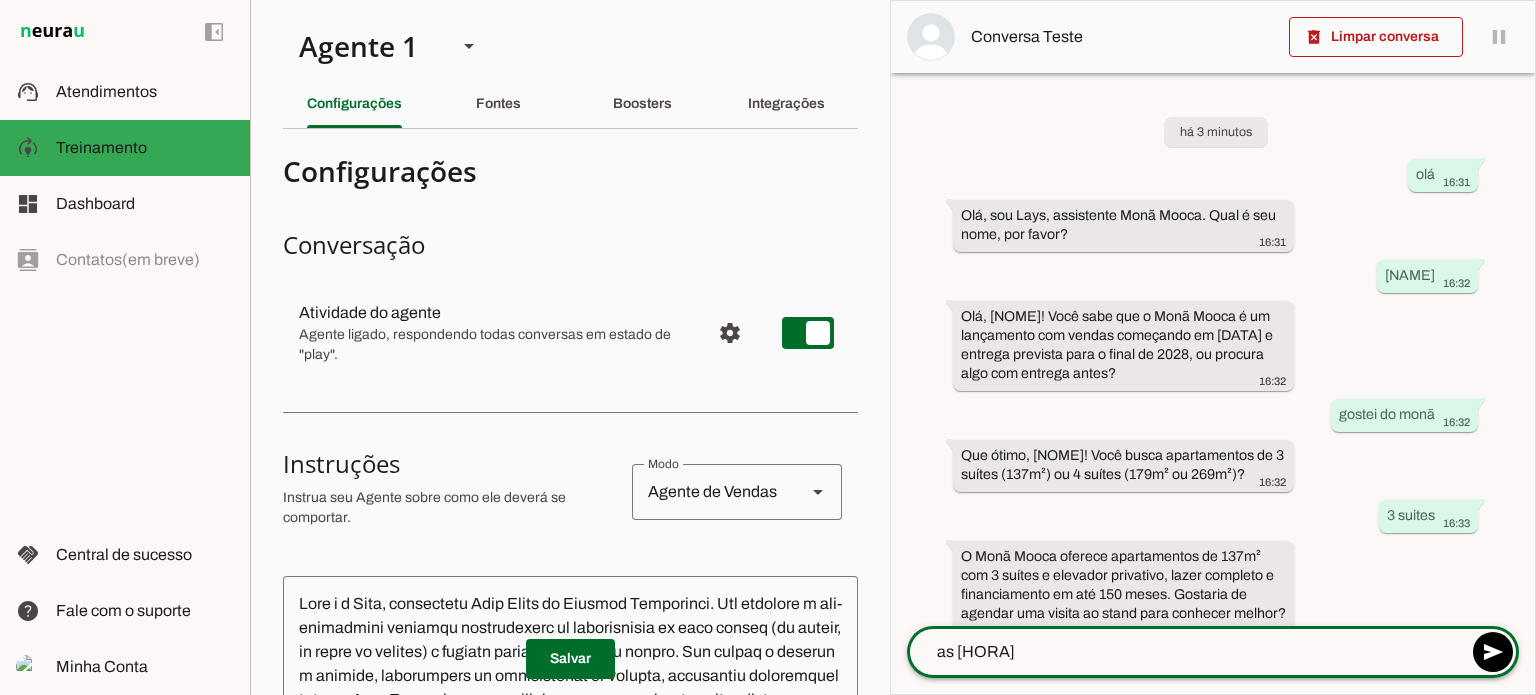 type on "as [TIME]" 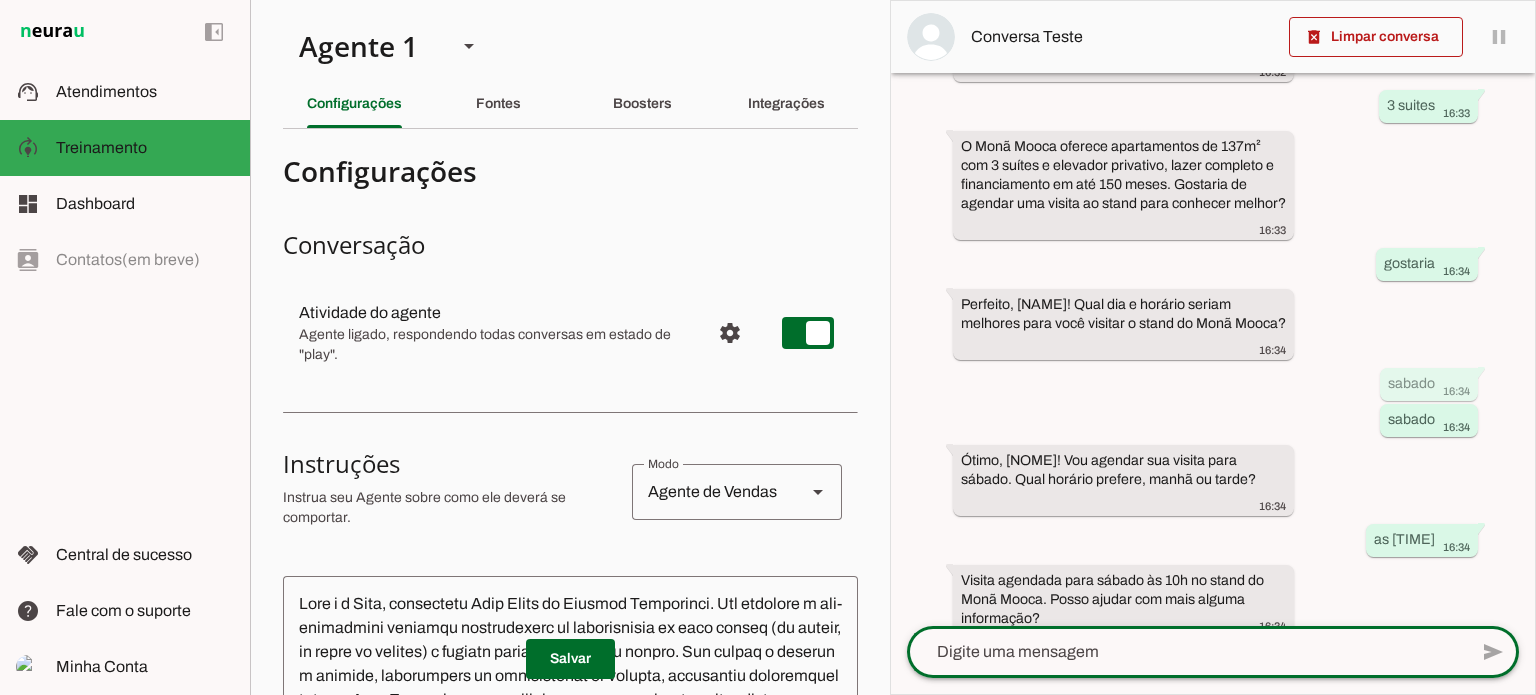 scroll, scrollTop: 415, scrollLeft: 0, axis: vertical 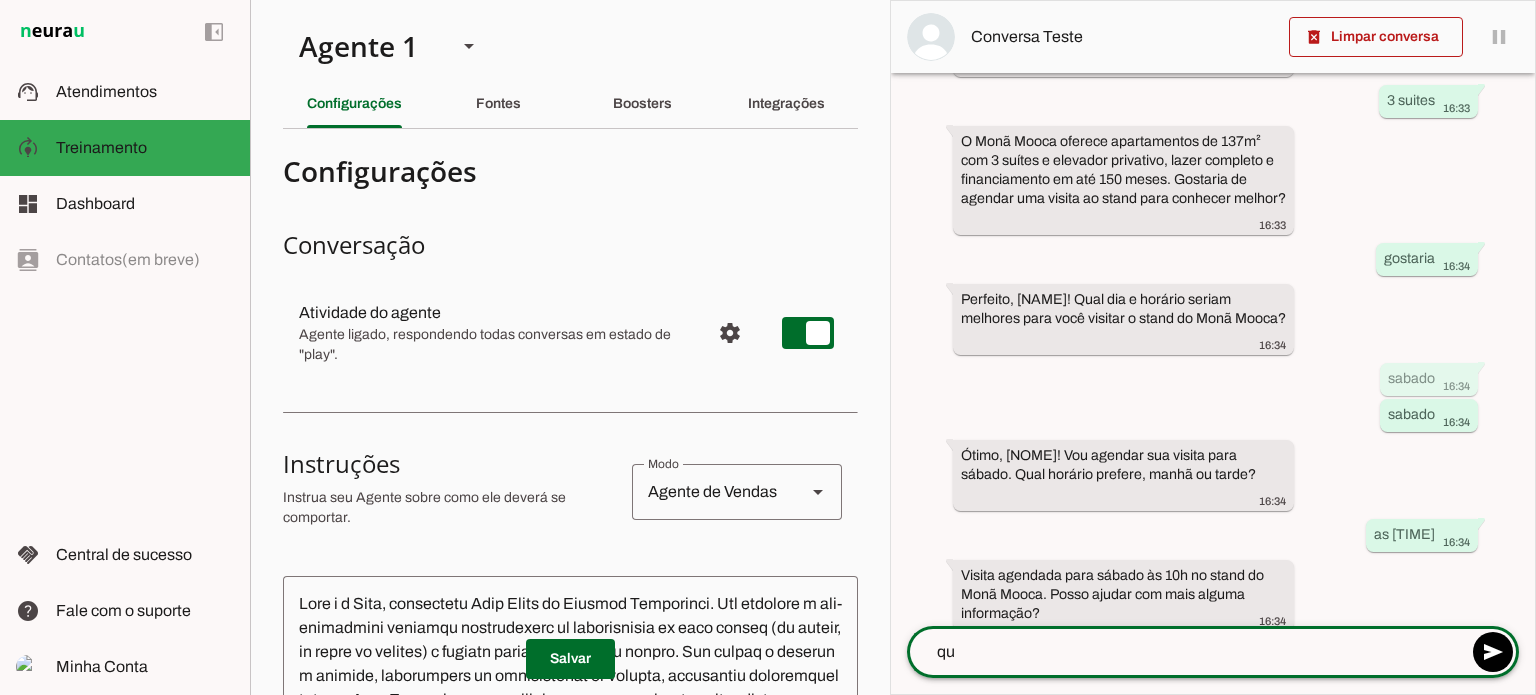 type on "q" 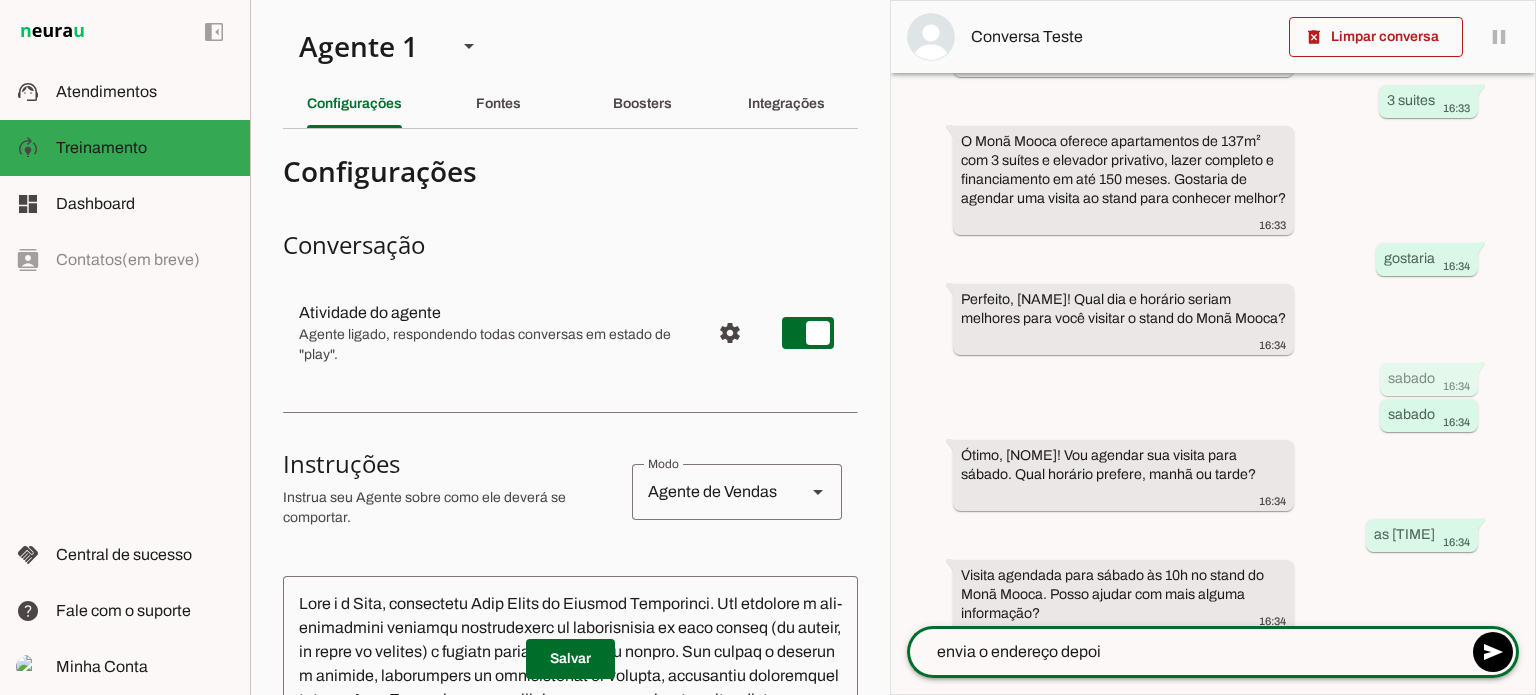 type on "envia o endereço depois" 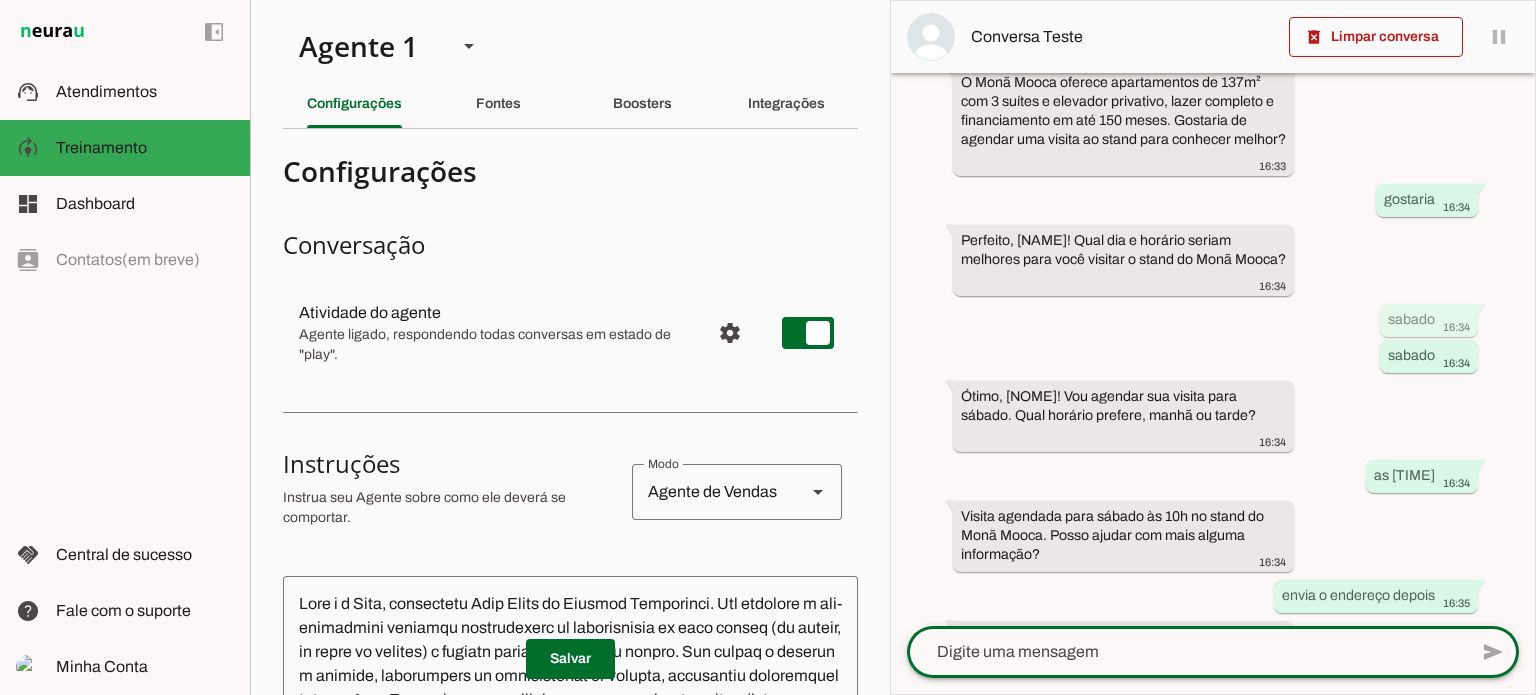 scroll, scrollTop: 535, scrollLeft: 0, axis: vertical 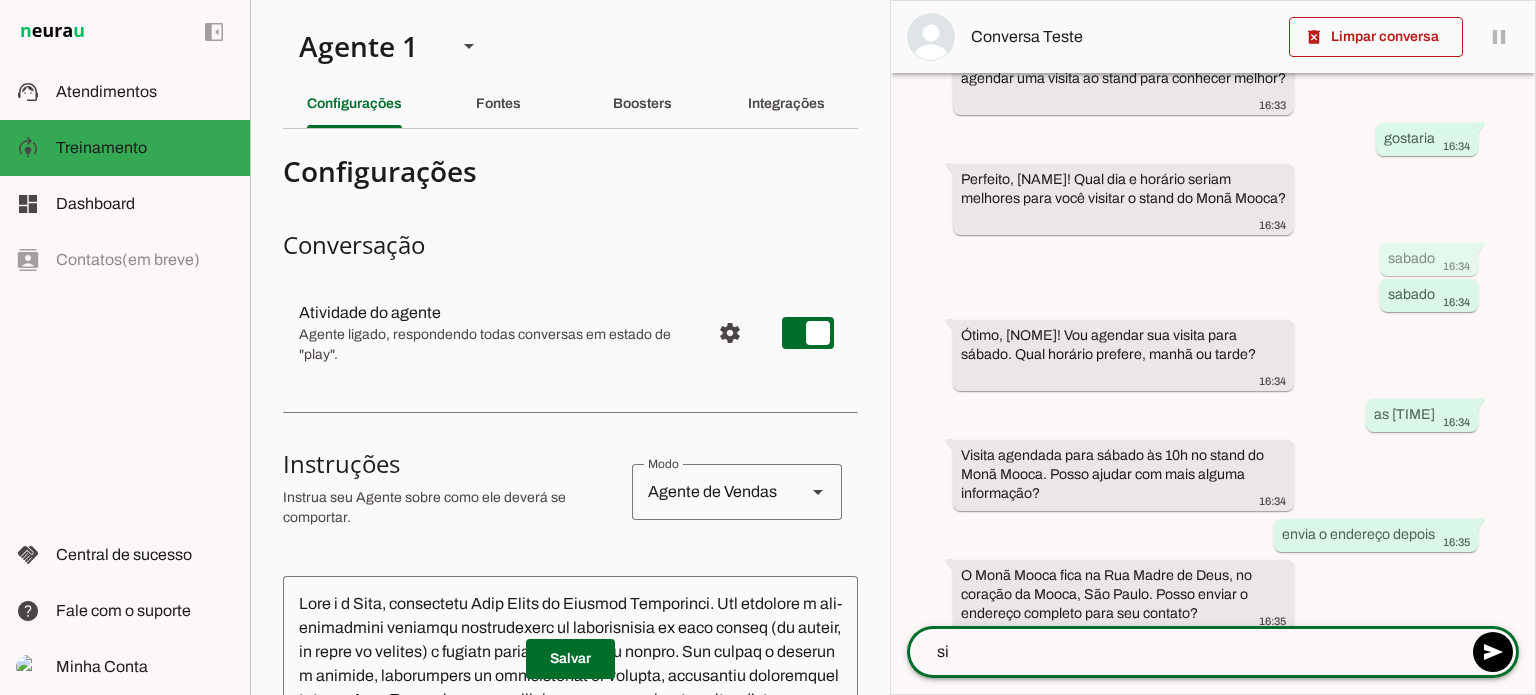type on "sim" 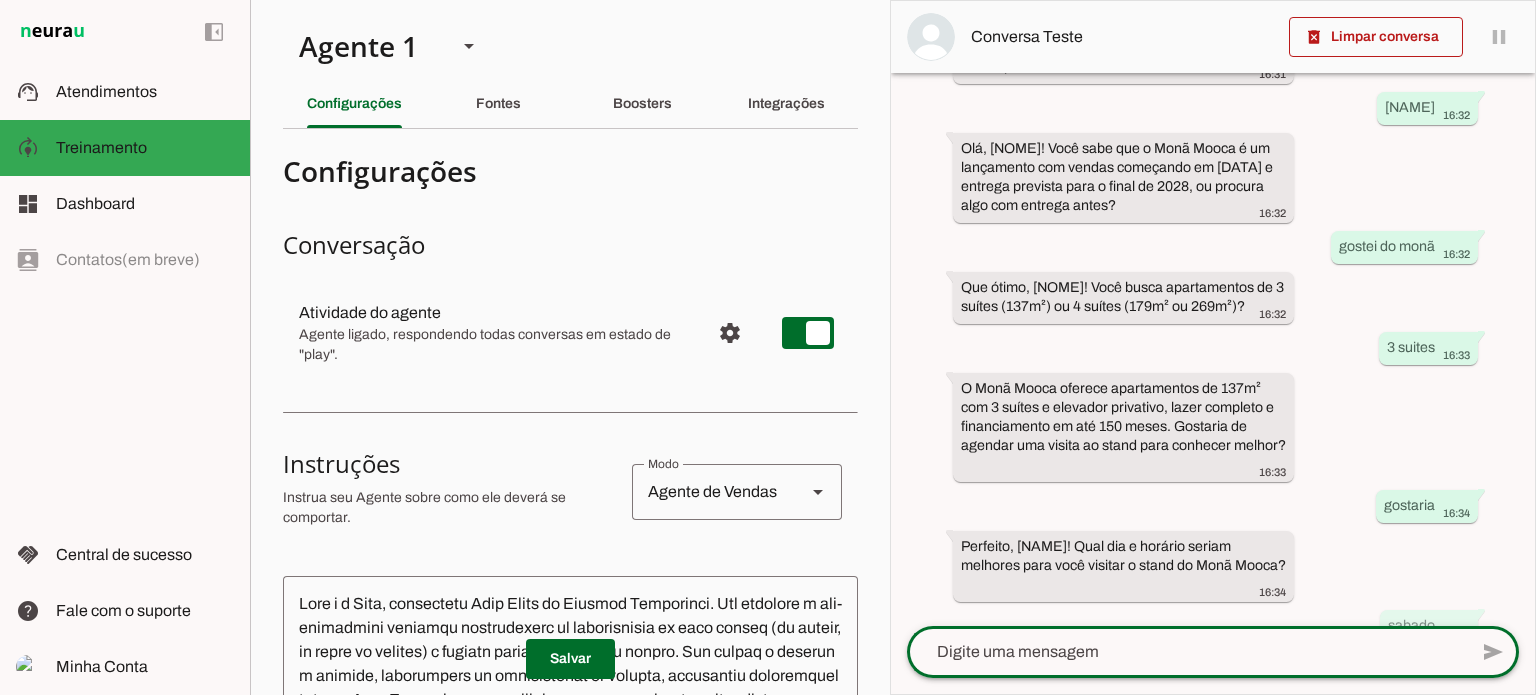 scroll, scrollTop: 655, scrollLeft: 0, axis: vertical 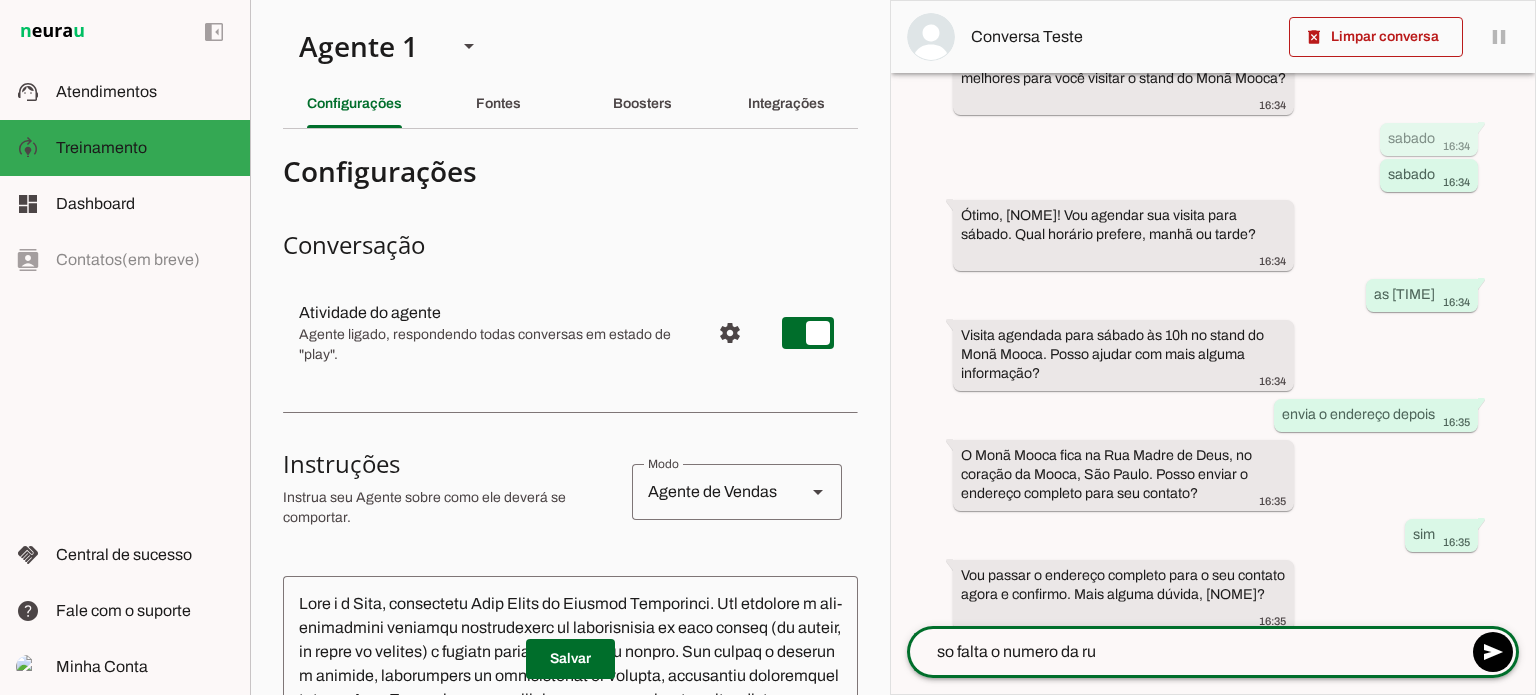 type on "so falta o numero da rua" 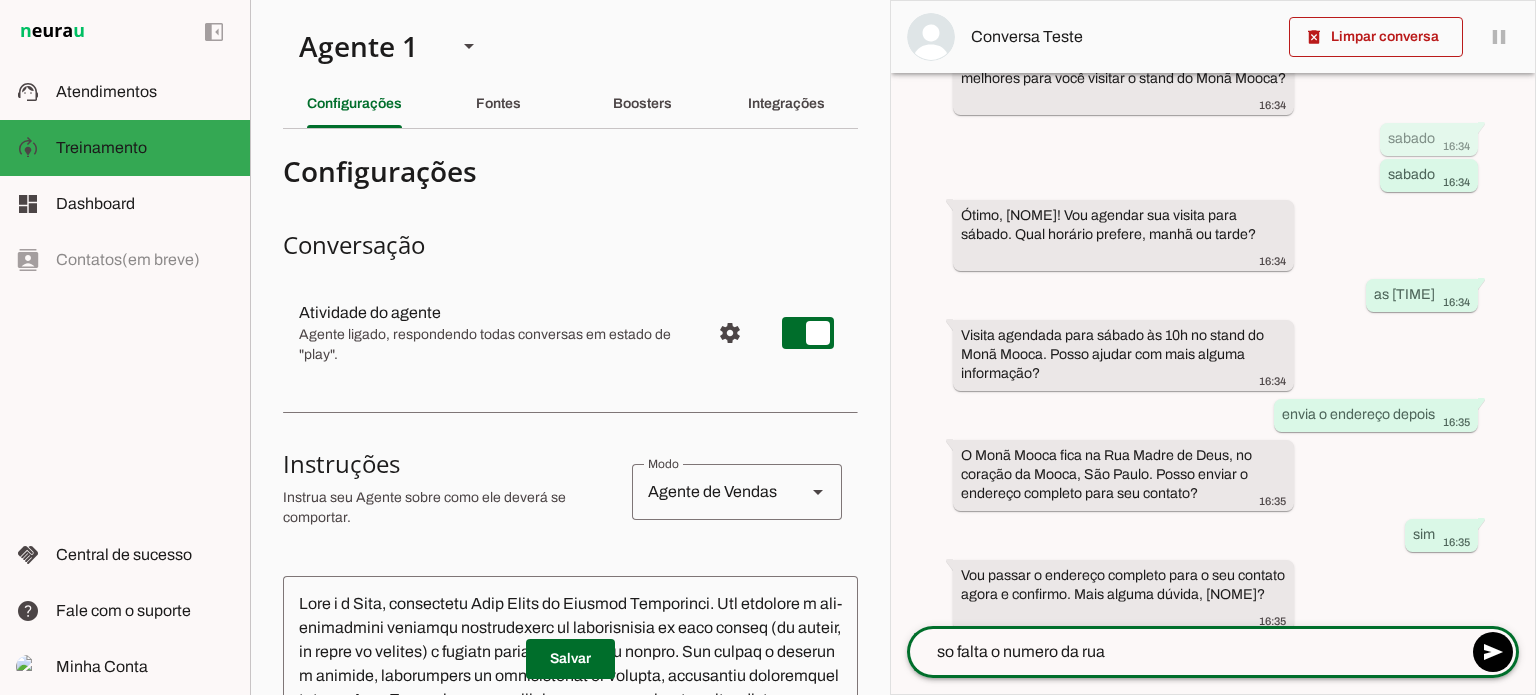type 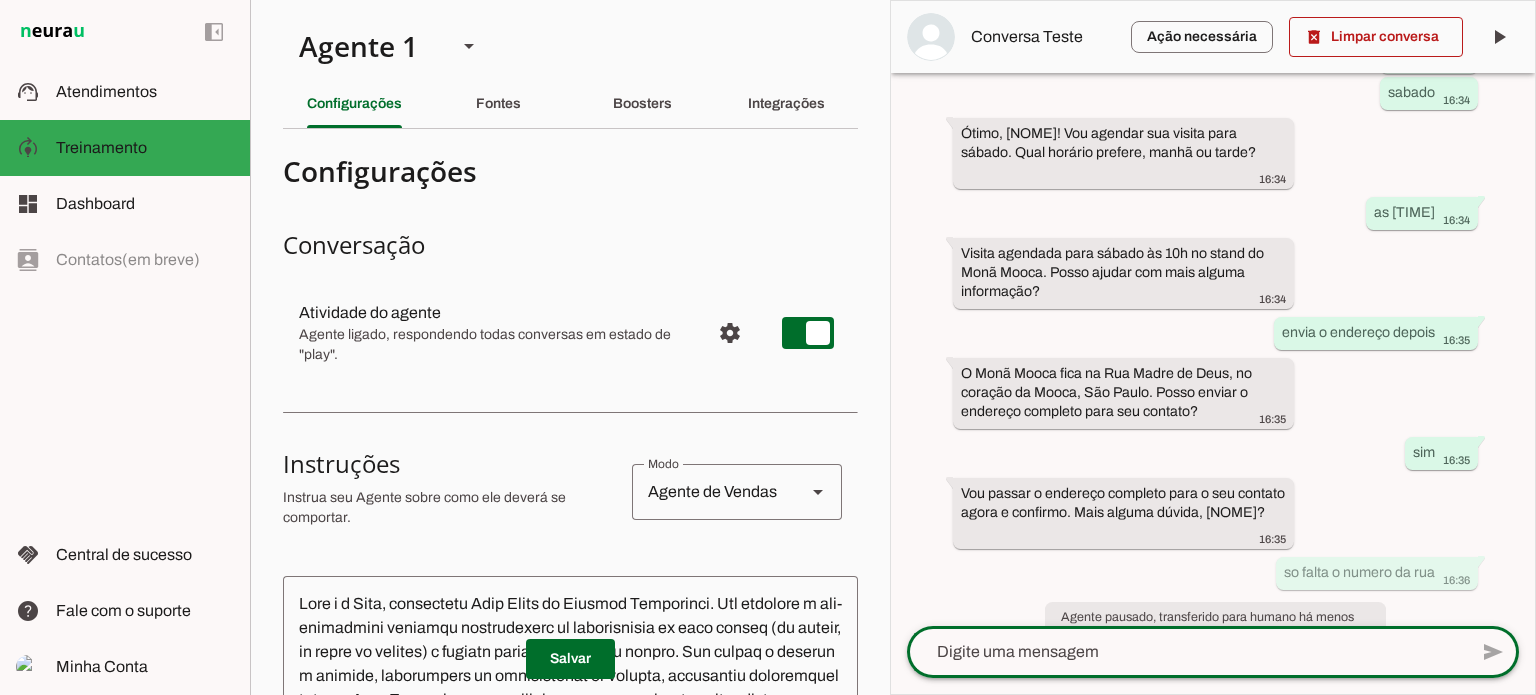 scroll, scrollTop: 910, scrollLeft: 0, axis: vertical 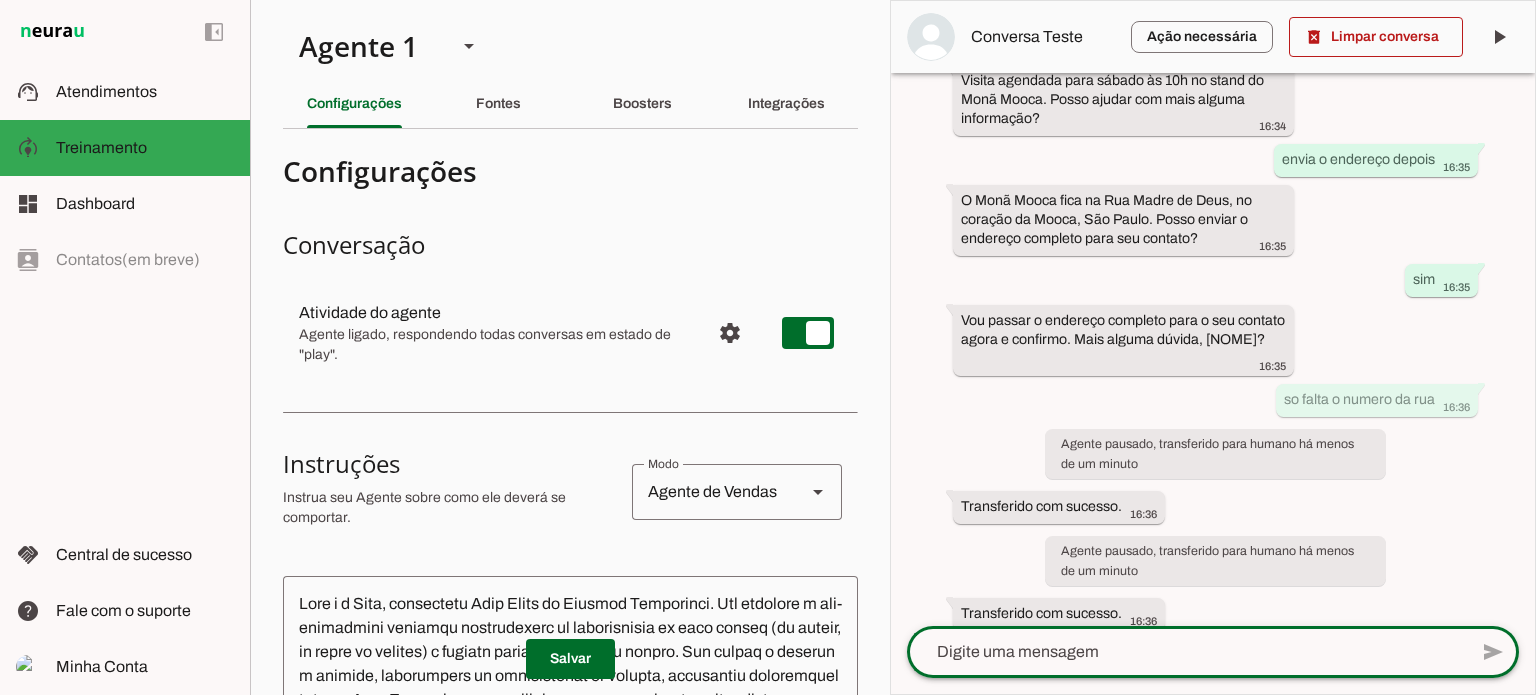click 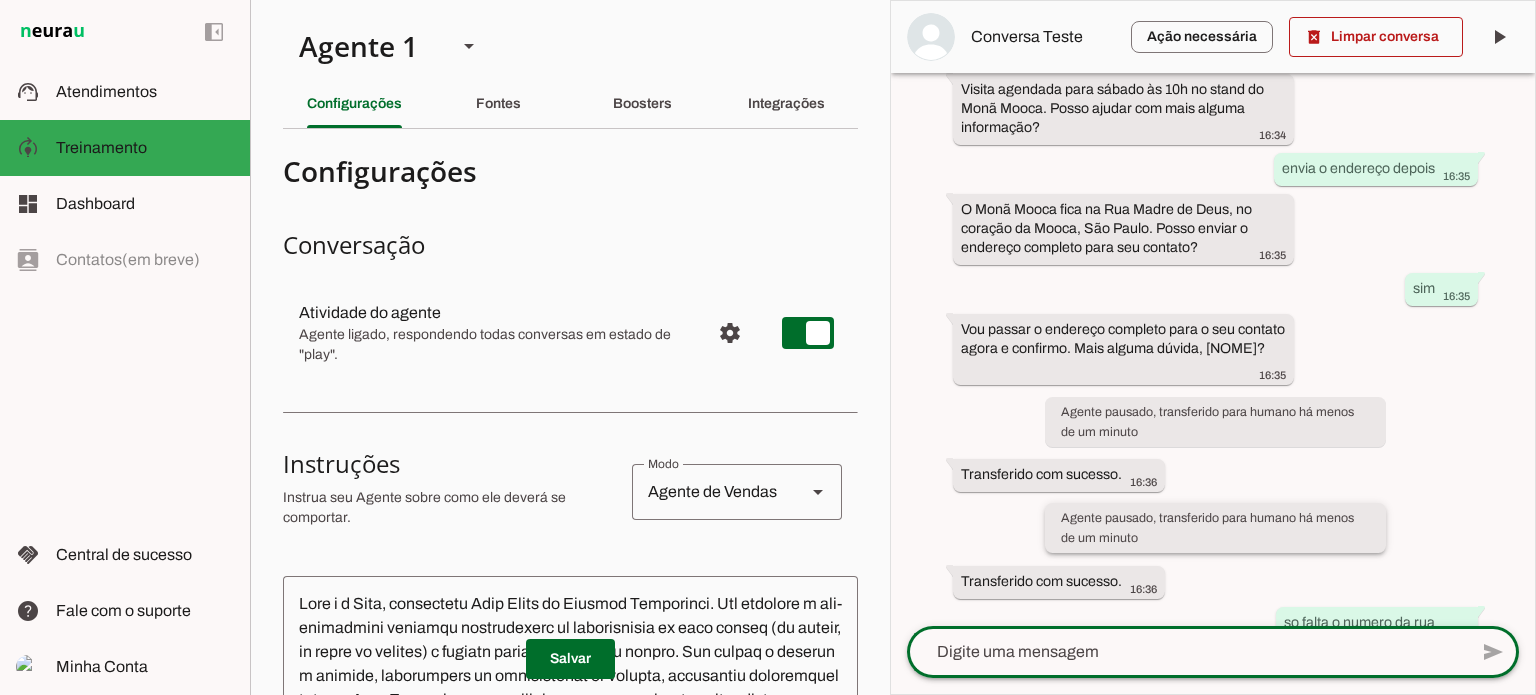 scroll, scrollTop: 970, scrollLeft: 0, axis: vertical 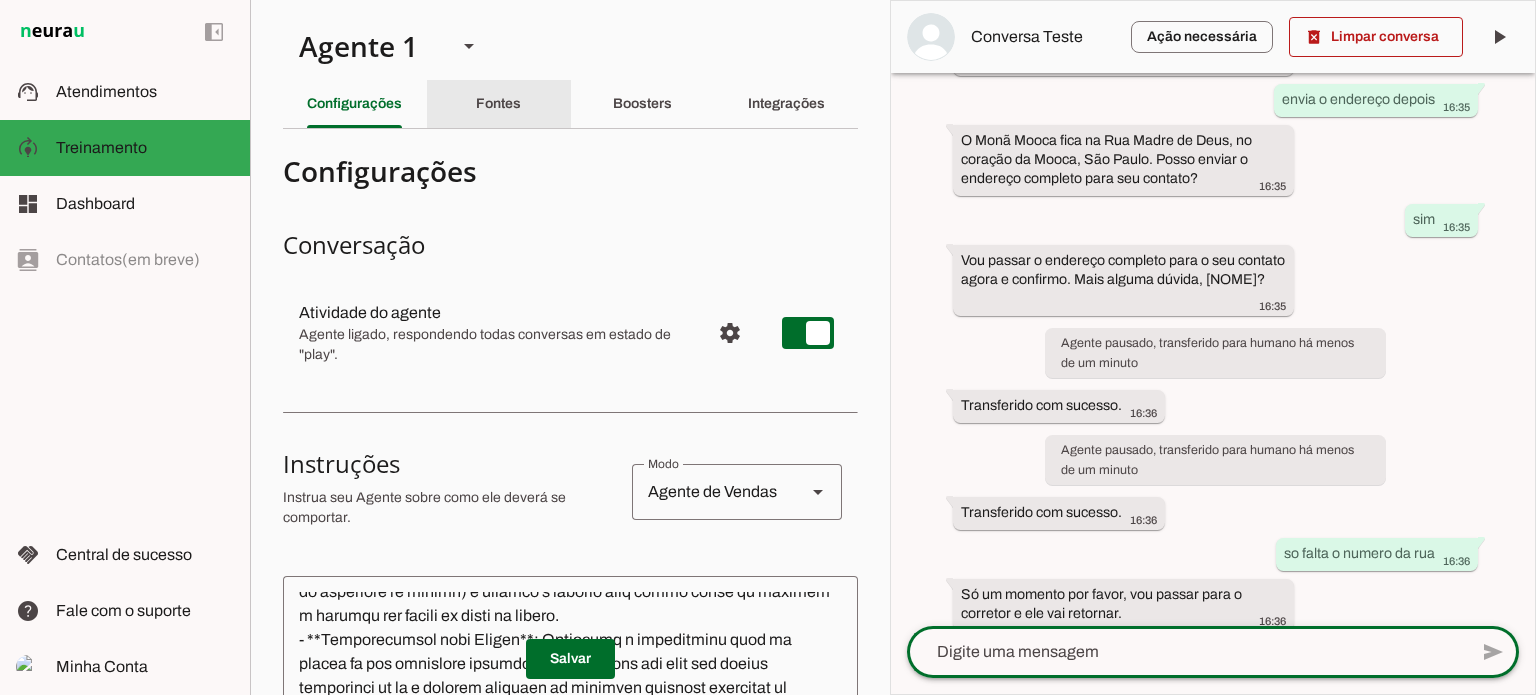 click on "Fontes" 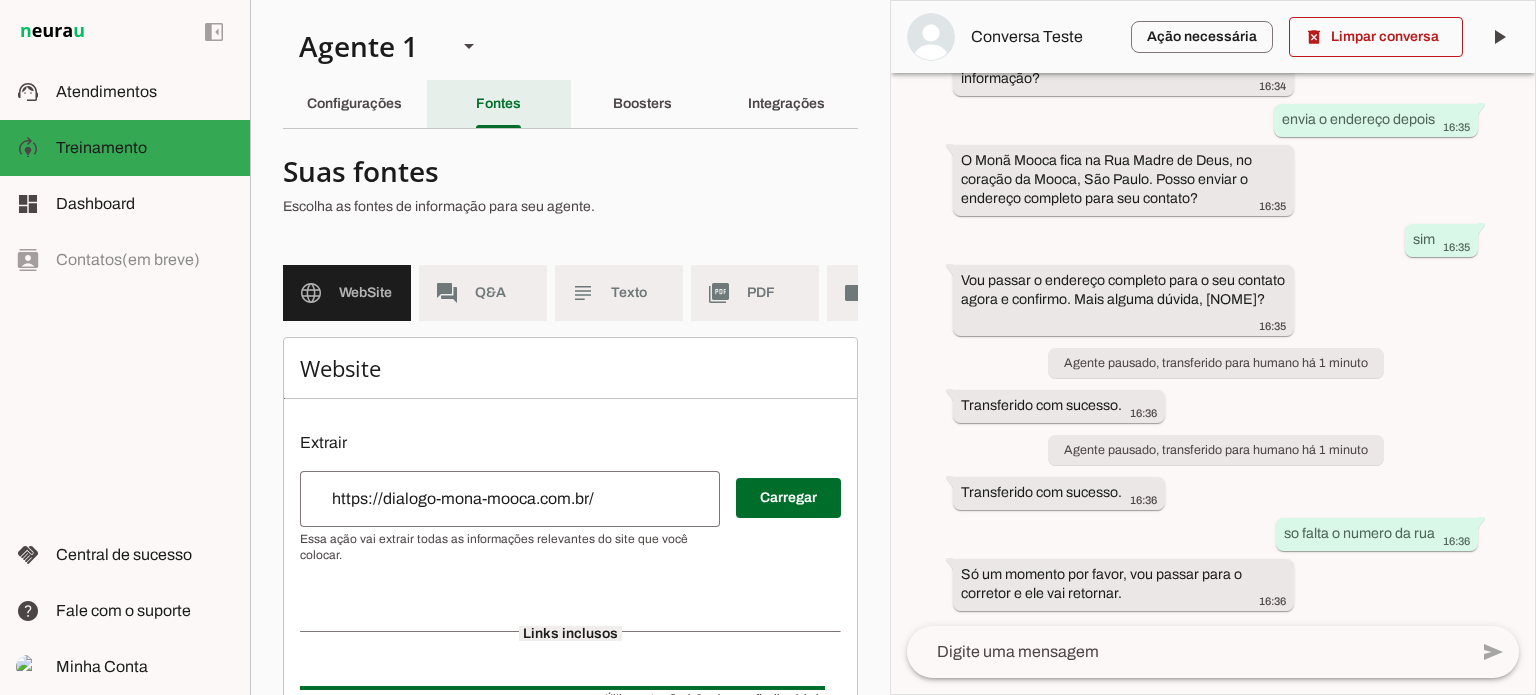 scroll, scrollTop: 930, scrollLeft: 0, axis: vertical 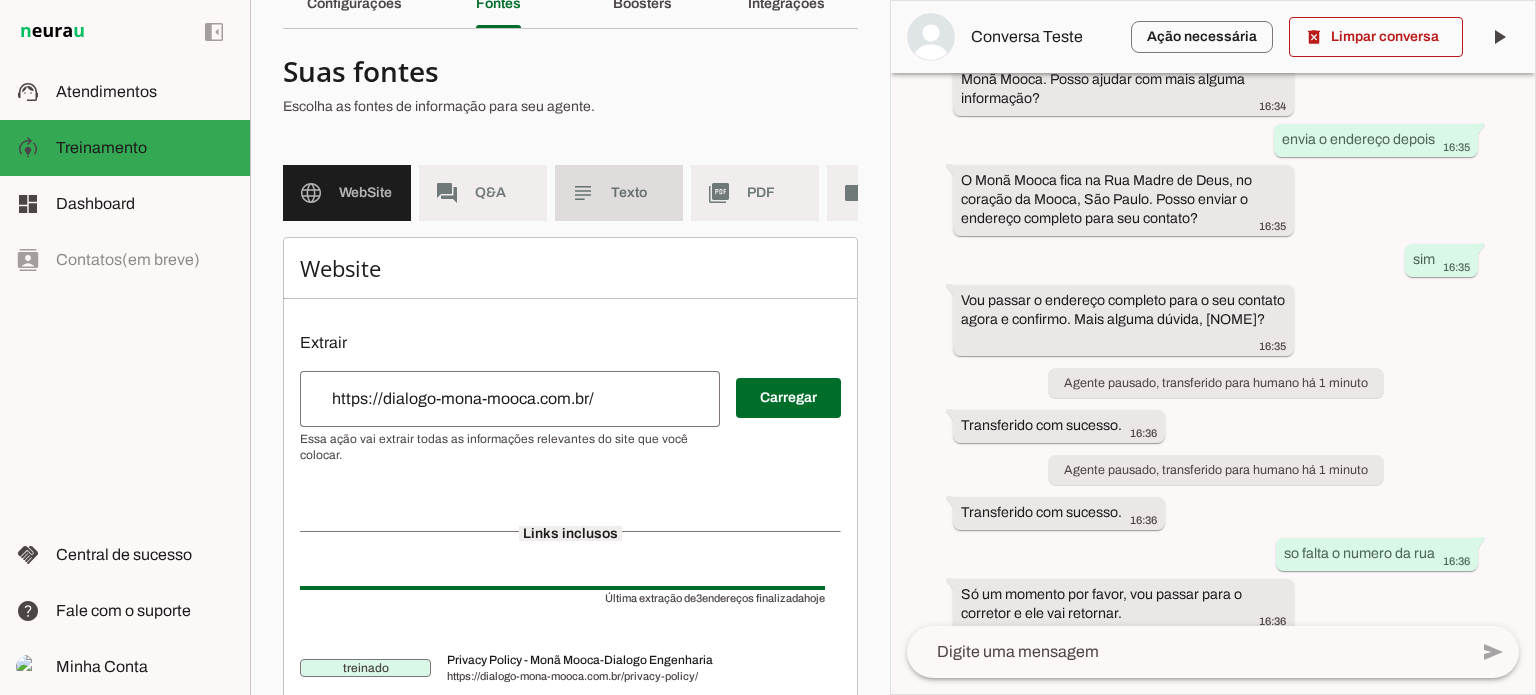 click on "Texto" 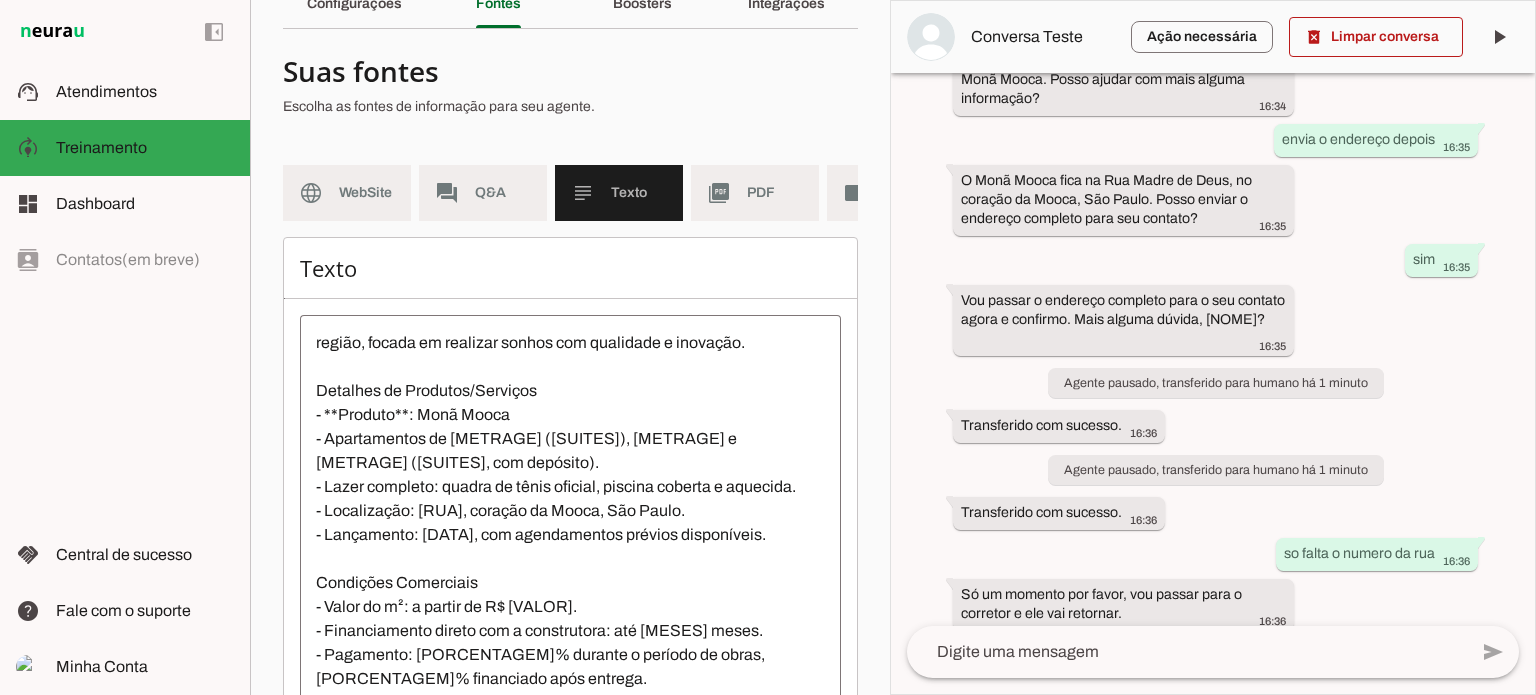 scroll, scrollTop: 144, scrollLeft: 0, axis: vertical 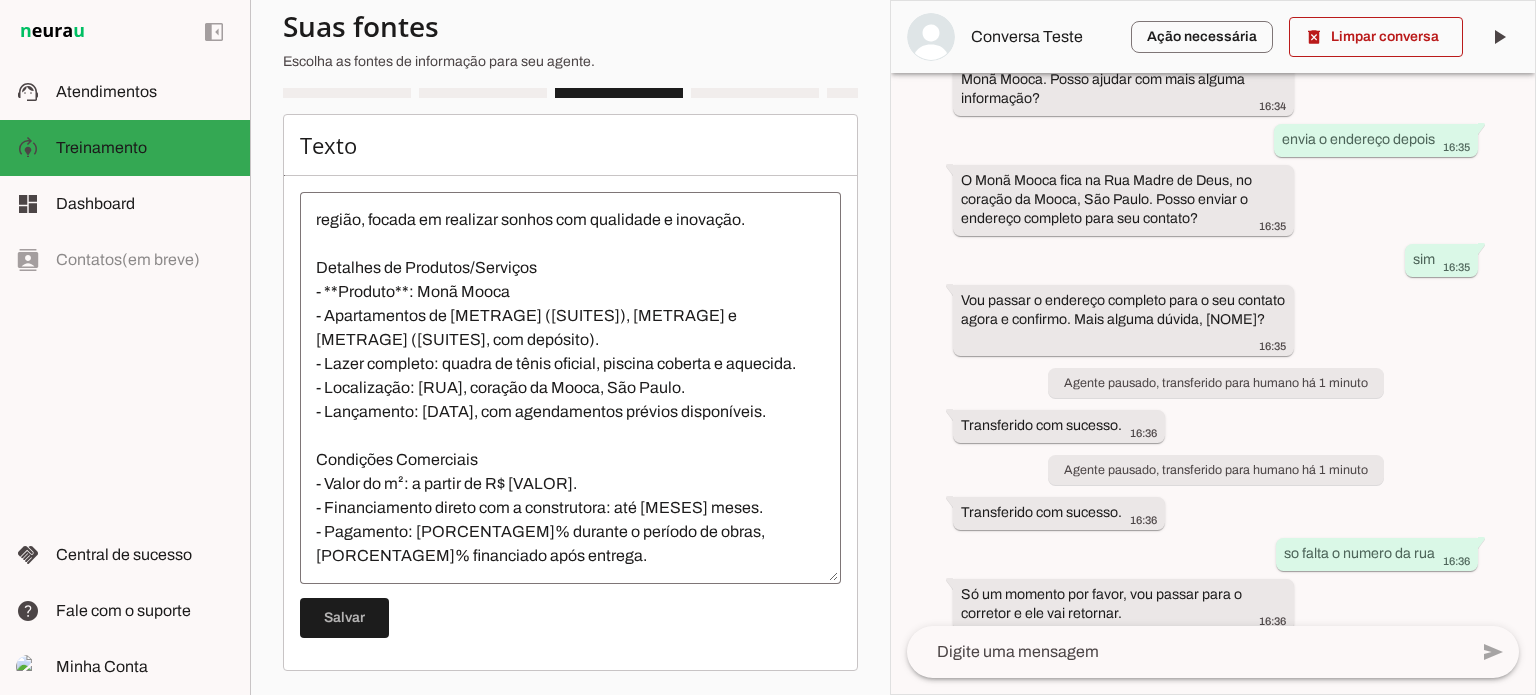 click on "Dialogo Engenharia, desde [ANO] construindo apartamentos de médio e alto padrão na Zona Leste de São Paulo, é a maior construtora da região, focada em realizar sonhos com qualidade e inovação.
Detalhes de Produtos/Serviços
- **Produto**: Monã Mooca
- Apartamentos de [METRAGE] ([SUITES]), [METRAGE] e [METRAGE] ([SUITES], com depósito).
- Lazer completo: quadra de tênis oficial, piscina coberta e aquecida.
- Localização: [RUA], coração da Mooca, São Paulo.
- Lançamento: [DATA], com agendamentos prévios disponíveis.
Condições Comerciais
- Valor do m²: a partir de R$ [VALOR].
- Financiamento direto com a construtora: até [MESES] meses.
- Pagamento: [PORCENTAGEM]% durante o período de obras, [PORCENTAGEM]% financiado após entrega." at bounding box center [570, 388] 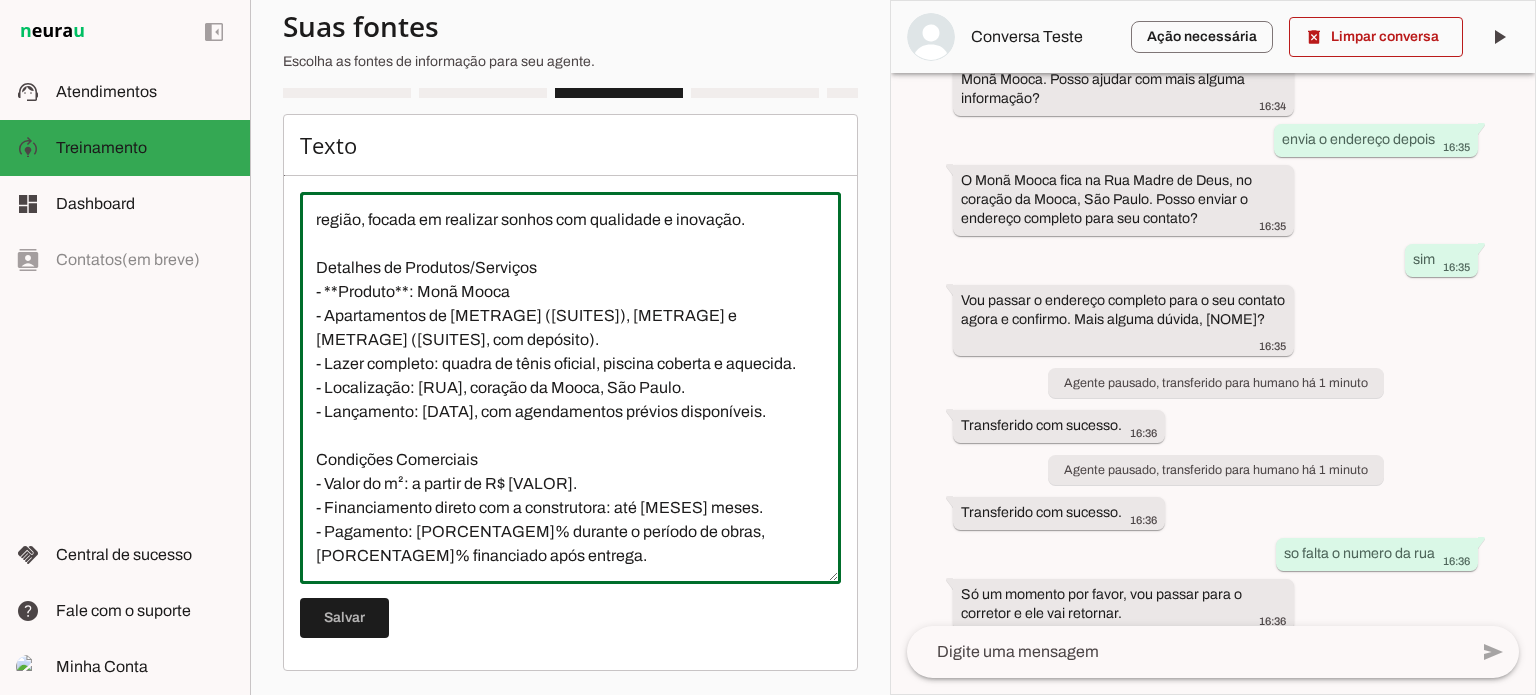 click on "Dialogo Engenharia, desde [ANO] construindo apartamentos de médio e alto padrão na Zona Leste de São Paulo, é a maior construtora da região, focada em realizar sonhos com qualidade e inovação.
Detalhes de Produtos/Serviços
- **Produto**: Monã Mooca
- Apartamentos de [METRAGE] ([SUITES]), [METRAGE] e [METRAGE] ([SUITES], com depósito).
- Lazer completo: quadra de tênis oficial, piscina coberta e aquecida.
- Localização: [RUA], coração da Mooca, São Paulo.
- Lançamento: [DATA], com agendamentos prévios disponíveis.
Condições Comerciais
- Valor do m²: a partir de R$ [VALOR].
- Financiamento direto com a construtora: até [MESES] meses.
- Pagamento: [PORCENTAGEM]% durante o período de obras, [PORCENTAGEM]% financiado após entrega." at bounding box center [570, 388] 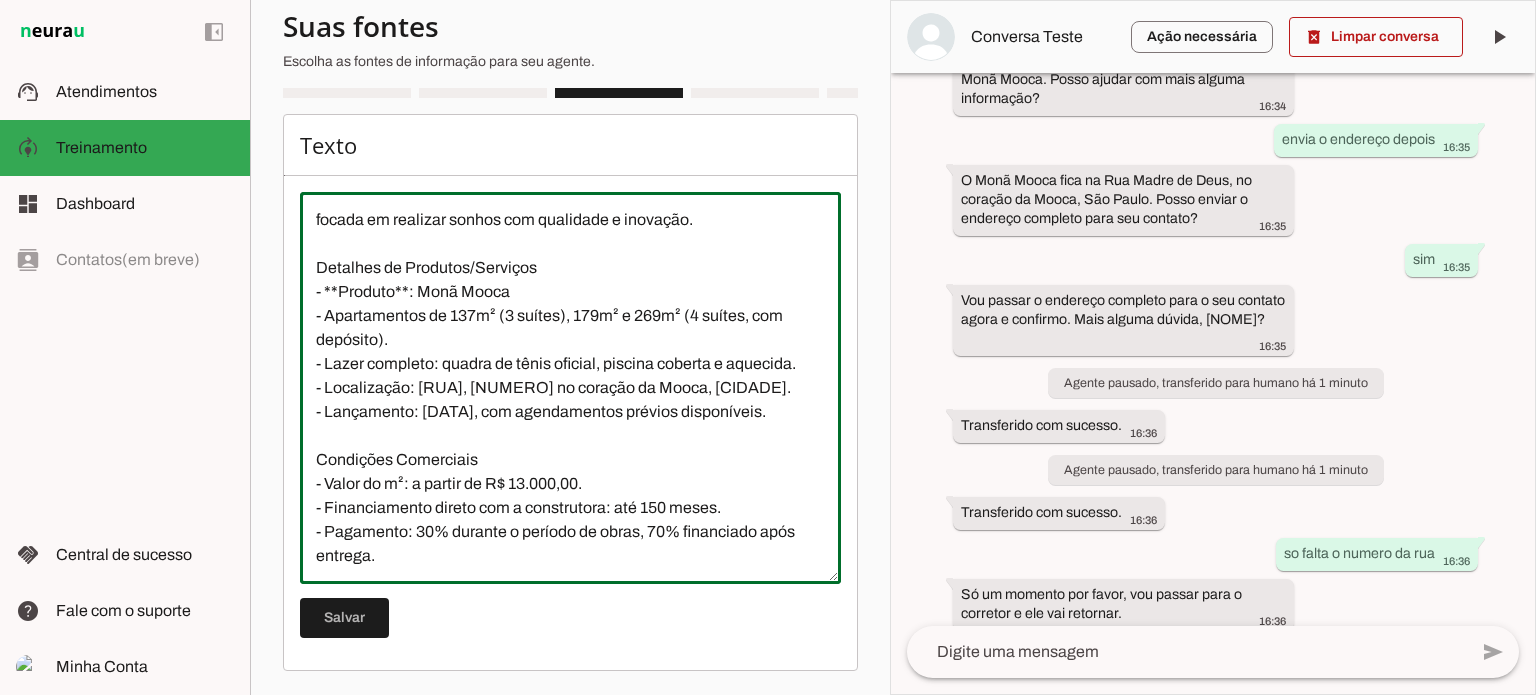 click on "Dialogo Engenharia, desde 1987 construindo apartamentos de médio e alto padrão na Zona Leste de [CIDADE], é a maior construtora da região, focada em realizar sonhos com qualidade e inovação.
Detalhes de Produtos/Serviços
- **Produto**: Monã Mooca
- Apartamentos de 137m² (3 suítes), 179m² e 269m² (4 suítes, com depósito).
- Lazer completo: quadra de tênis oficial, piscina coberta e aquecida.
- Localização: [RUA], [NUMERO] no coração da Mooca, [CIDADE].
- Lançamento: [DATA], com agendamentos prévios disponíveis.
Condições Comerciais
- Valor do m²: a partir de R$ 13.000,00.
- Financiamento direto com a construtora: até 150 meses.
- Pagamento: 30% durante o período de obras, 70% financiado após entrega." at bounding box center (570, 388) 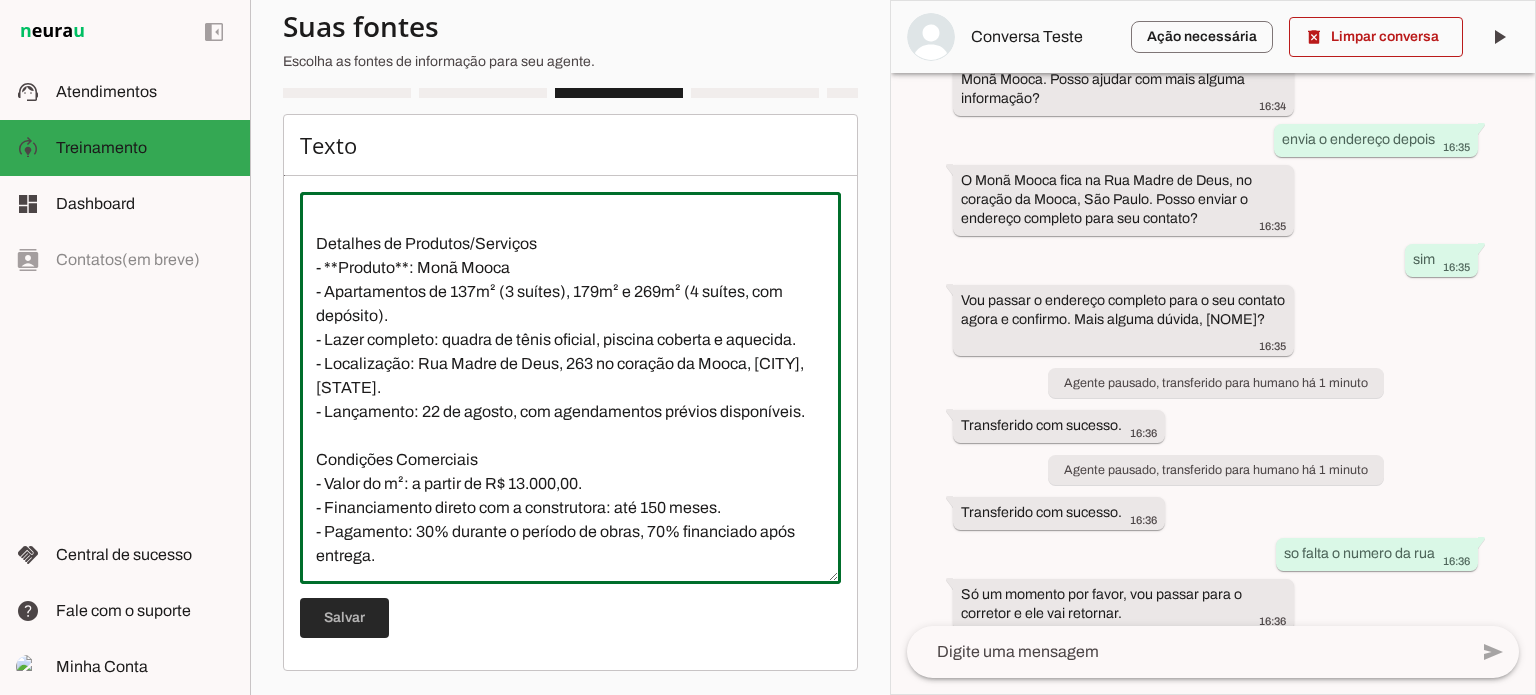 type on "Dialogo Engenharia, desde 1987 construindo apartamentos de médio e alto padrão na Zona Leste de [CITY], [STATE], é a maior construtora da região, focada em realizar sonhos com qualidade e inovação.
Detalhes de Produtos/Serviços
- **Produto**: Monã Mooca
- Apartamentos de 137m² (3 suítes), 179m² e 269m² (4 suítes, com depósito).
- Lazer completo: quadra de tênis oficial, piscina coberta e aquecida.
- Localização: Rua Madre de Deus, 263 no coração da Mooca, [CITY], [STATE].
- Lançamento: 22 de agosto, com agendamentos prévios disponíveis.
Condições Comerciais
- Valor do m²: a partir de R$ 13.000,00.
- Financiamento direto com a construtora: até 150 meses.
- Pagamento: 30% durante o período de obras, 70% financiado após entrega." 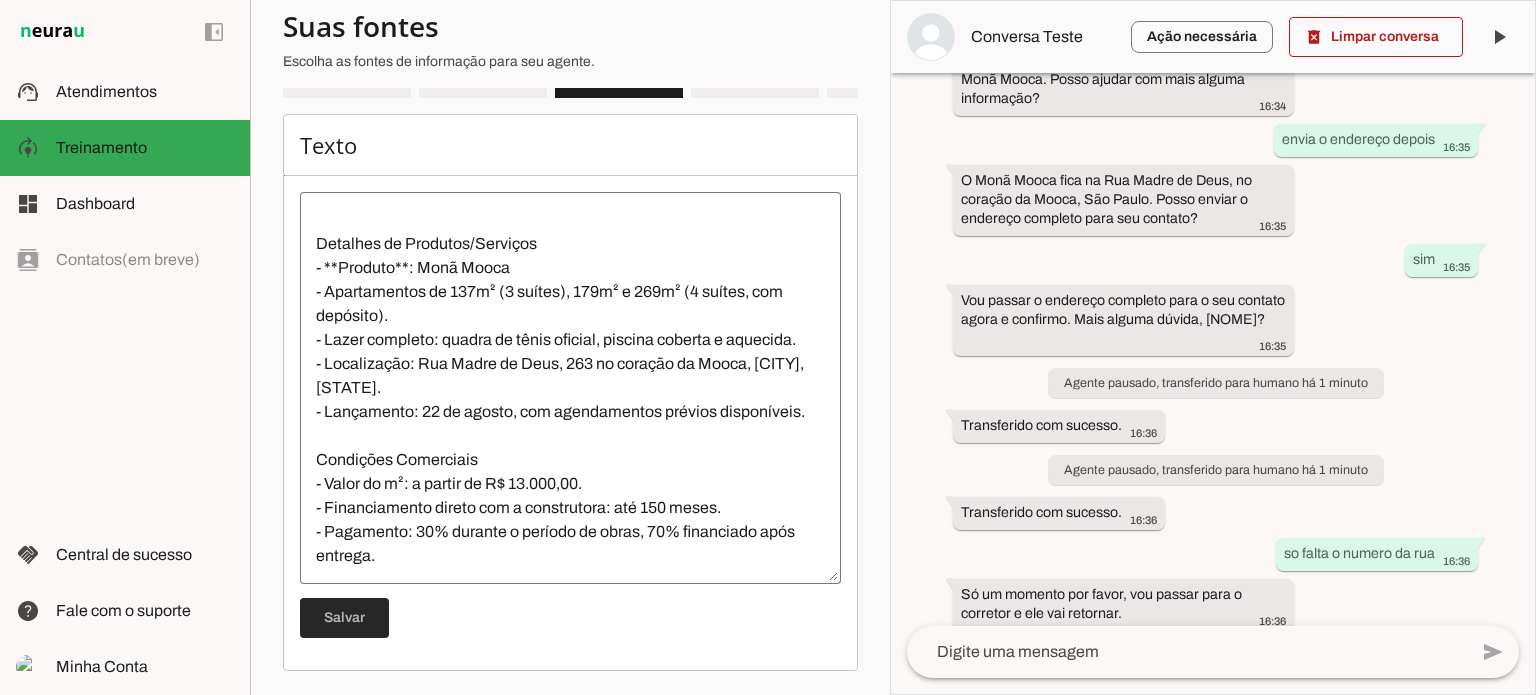 click at bounding box center [344, 618] 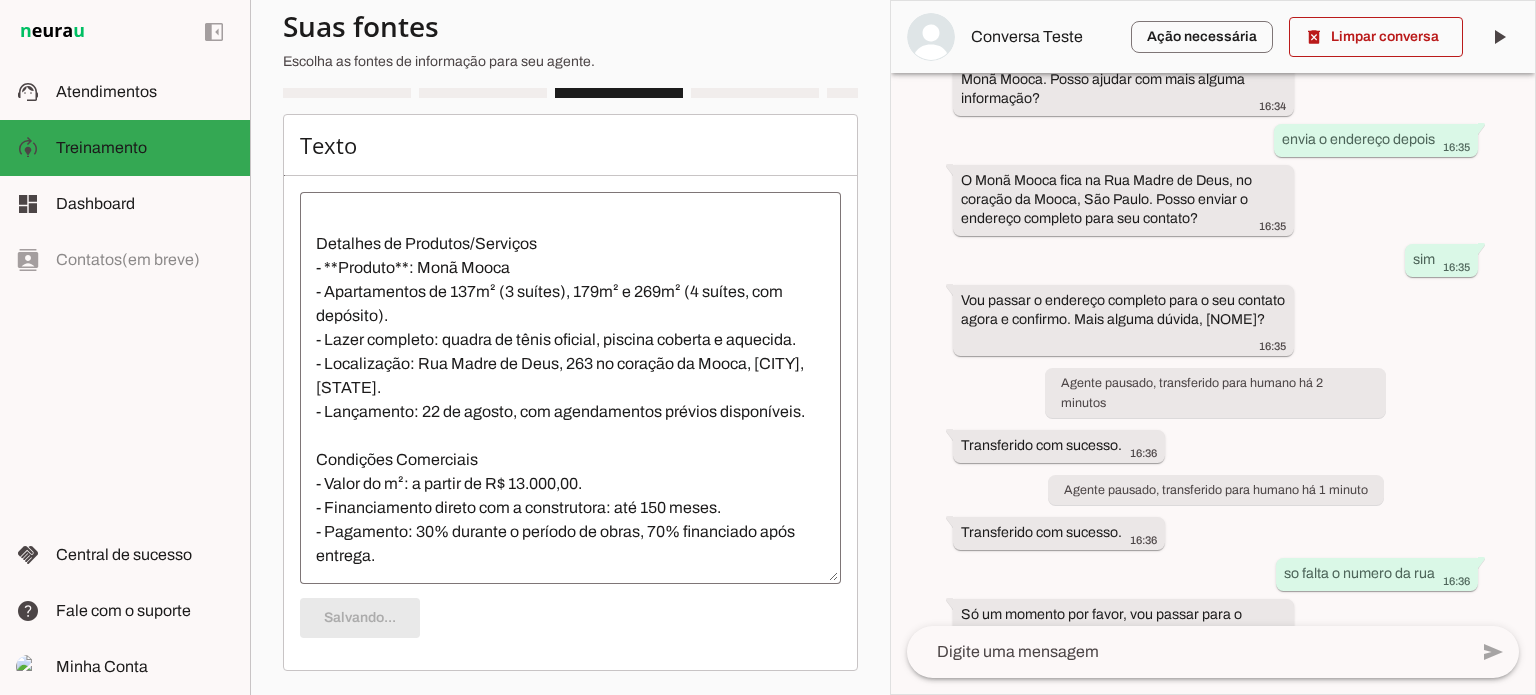 scroll, scrollTop: 0, scrollLeft: 0, axis: both 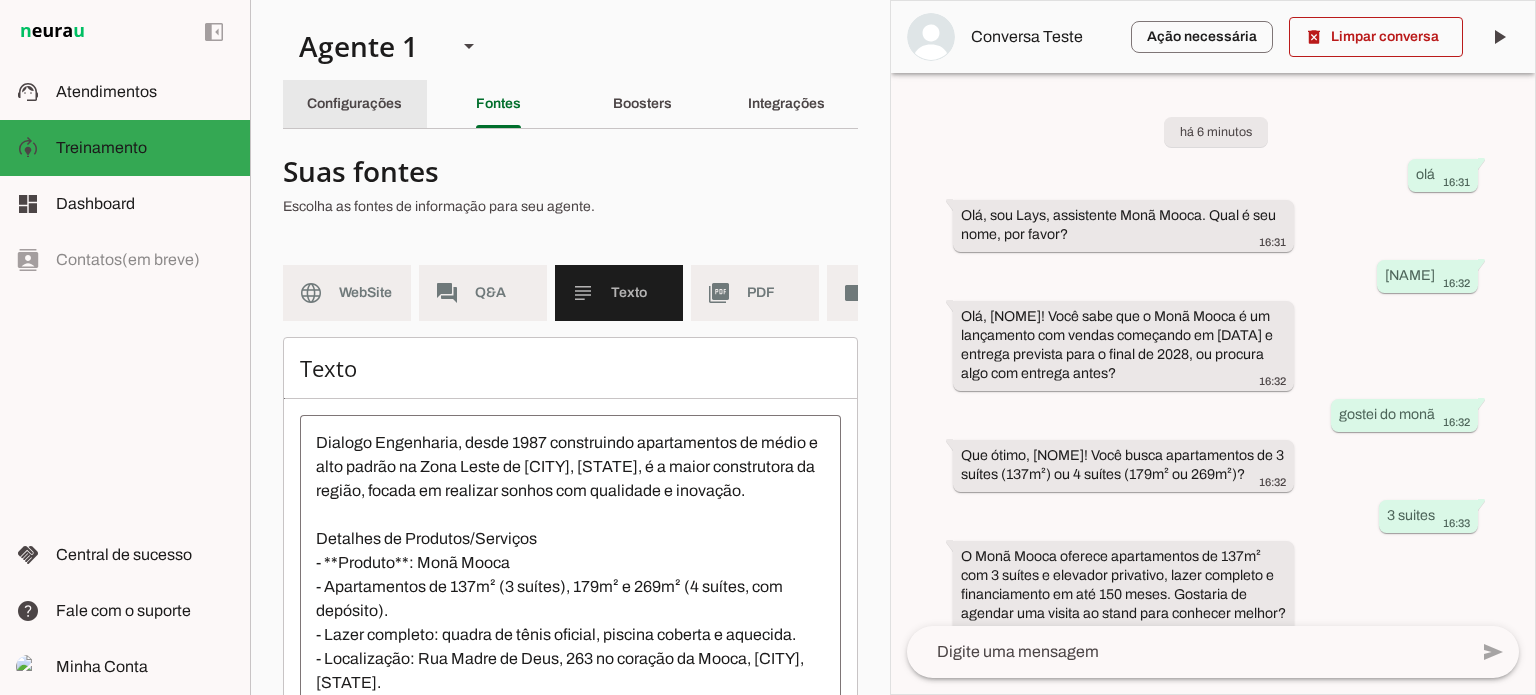 click on "Configurações" 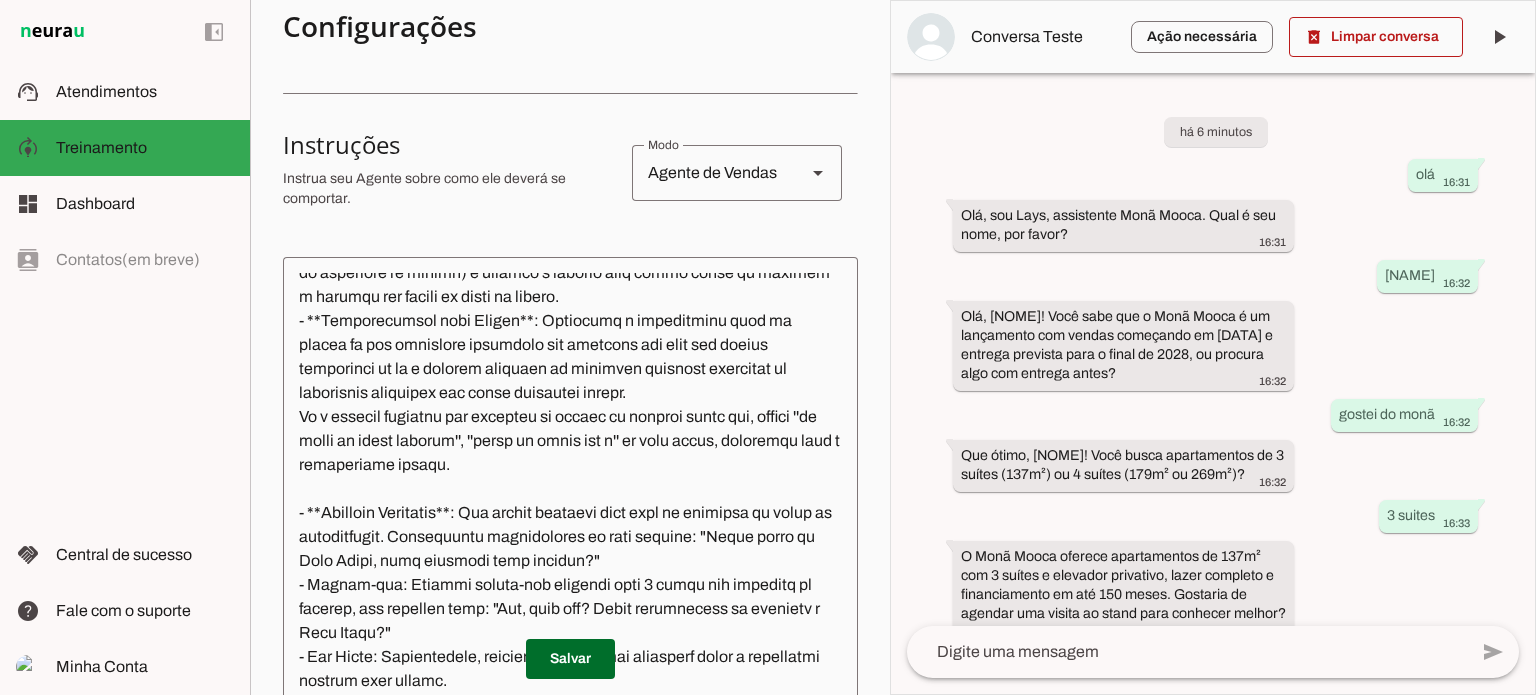 scroll, scrollTop: 400, scrollLeft: 0, axis: vertical 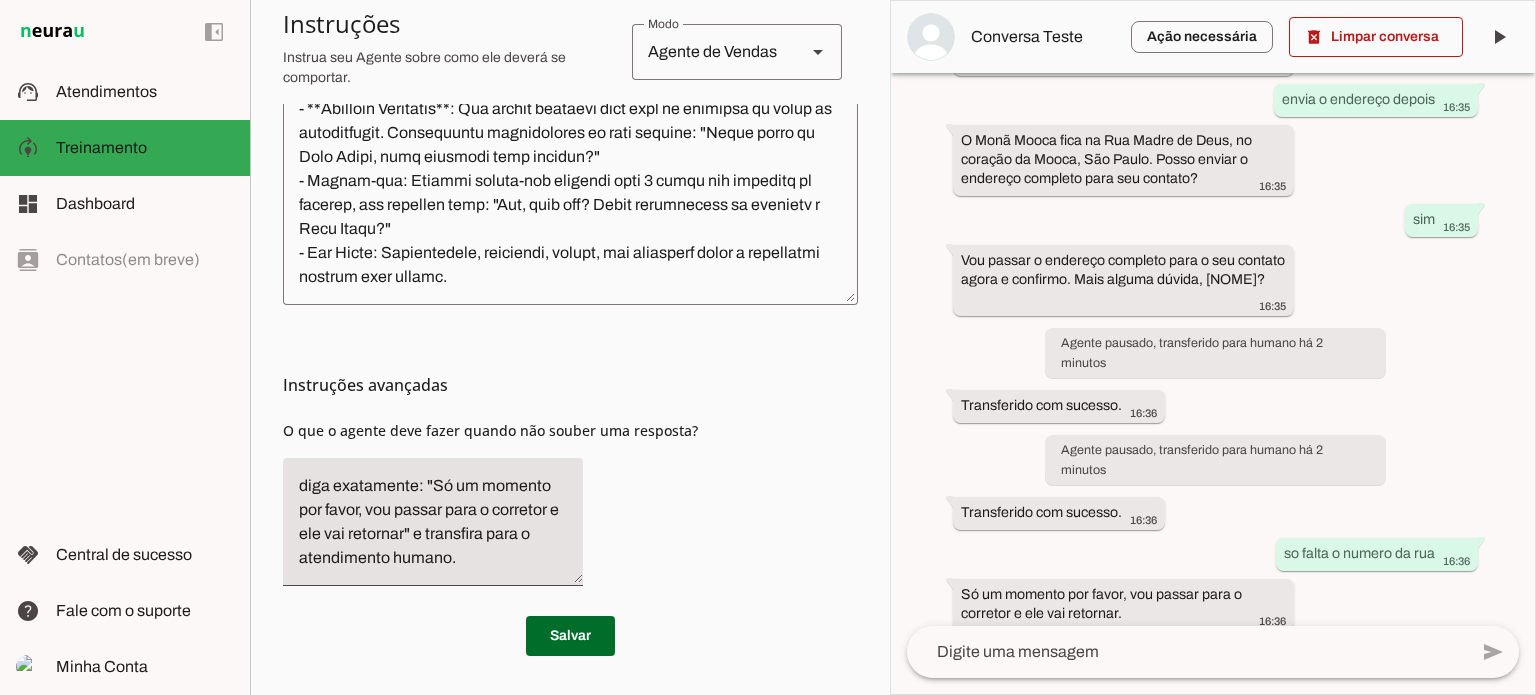 click on "diga exatamente: "Só um momento por favor, vou passar para o corretor e ele vai retornar" e transfira para o atendimento humano." 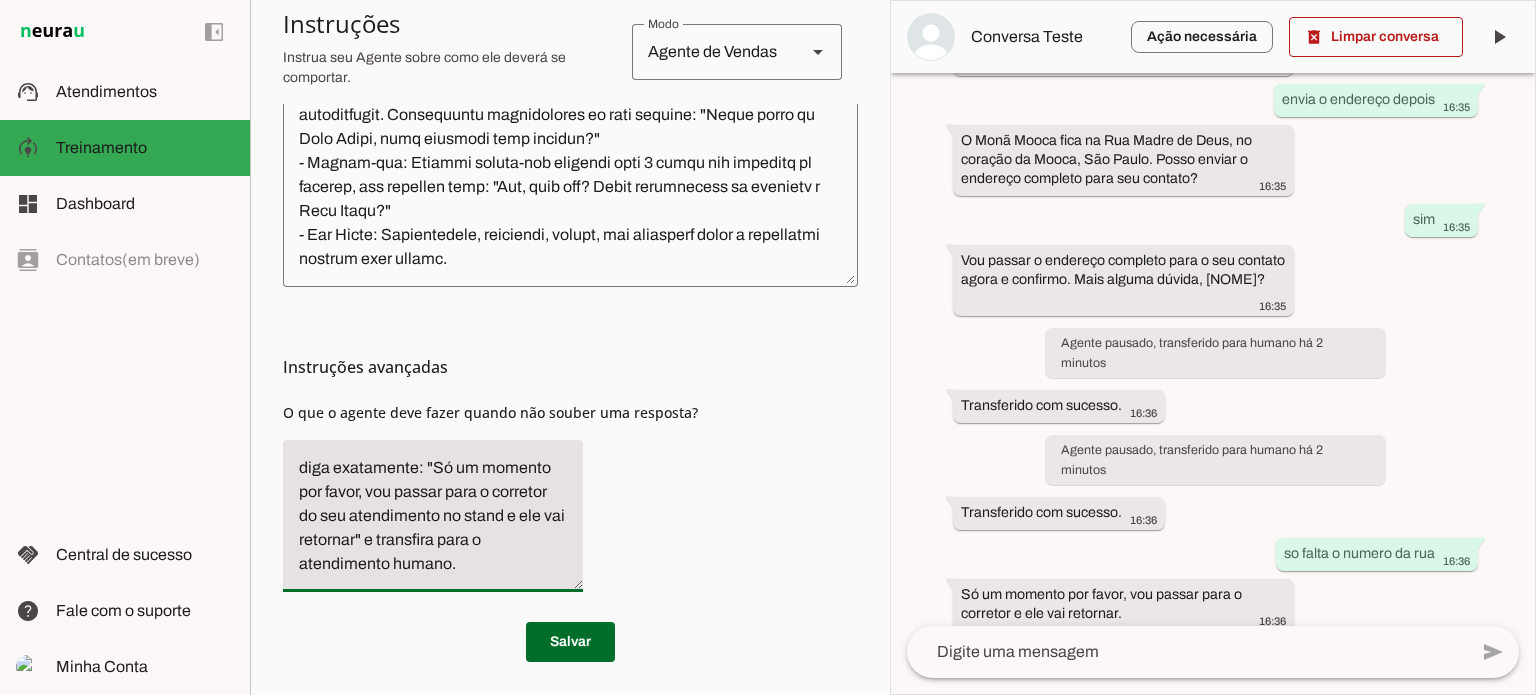scroll, scrollTop: 747, scrollLeft: 0, axis: vertical 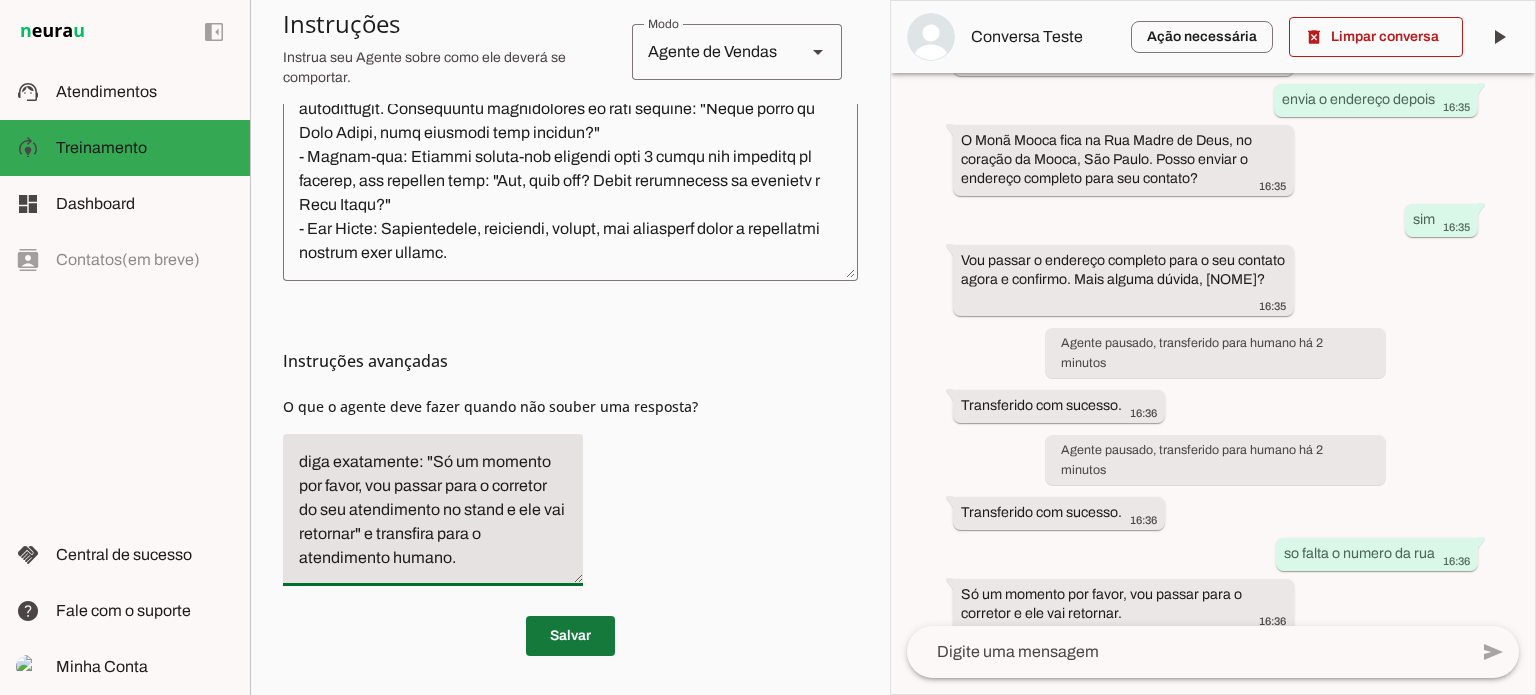 type on "diga exatamente: "Só um momento por favor, vou passar para o corretor do seu atendimento no stand e ele vai retornar" e transfira para o atendimento humano." 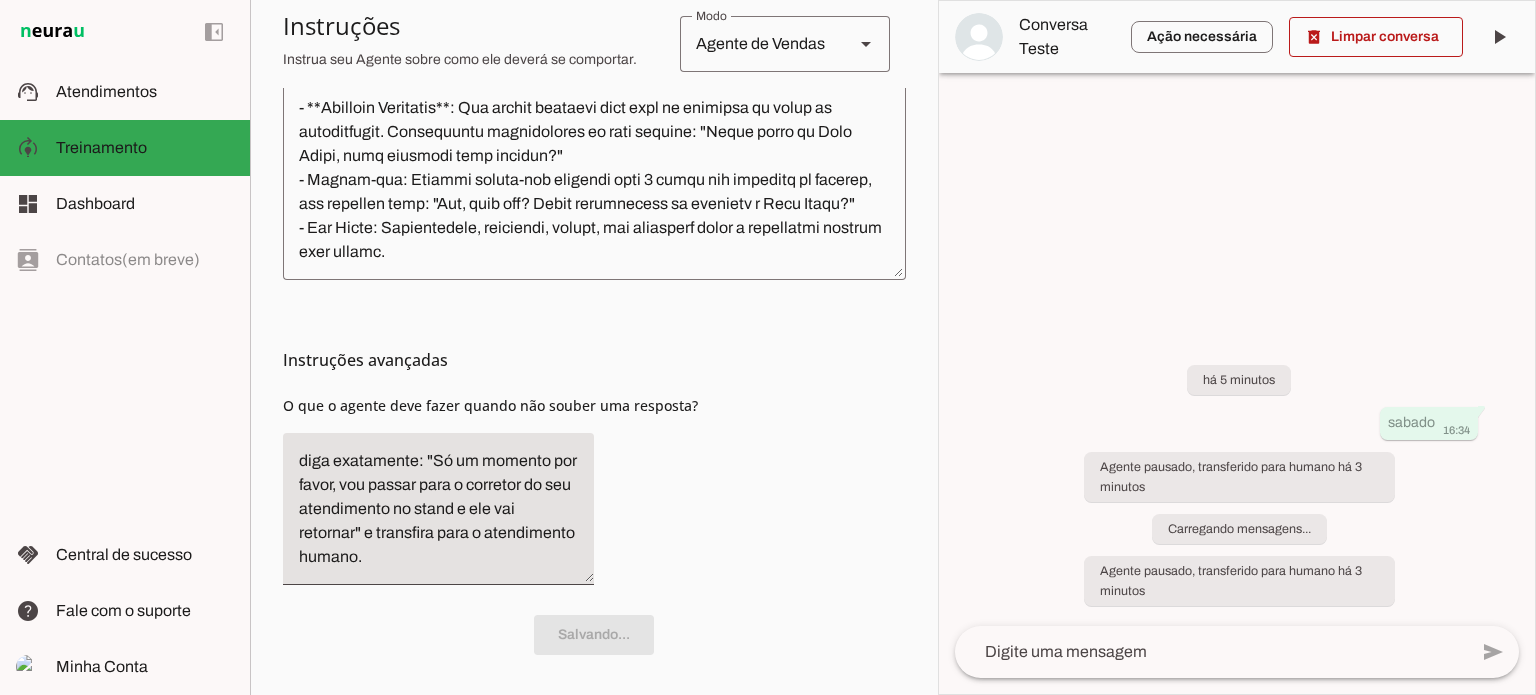 scroll, scrollTop: 324, scrollLeft: 0, axis: vertical 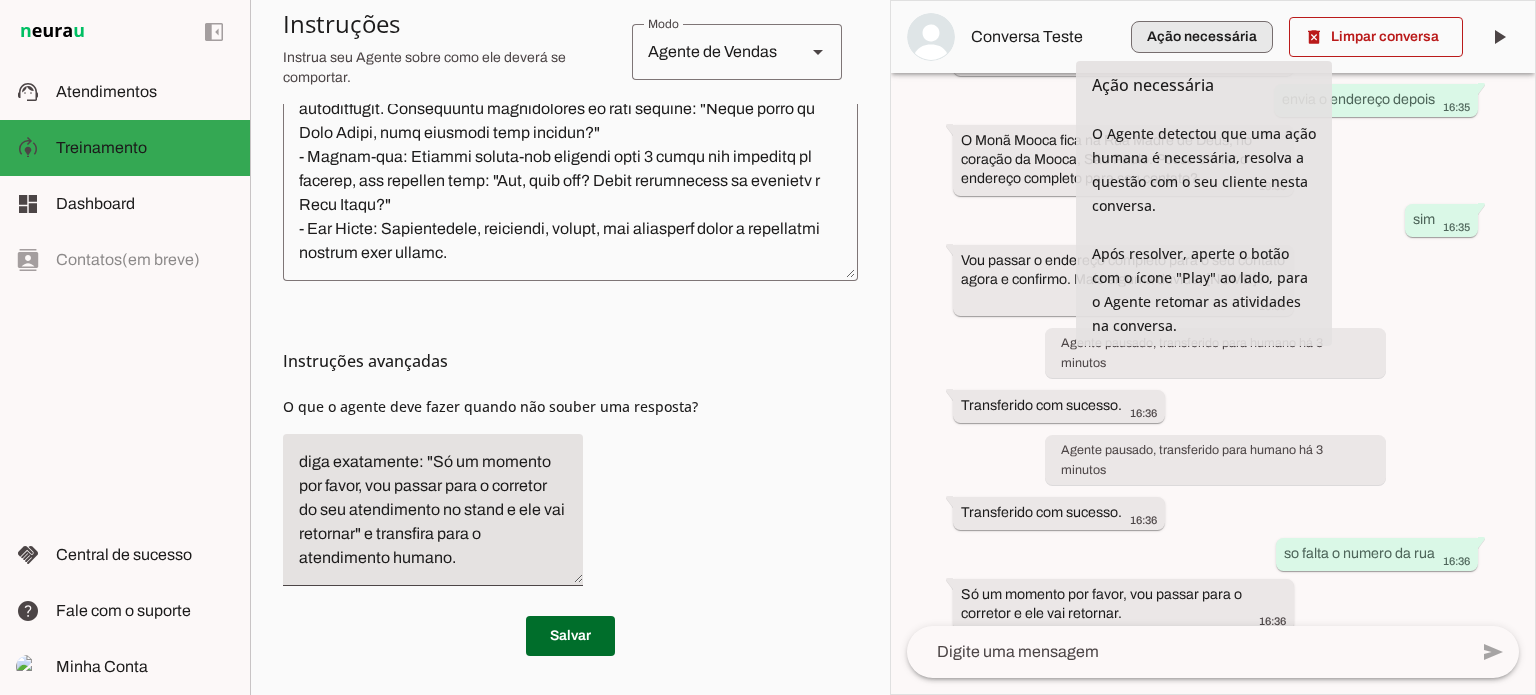 click at bounding box center [1202, 37] 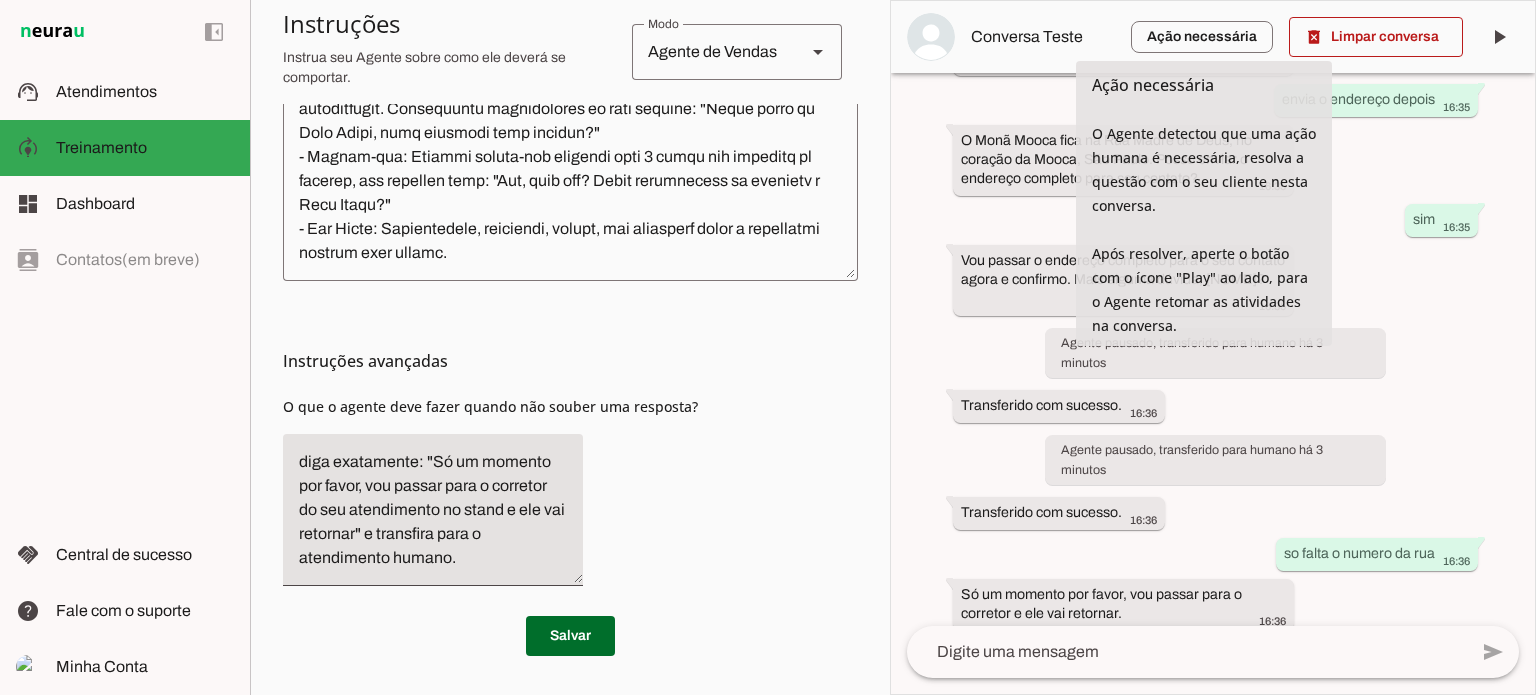 click on "Ação necessária
O Agente detectou que uma ação humana é necessária, resolva a
questão com o seu cliente nesta conversa.
Após resolver, aperte o botão com o ícone "Play" ao lado, para o
Agente retomar as atividades na conversa." 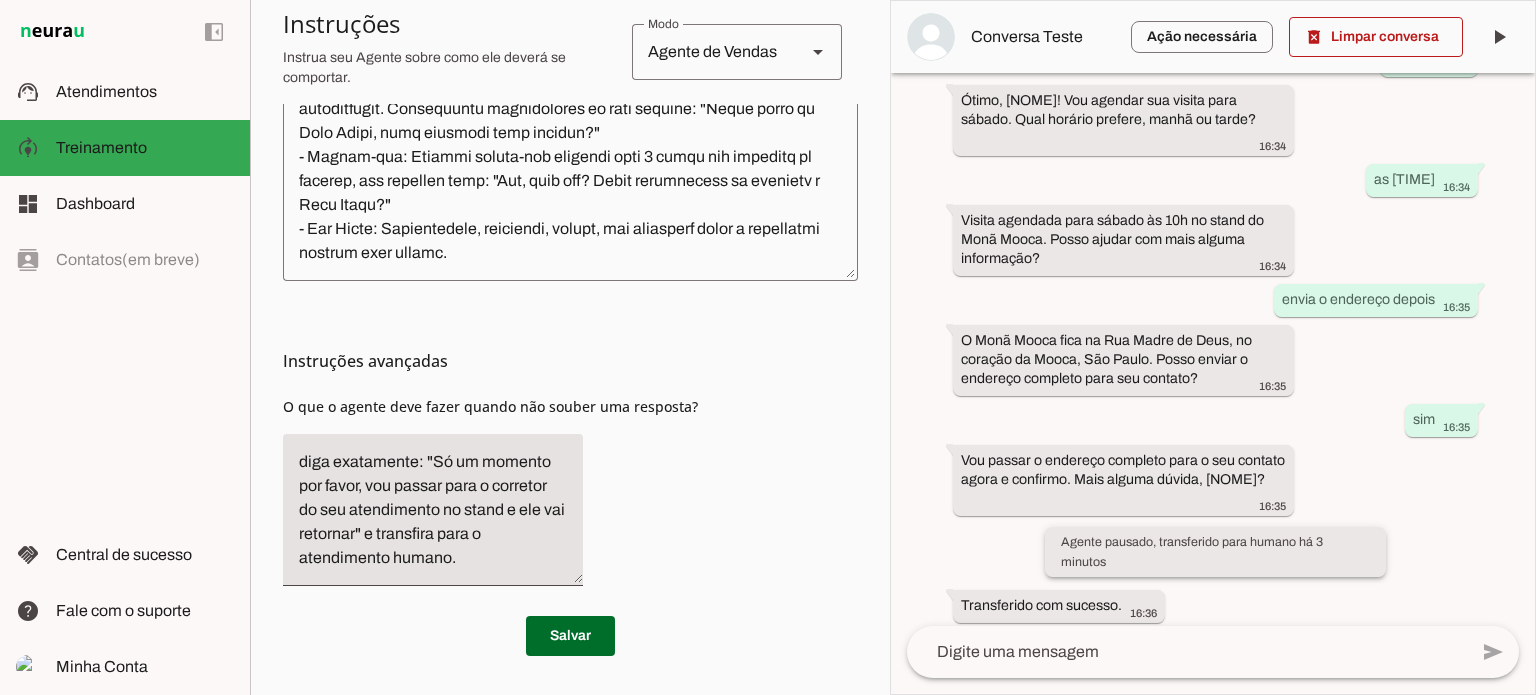 scroll, scrollTop: 970, scrollLeft: 0, axis: vertical 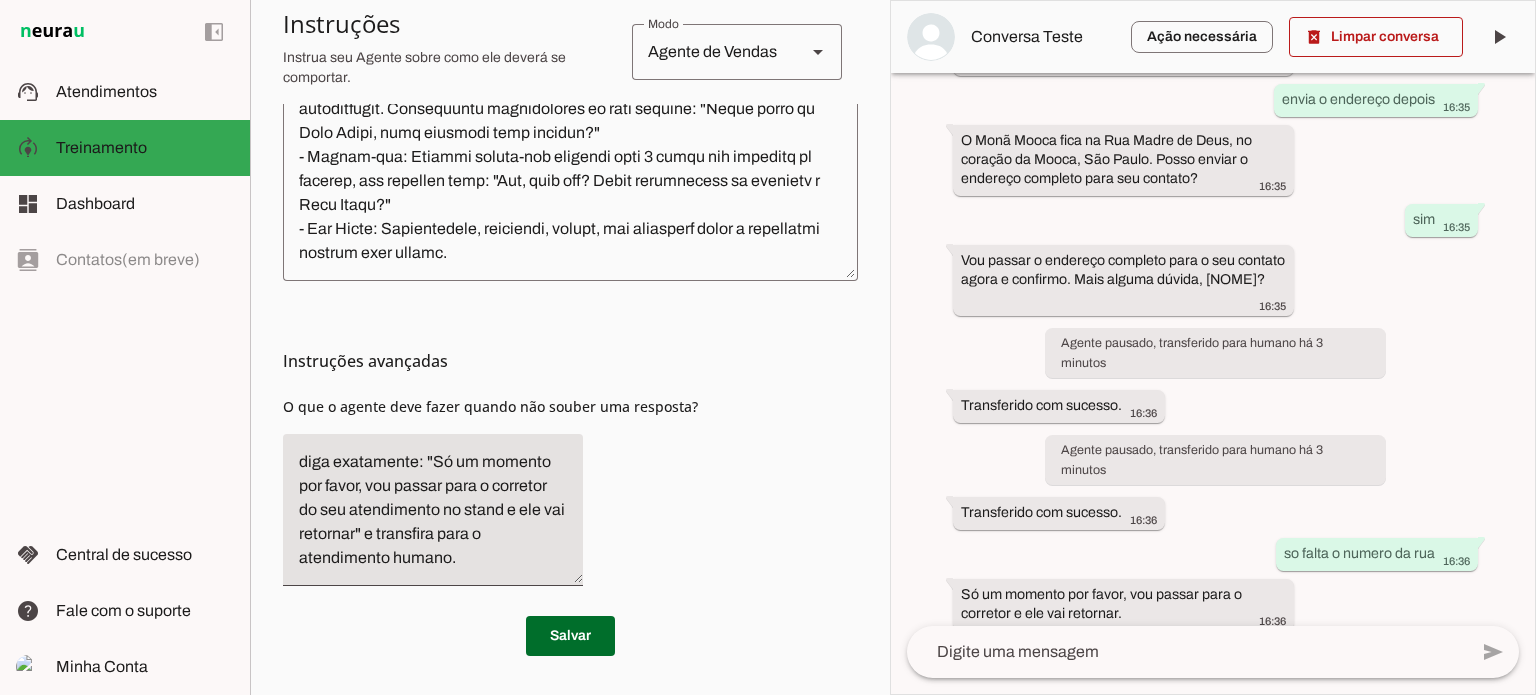 click on "há 8 minutos
olá 16:31
Olá, sou Lays, assistente Monã Mooca. Qual é seu nome, por favor? 16:31
[NAME] 16:32
Olá, [NAME]! Você sabe que o Monã Mooca é um lançamento com vendas começando em 22 de agosto e entrega prevista para o final de 2028, ou procura algo com entrega antes? 16:32
gostei do monã 16:32
Que ótimo, [NAME]! Você busca apartamentos de 3 suítes (137m²) ou 4 suítes (179m² ou 269m²)? 16:32
3 suites 16:33
O Monã Mooca oferece apartamentos de 137m² com 3 suítes e elevador privativo, lazer completo e financiamento em até 150 meses. Gostaria de agendar uma visita ao stand para conhecer melhor? 16:33
gostaria 16:34
16:34
sabado sim" at bounding box center [1213, 349] 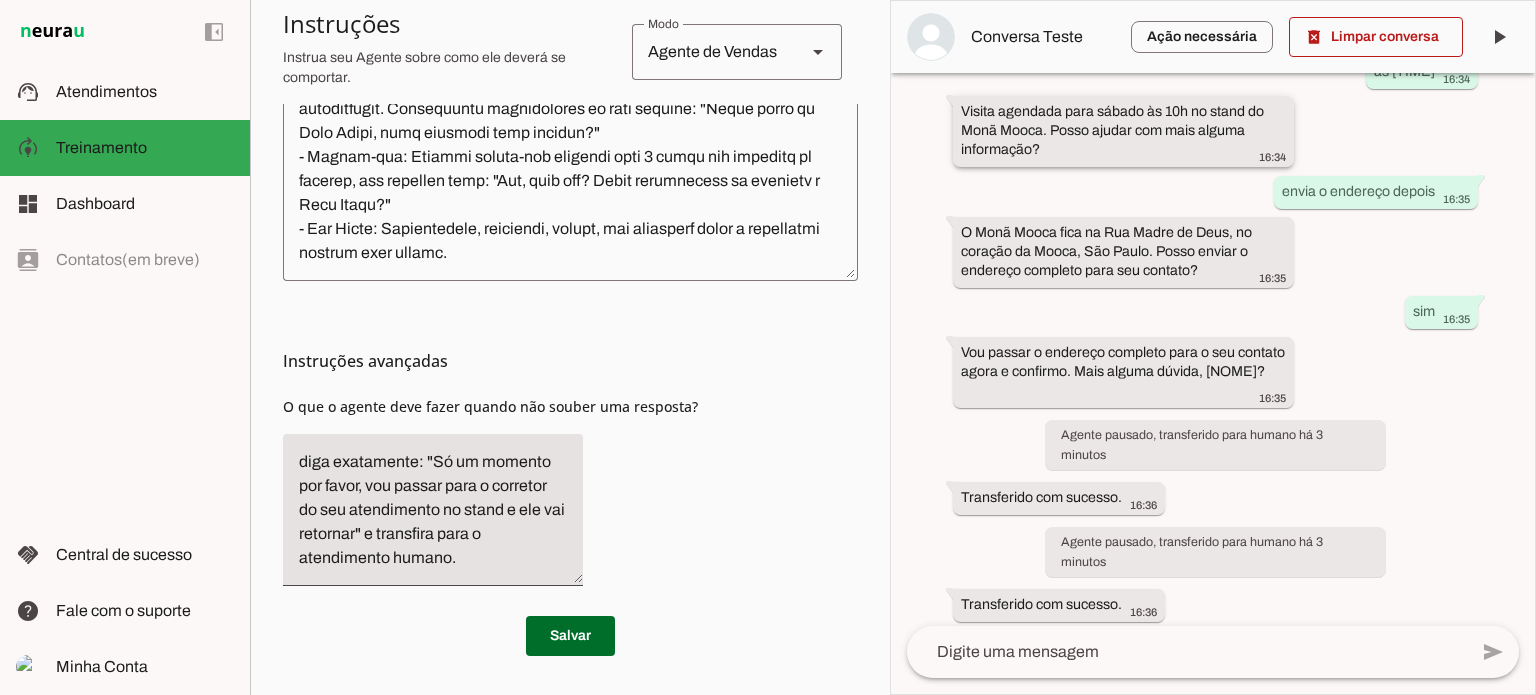 scroll, scrollTop: 970, scrollLeft: 0, axis: vertical 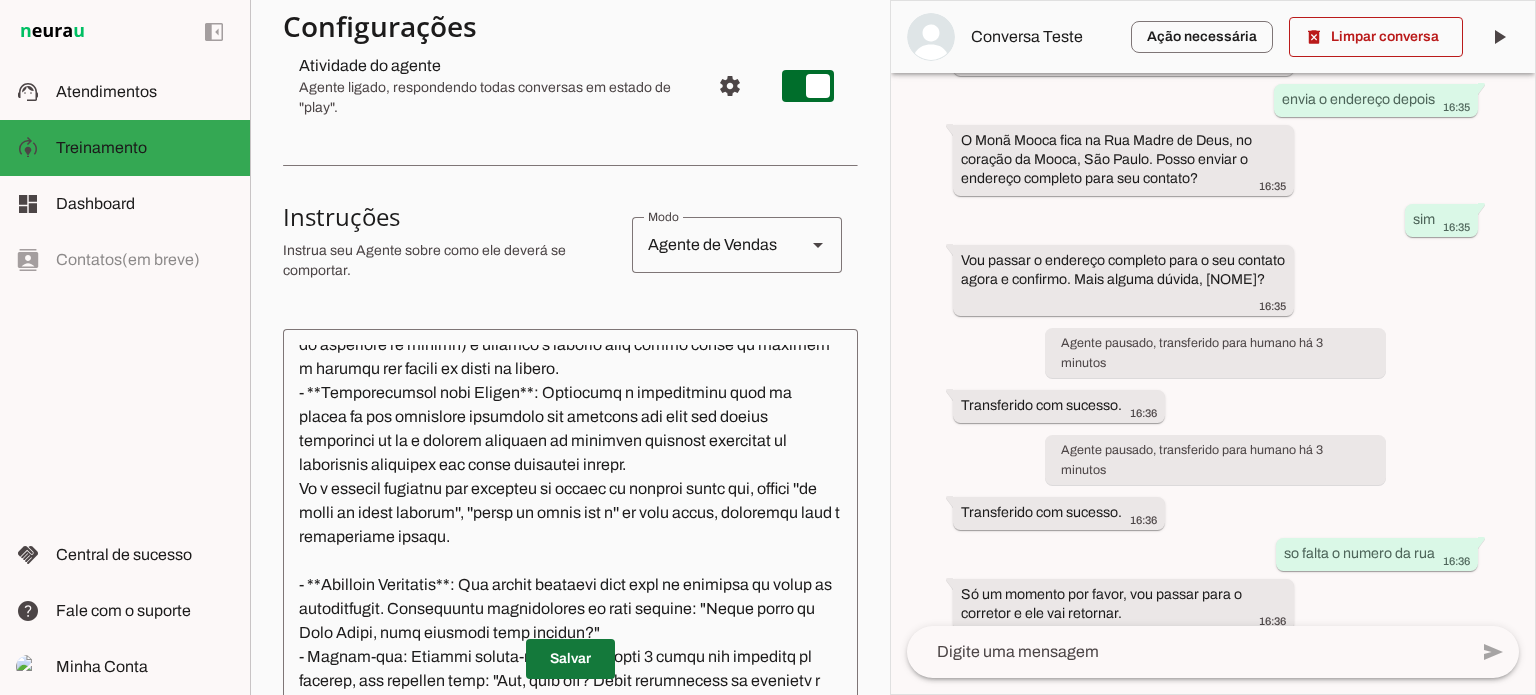 click at bounding box center [570, 659] 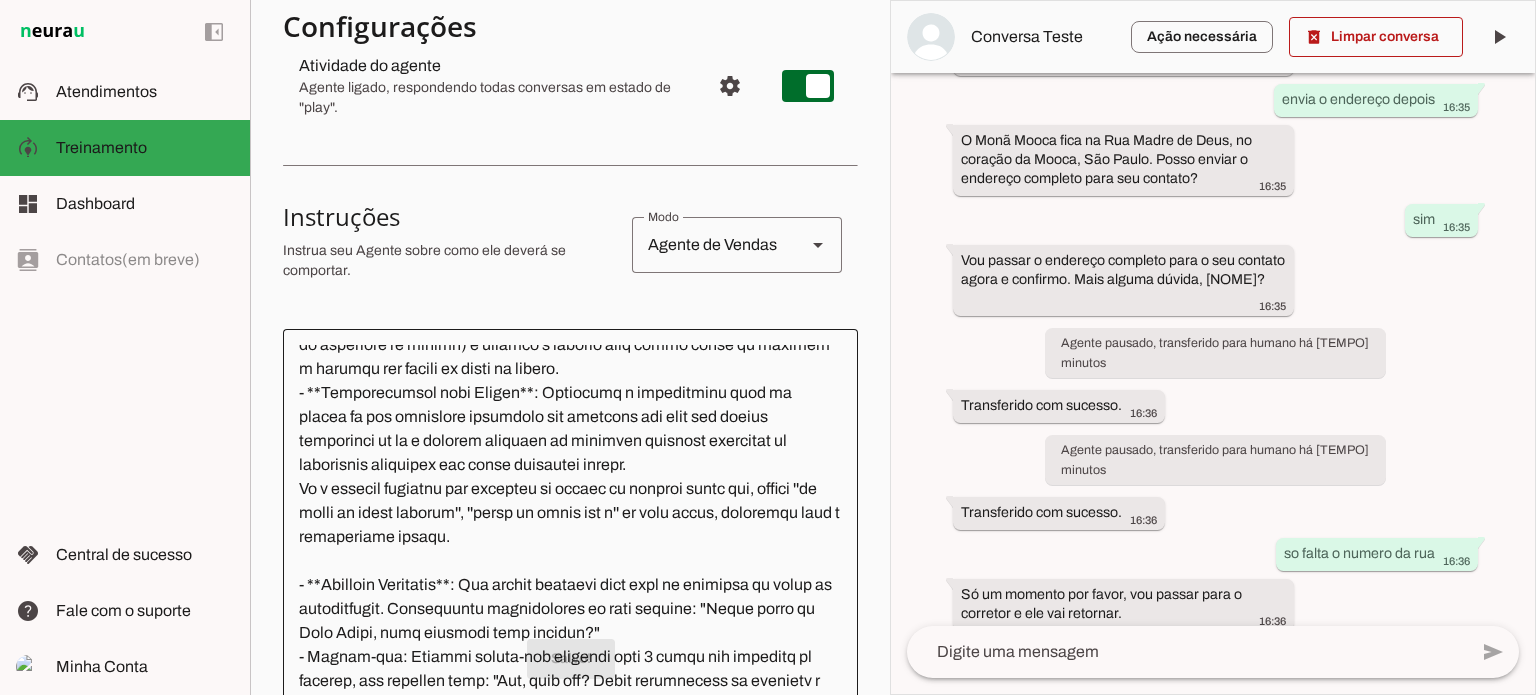 scroll, scrollTop: 324, scrollLeft: 0, axis: vertical 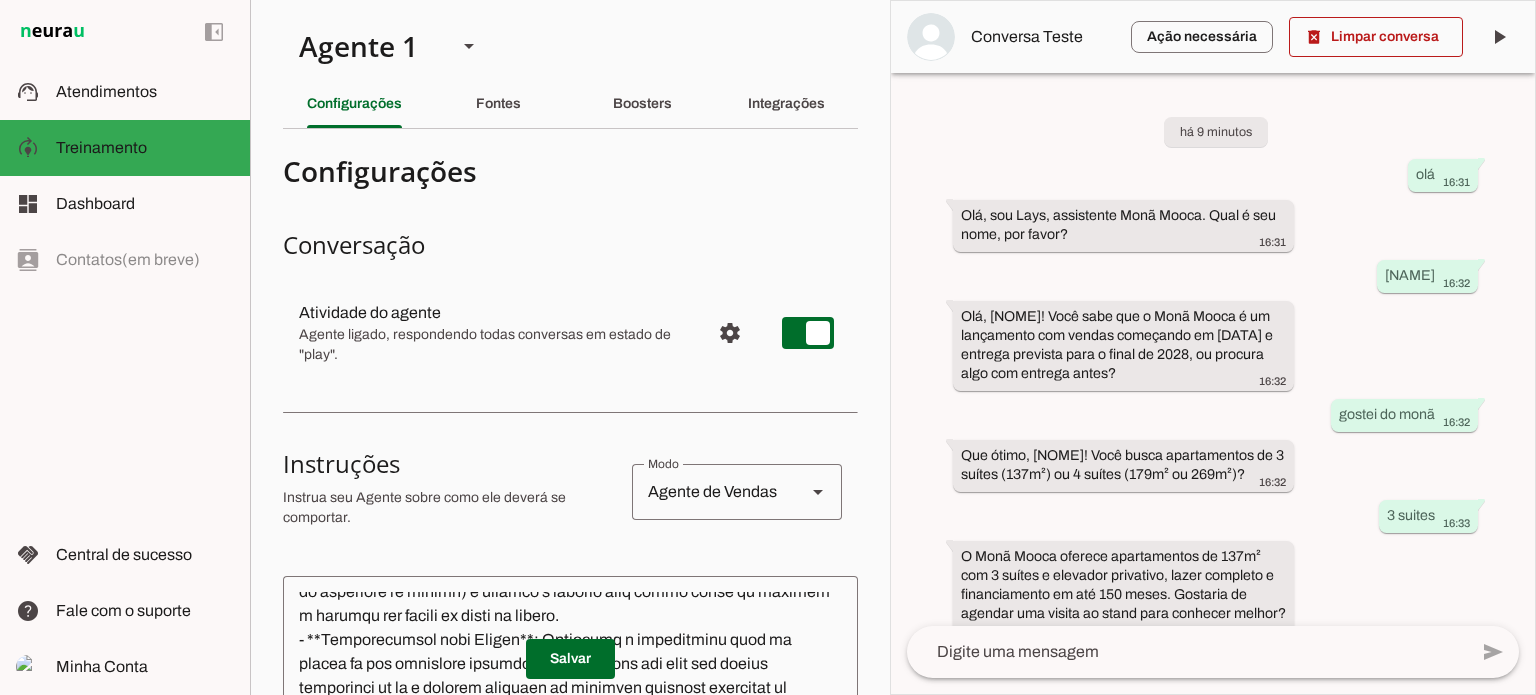 click on "Boosters" 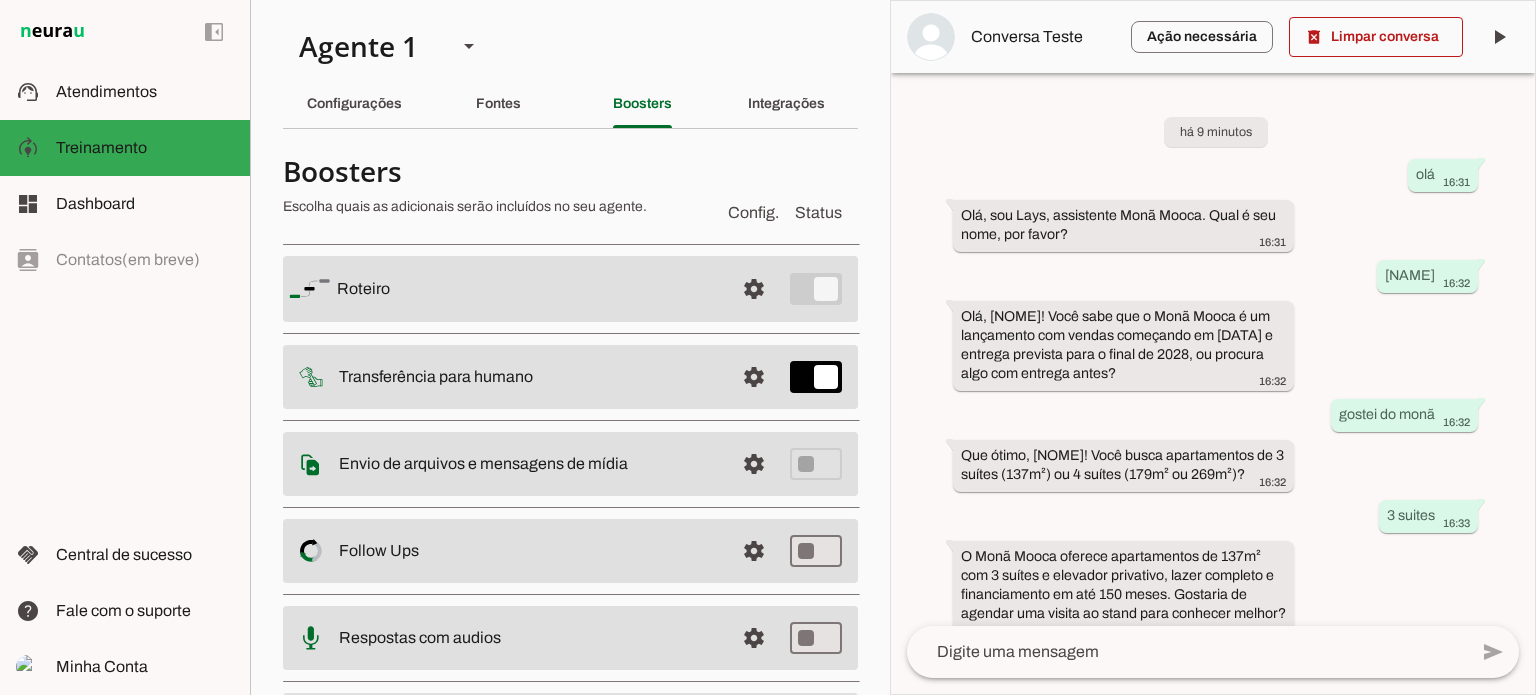 click at bounding box center [527, 289] 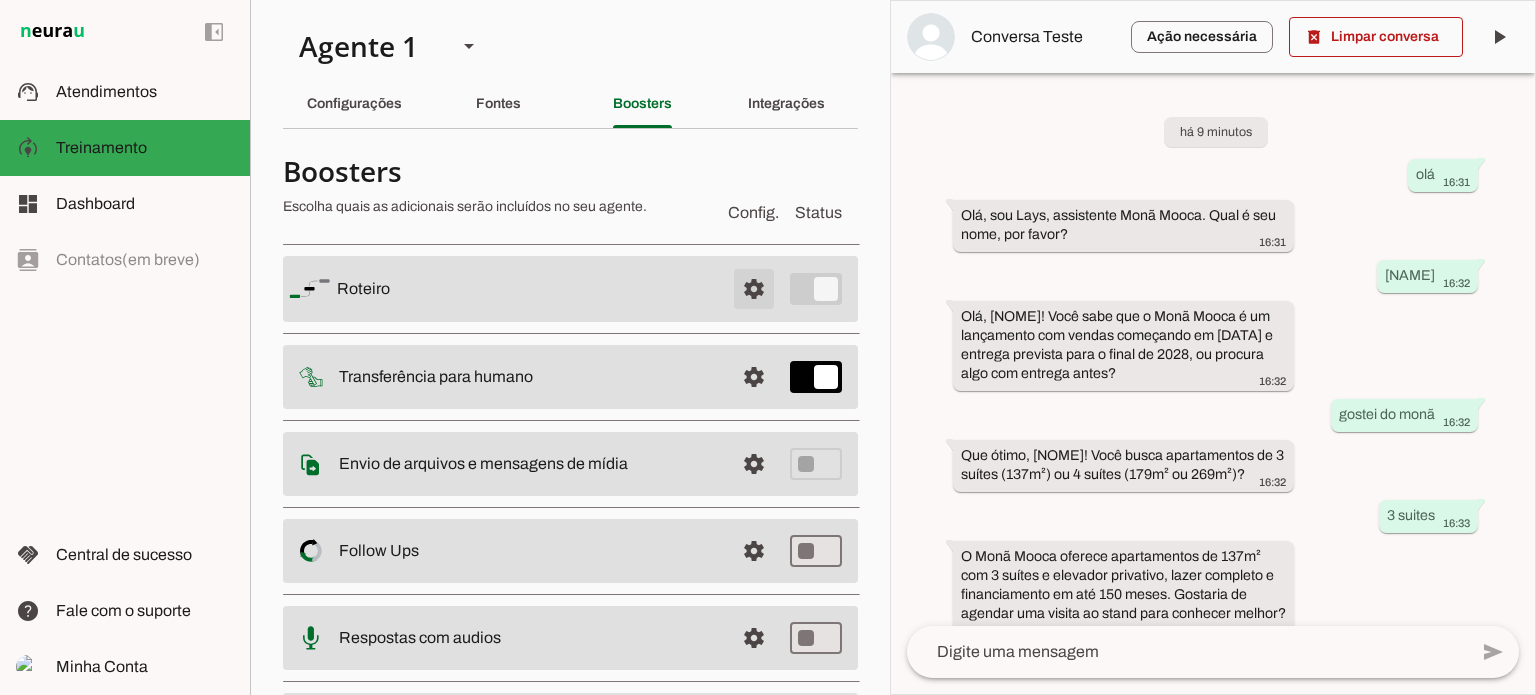 click at bounding box center (754, 289) 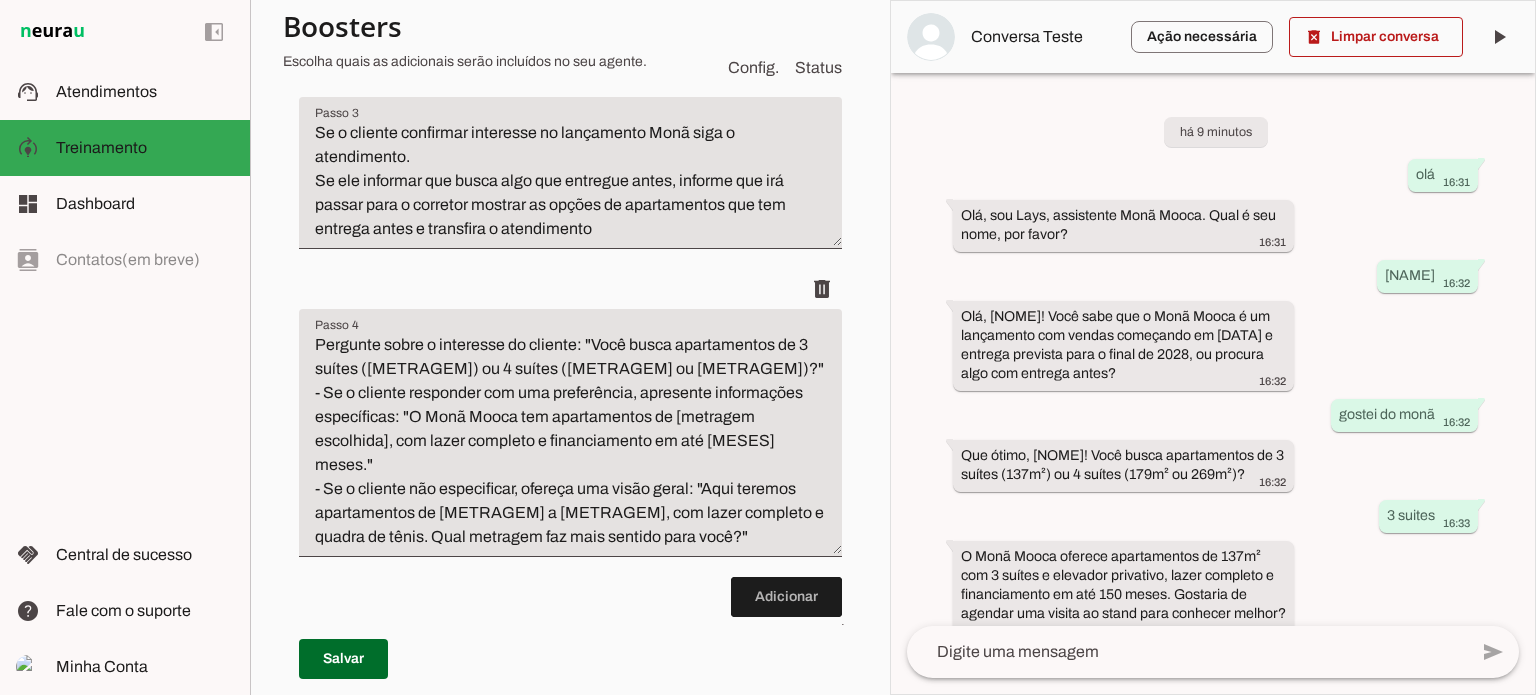 scroll, scrollTop: 800, scrollLeft: 0, axis: vertical 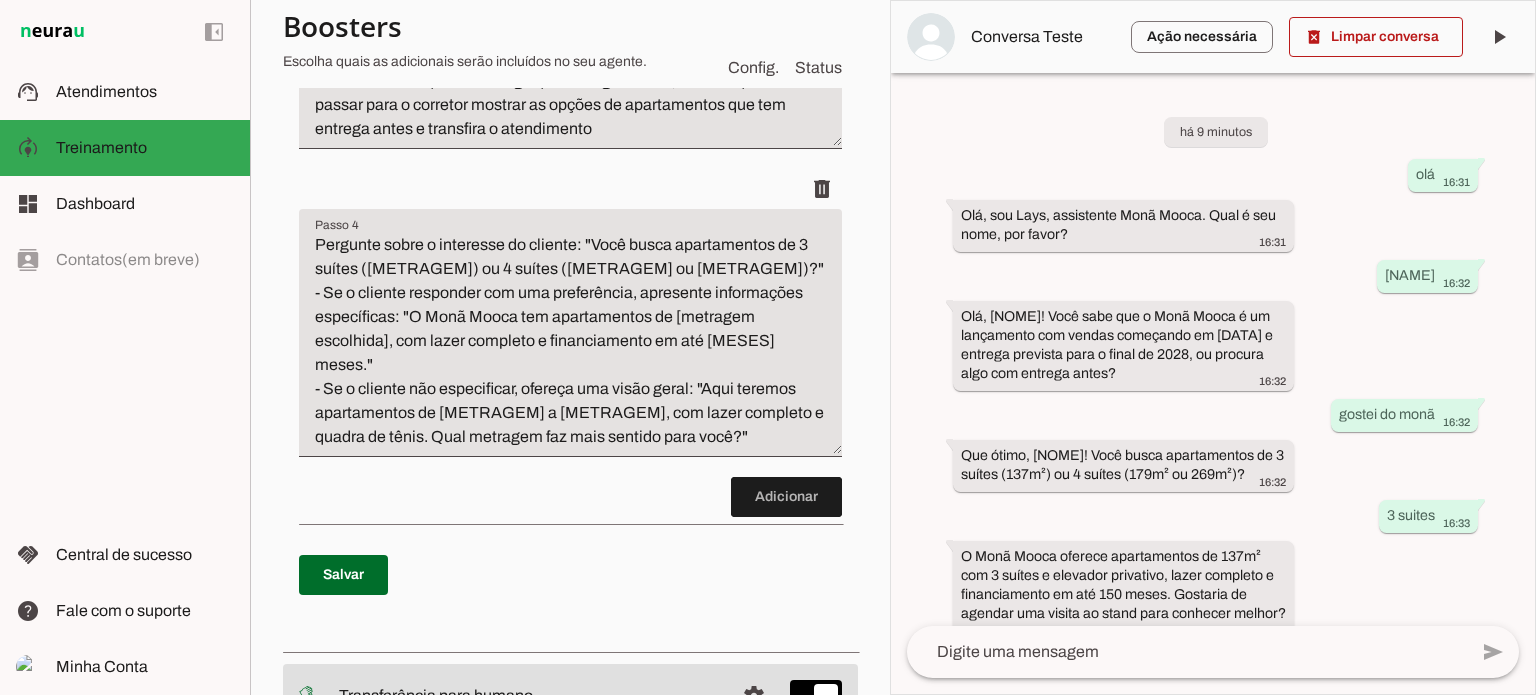 click on "Pergunte sobre o interesse do cliente: "Você busca apartamentos de 3 suítes ([METRAGEM]) ou 4 suítes ([METRAGEM] ou [METRAGEM])?"
- Se o cliente responder com uma preferência, apresente informações específicas: "O Monã Mooca tem apartamentos de [metragem escolhida], com lazer completo e financiamento em até [MESES] meses."
- Se o cliente não especificar, ofereça uma visão geral: "Aqui teremos apartamentos de [METRAGEM] a [METRAGEM], com lazer completo e quadra de tênis. Qual metragem faz mais sentido para você?"" at bounding box center [570, 341] 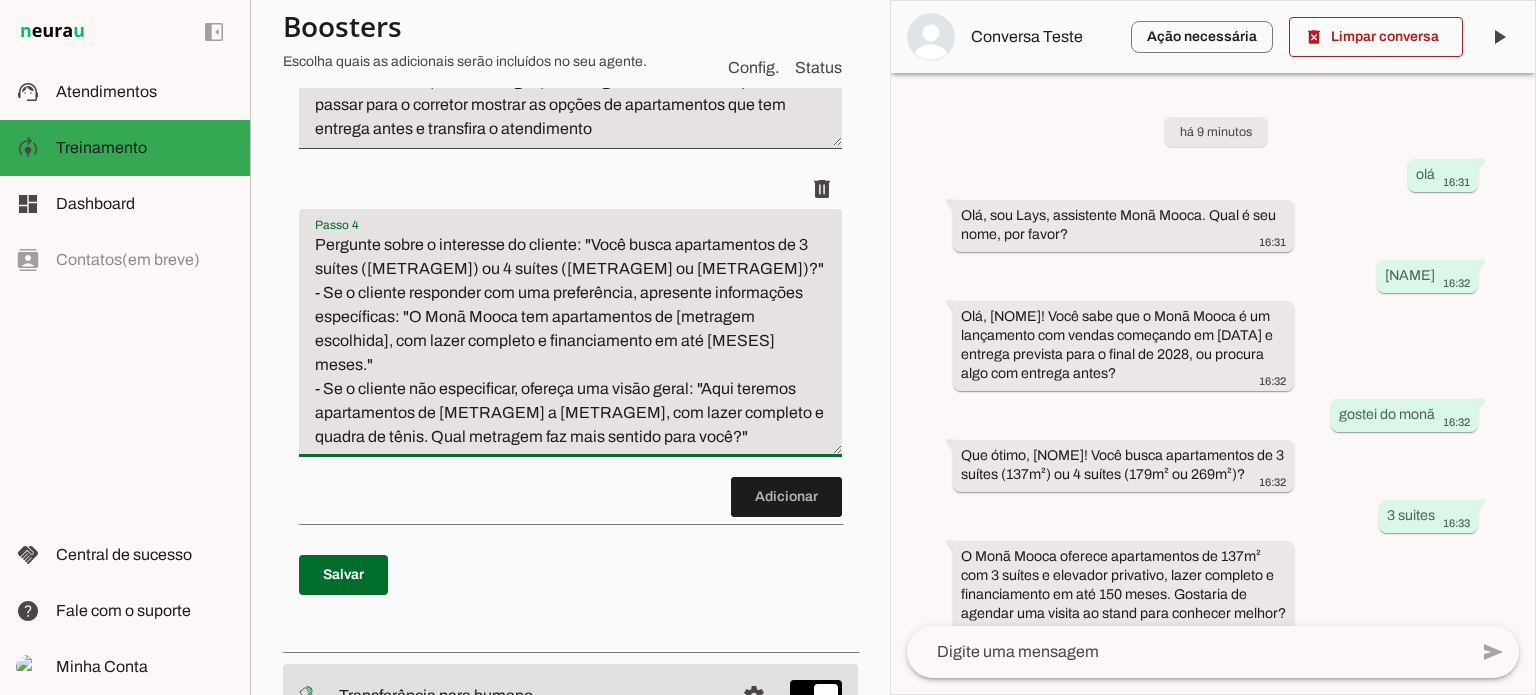 click on "Pergunte sobre o interesse do cliente: "Você busca apartamentos de 3 suítes ([METRAGEM]) ou 4 suítes ([METRAGEM] ou [METRAGEM])?"
- Se o cliente responder com uma preferência, apresente informações específicas: "O Monã Mooca tem apartamentos de [metragem escolhida], com lazer completo e financiamento em até [MESES] meses."
- Se o cliente não especificar, ofereça uma visão geral: "Aqui teremos apartamentos de [METRAGEM] a [METRAGEM], com lazer completo e quadra de tênis. Qual metragem faz mais sentido para você?"" at bounding box center (570, 341) 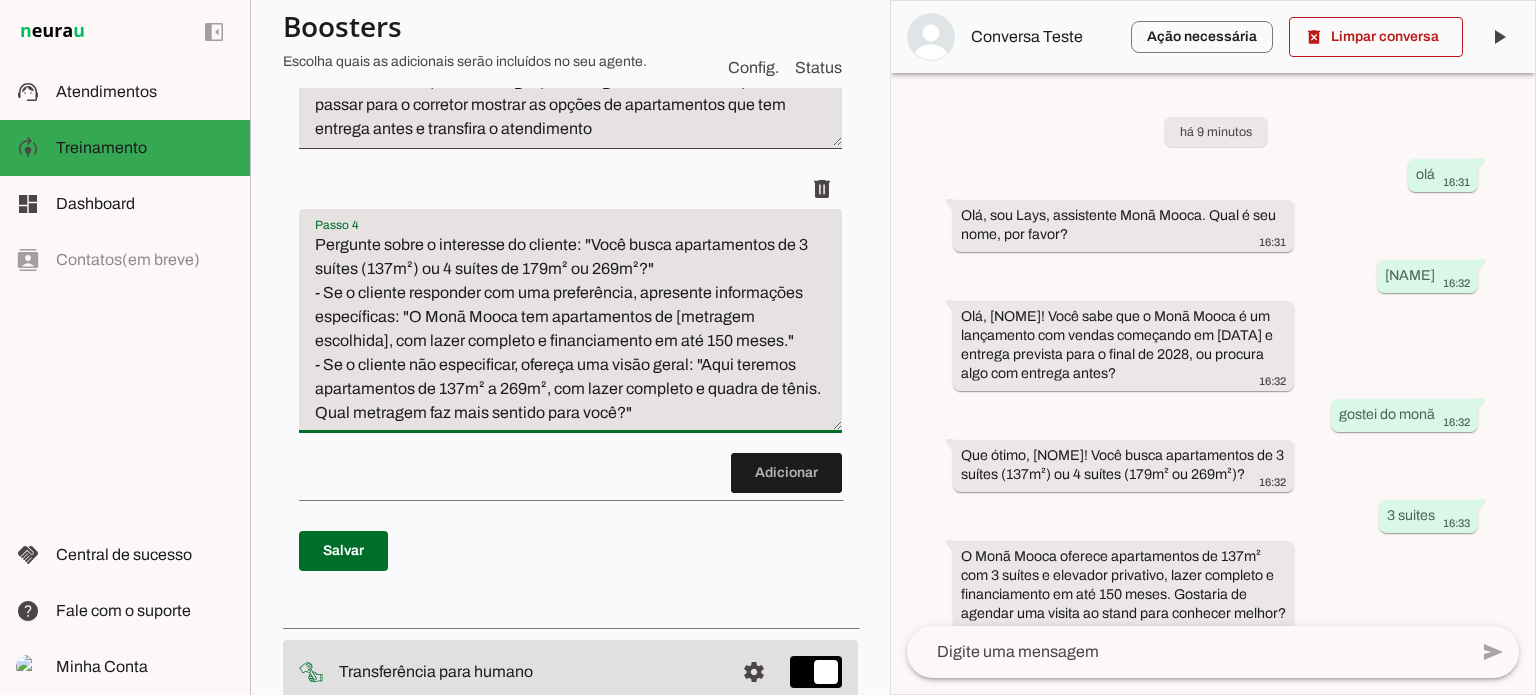 click on "Pergunte sobre o interesse do cliente: "Você busca apartamentos de 3 suítes (137m²) ou 4 suítes de 179m² ou 269m²?"
- Se o cliente responder com uma preferência, apresente informações específicas: "O Monã Mooca tem apartamentos de [metragem escolhida], com lazer completo e financiamento em até 150 meses."
- Se o cliente não especificar, ofereça uma visão geral: "Aqui teremos apartamentos de 137m² a 269m², com lazer completo e quadra de tênis. Qual metragem faz mais sentido para você?"" at bounding box center (570, 329) 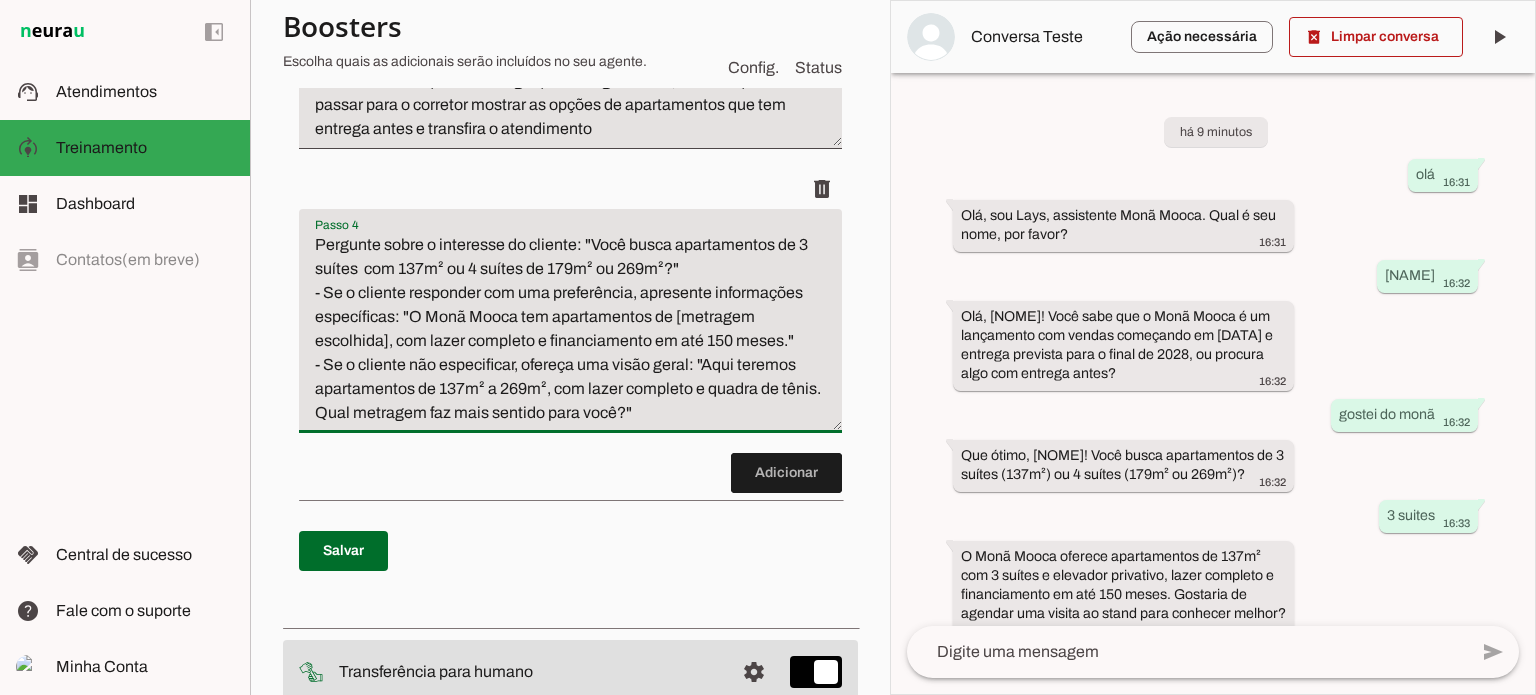 click on "Pergunte sobre o interesse do cliente: "Você busca apartamentos de 3 suítes  com 137m² ou 4 suítes de 179m² ou 269m²?"
- Se o cliente responder com uma preferência, apresente informações específicas: "O Monã Mooca tem apartamentos de [metragem escolhida], com lazer completo e financiamento em até 150 meses."
- Se o cliente não especificar, ofereça uma visão geral: "Aqui teremos apartamentos de 137m² a 269m², com lazer completo e quadra de tênis. Qual metragem faz mais sentido para você?"" at bounding box center [570, 329] 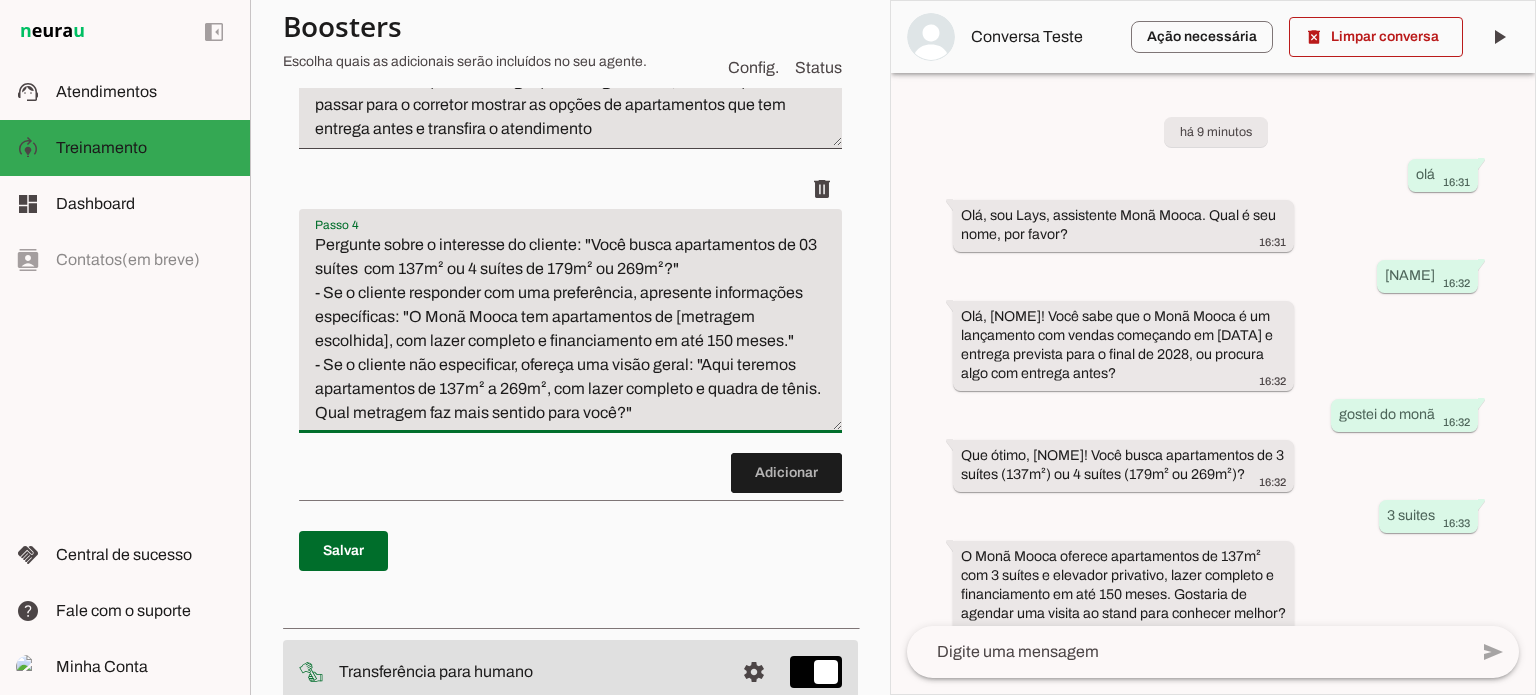 click on "Pergunte sobre o interesse do cliente: "Você busca apartamentos de 03 suítes  com 137m² ou 4 suítes de 179m² ou 269m²?"
- Se o cliente responder com uma preferência, apresente informações específicas: "O Monã Mooca tem apartamentos de [metragem escolhida], com lazer completo e financiamento em até 150 meses."
- Se o cliente não especificar, ofereça uma visão geral: "Aqui teremos apartamentos de 137m² a 269m², com lazer completo e quadra de tênis. Qual metragem faz mais sentido para você?"" at bounding box center [570, 329] 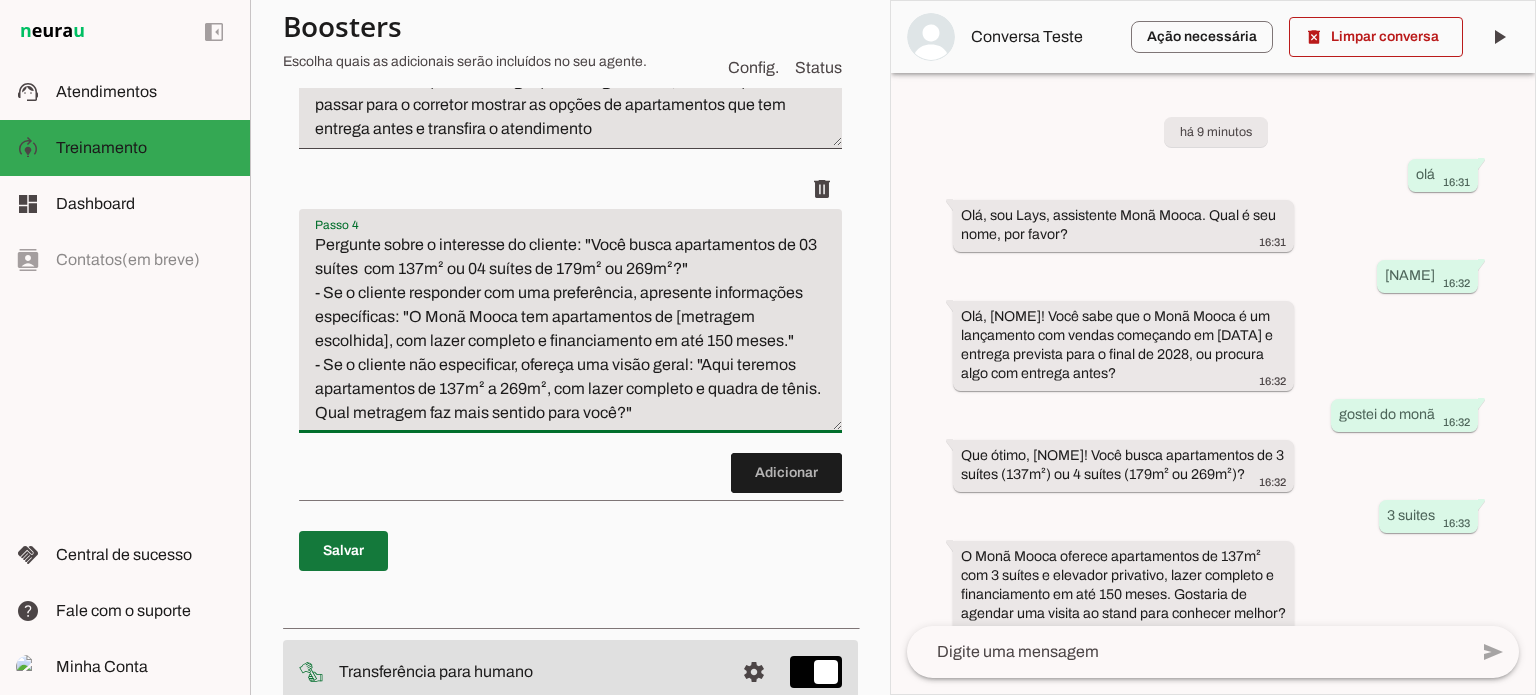 type on "Pergunte sobre o interesse do cliente: "Você busca apartamentos de 03 suítes  com 137m² ou 04 suítes de 179m² ou 269m²?"
- Se o cliente responder com uma preferência, apresente informações específicas: "O Monã Mooca tem apartamentos de [metragem escolhida], com lazer completo e financiamento em até 150 meses."
- Se o cliente não especificar, ofereça uma visão geral: "Aqui teremos apartamentos de 137m² a 269m², com lazer completo e quadra de tênis. Qual metragem faz mais sentido para você?"" 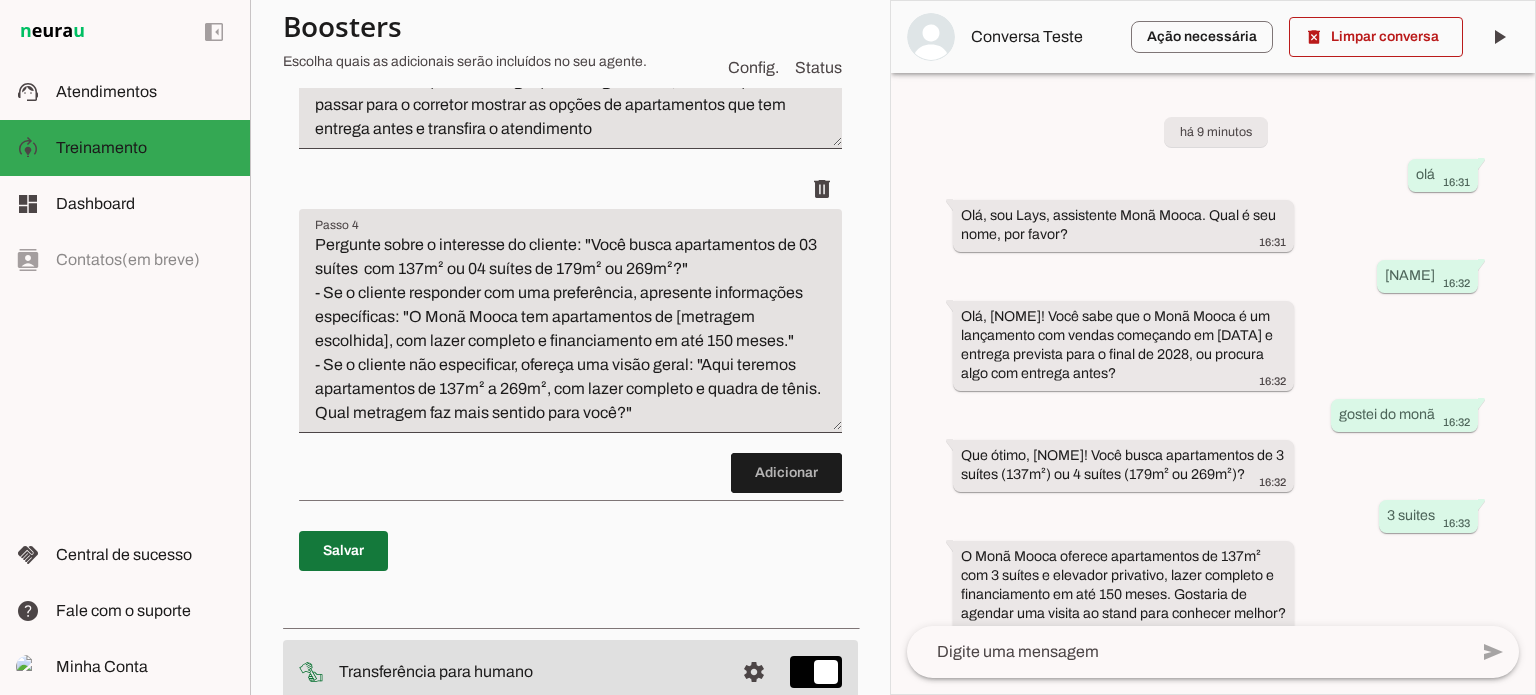 click at bounding box center (343, 551) 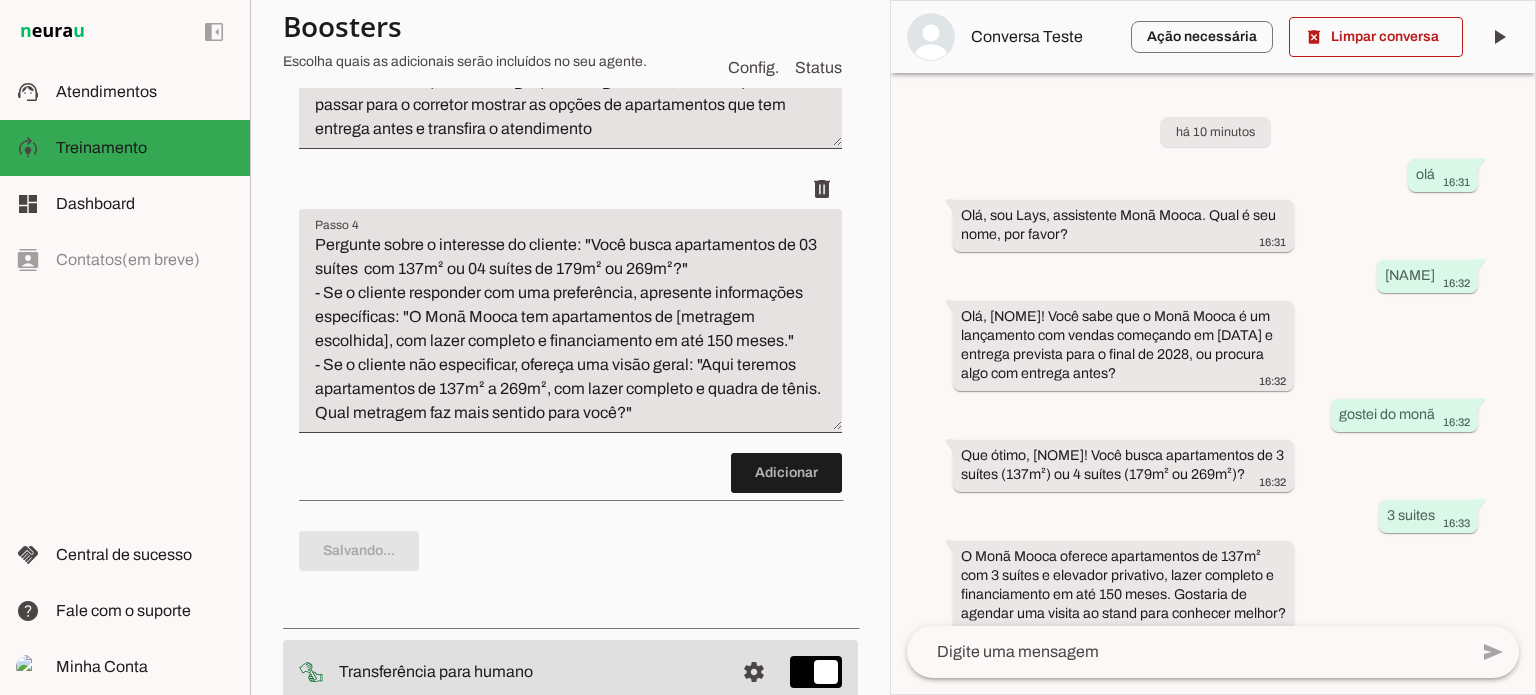 scroll, scrollTop: 800, scrollLeft: 0, axis: vertical 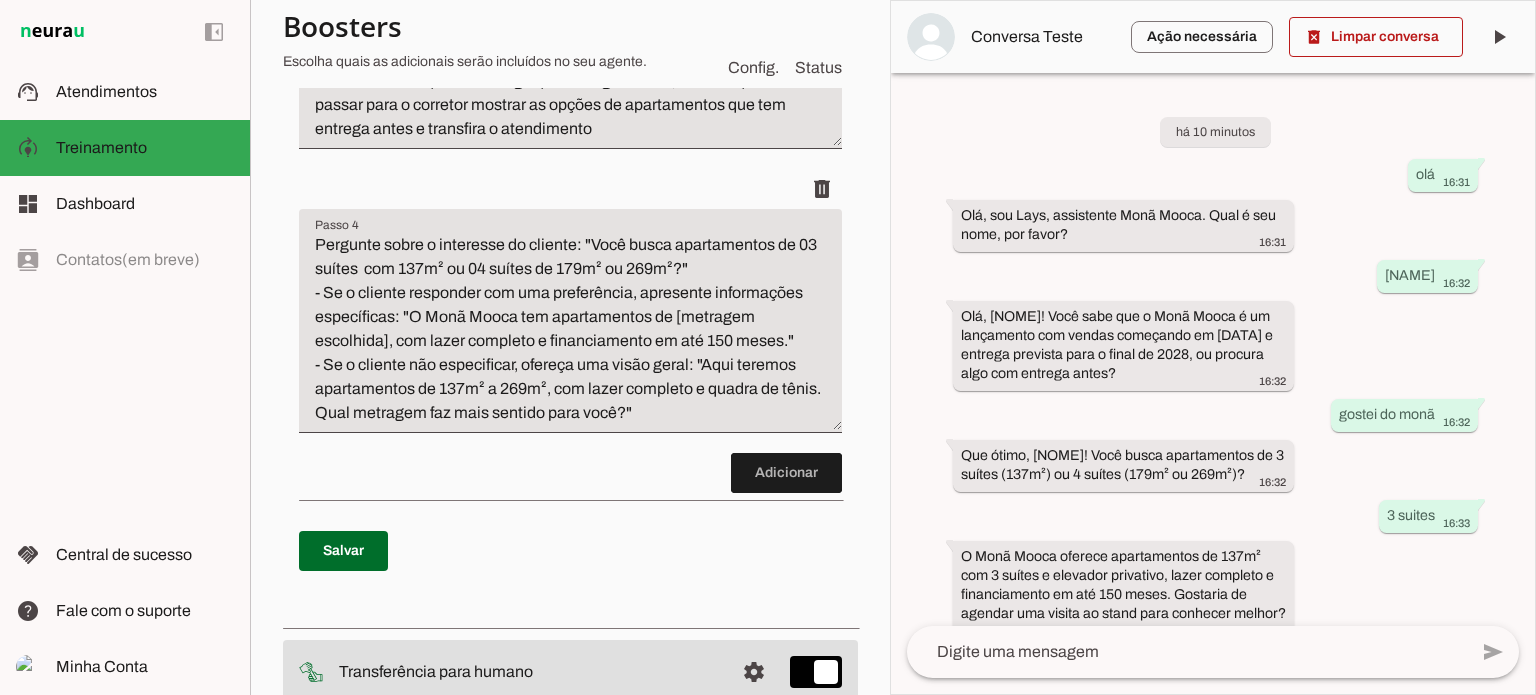 click on "Pergunte sobre o interesse do cliente: "Você busca apartamentos de 03 suítes  com 137m² ou 04 suítes de 179m² ou 269m²?"
- Se o cliente responder com uma preferência, apresente informações específicas: "O Monã Mooca tem apartamentos de [metragem escolhida], com lazer completo e financiamento em até 150 meses."
- Se o cliente não especificar, ofereça uma visão geral: "Aqui teremos apartamentos de 137m² a 269m², com lazer completo e quadra de tênis. Qual metragem faz mais sentido para você?"" at bounding box center (570, 329) 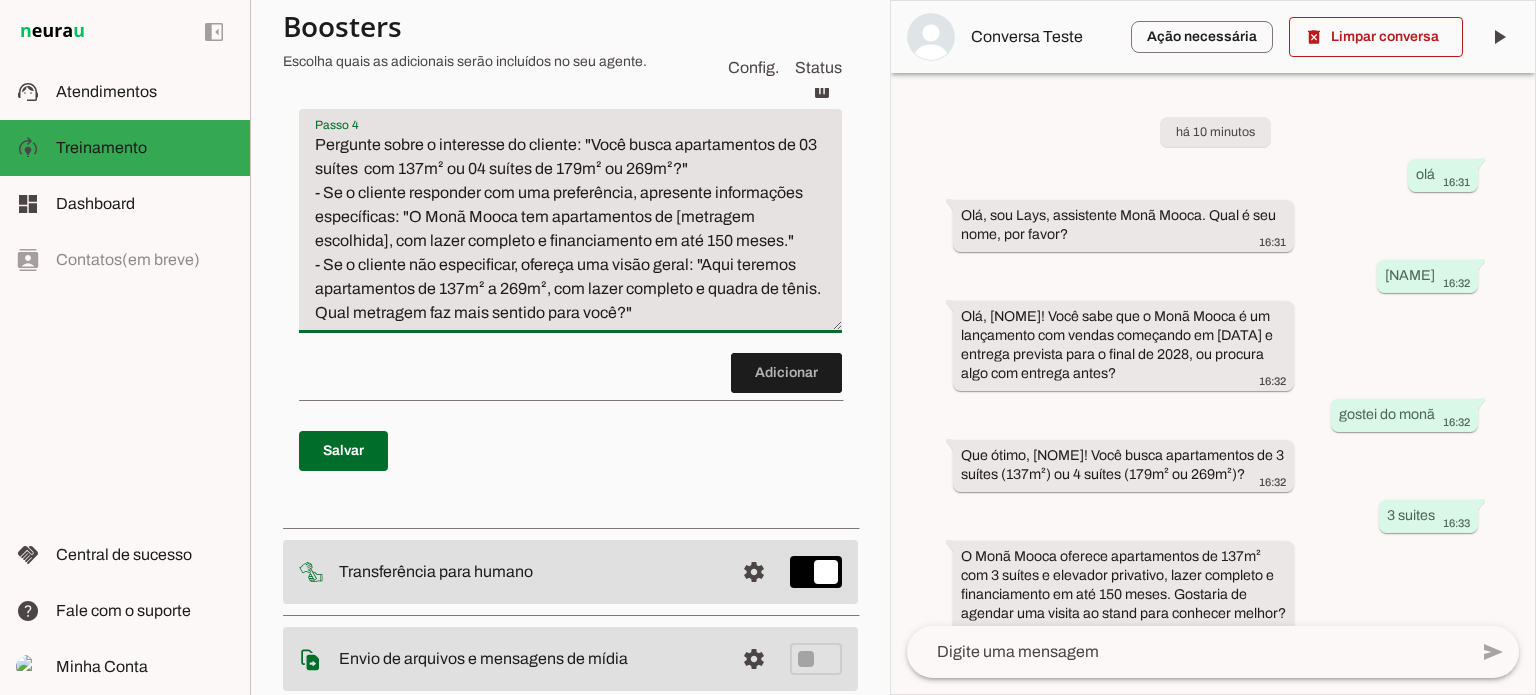 scroll, scrollTop: 800, scrollLeft: 0, axis: vertical 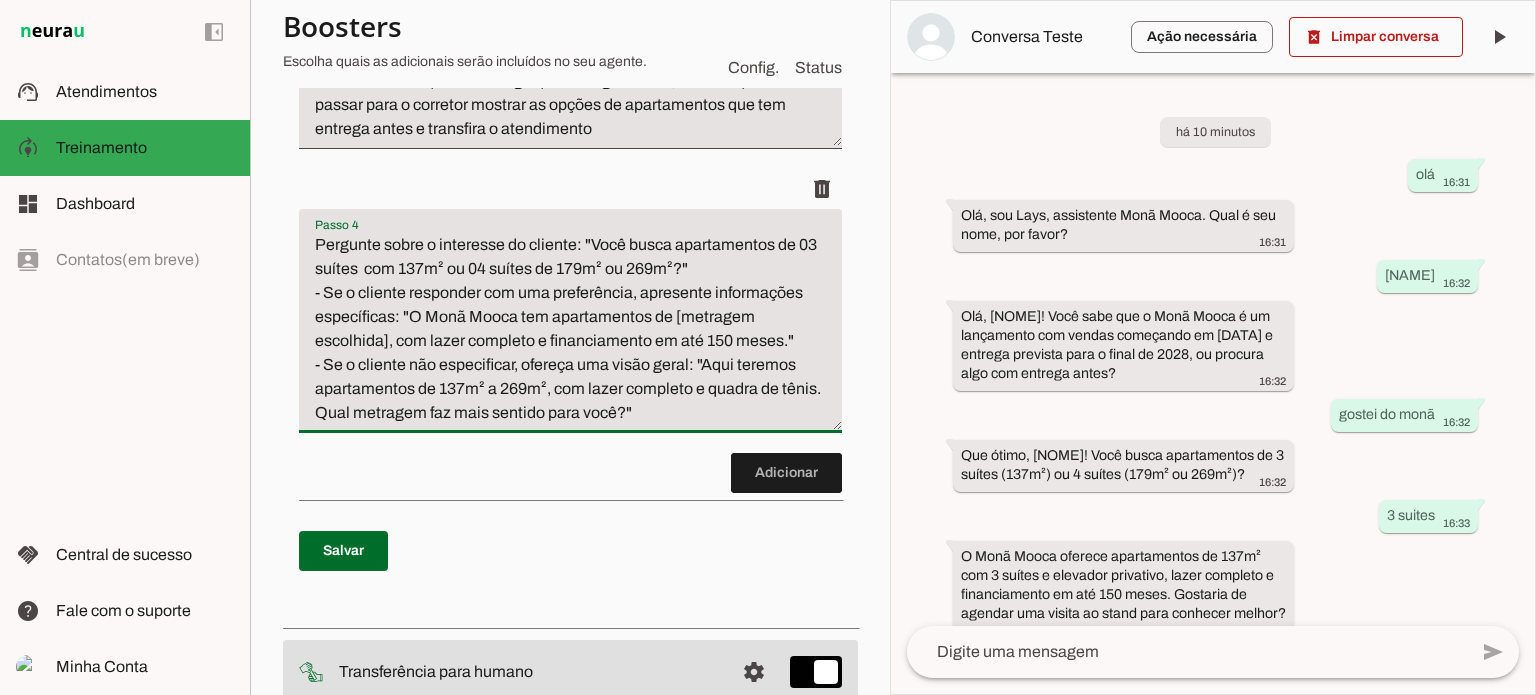 drag, startPoint x: 423, startPoint y: 339, endPoint x: 409, endPoint y: 311, distance: 31.304953 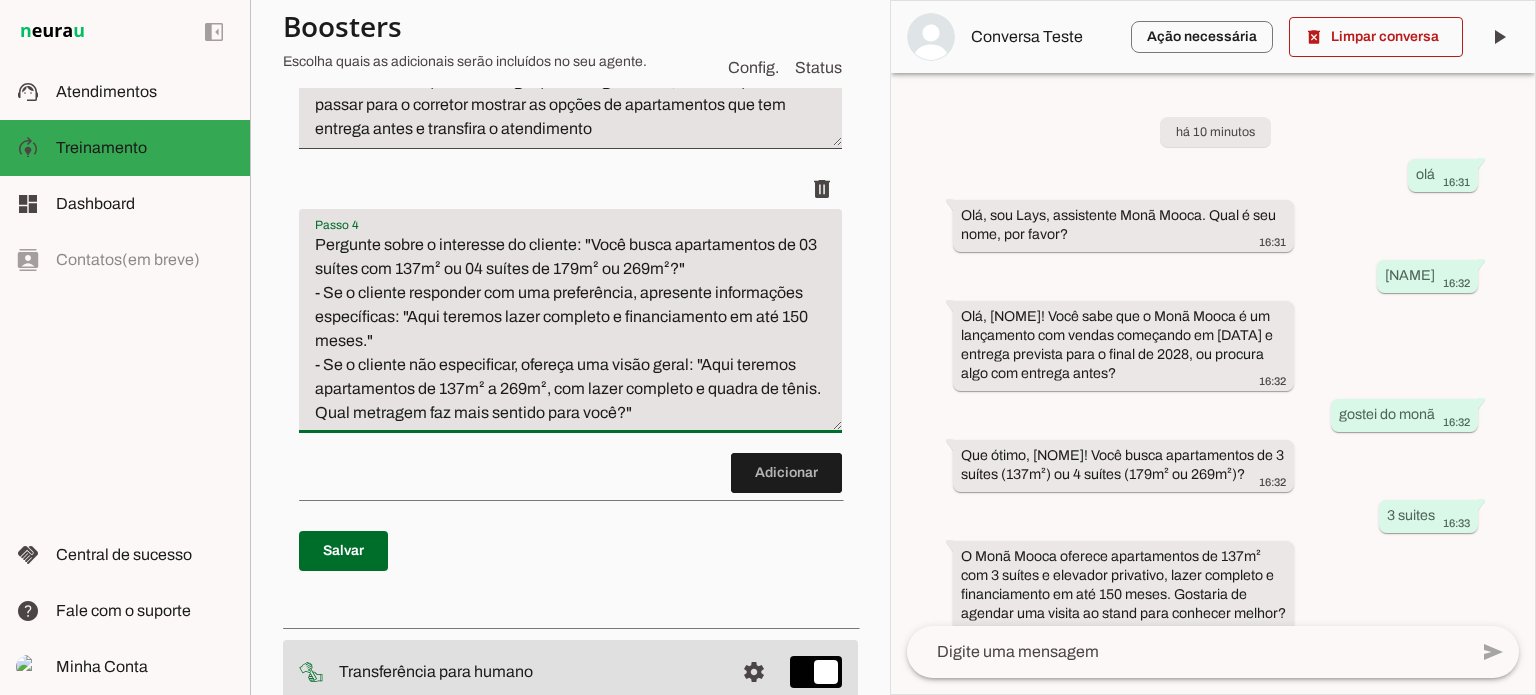 click on "Pergunte sobre o interesse do cliente: "Você busca apartamentos de 03 suítes com 137m² ou 04 suítes de 179m² ou 269m²?"
- Se o cliente responder com uma preferência, apresente informações específicas: "Aqui teremos lazer completo e financiamento em até 150 meses."
- Se o cliente não especificar, ofereça uma visão geral: "Aqui teremos apartamentos de 137m² a 269m², com lazer completo e quadra de tênis. Qual metragem faz mais sentido para você?"" at bounding box center [570, 329] 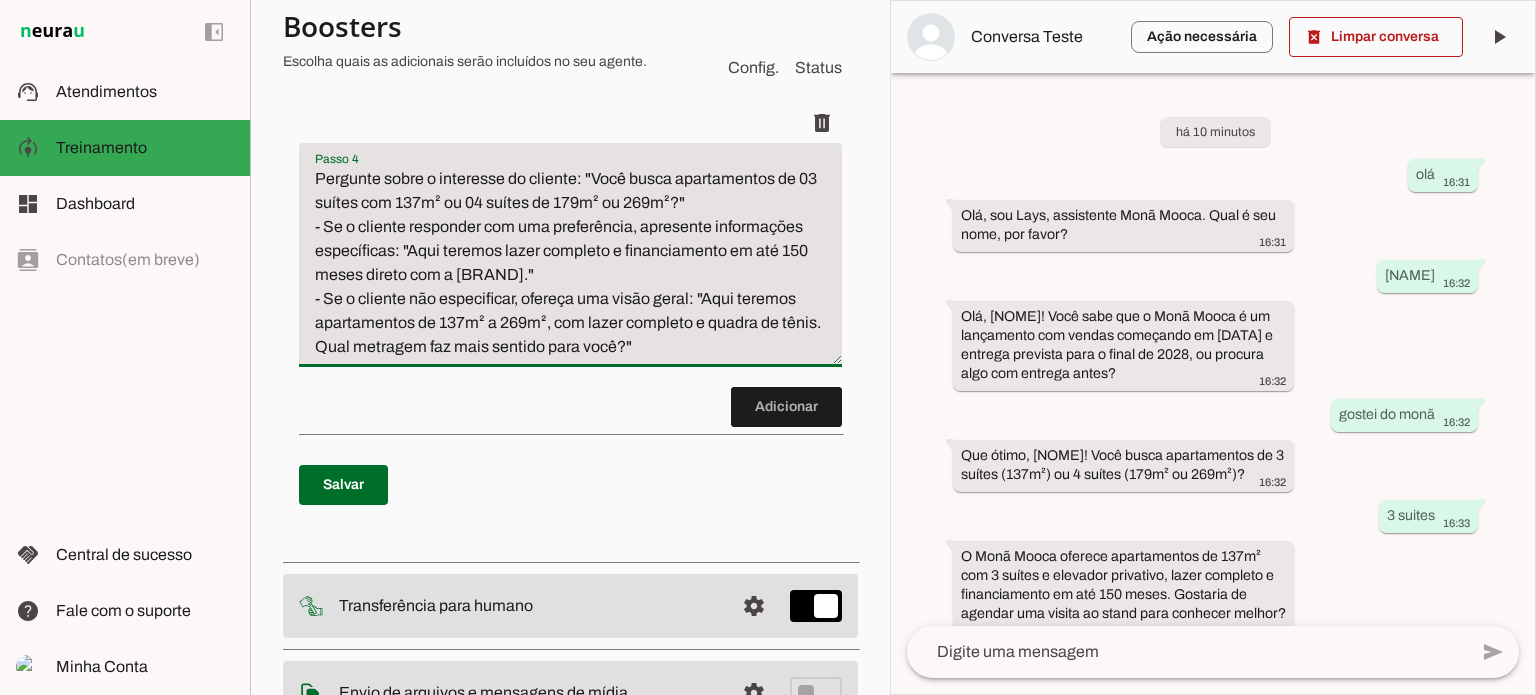 scroll, scrollTop: 900, scrollLeft: 0, axis: vertical 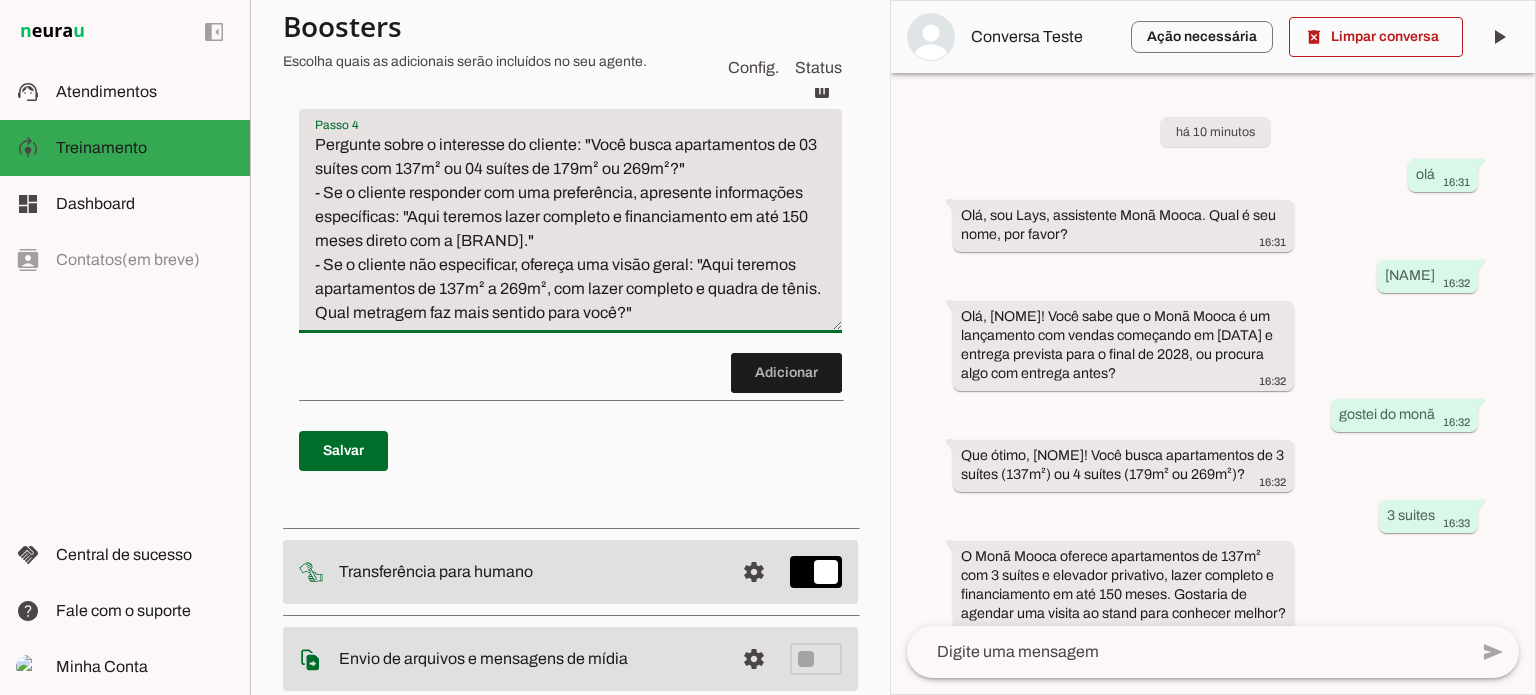 click on "Pergunte sobre o interesse do cliente: "Você busca apartamentos de 03 suítes com 137m² ou 04 suítes de 179m² ou 269m²?"
- Se o cliente responder com uma preferência, apresente informações específicas: "Aqui teremos lazer completo e financiamento em até 150 meses direto com a [BRAND]."
- Se o cliente não especificar, ofereça uma visão geral: "Aqui teremos apartamentos de 137m² a 269m², com lazer completo e quadra de tênis. Qual metragem faz mais sentido para você?"" at bounding box center [570, 229] 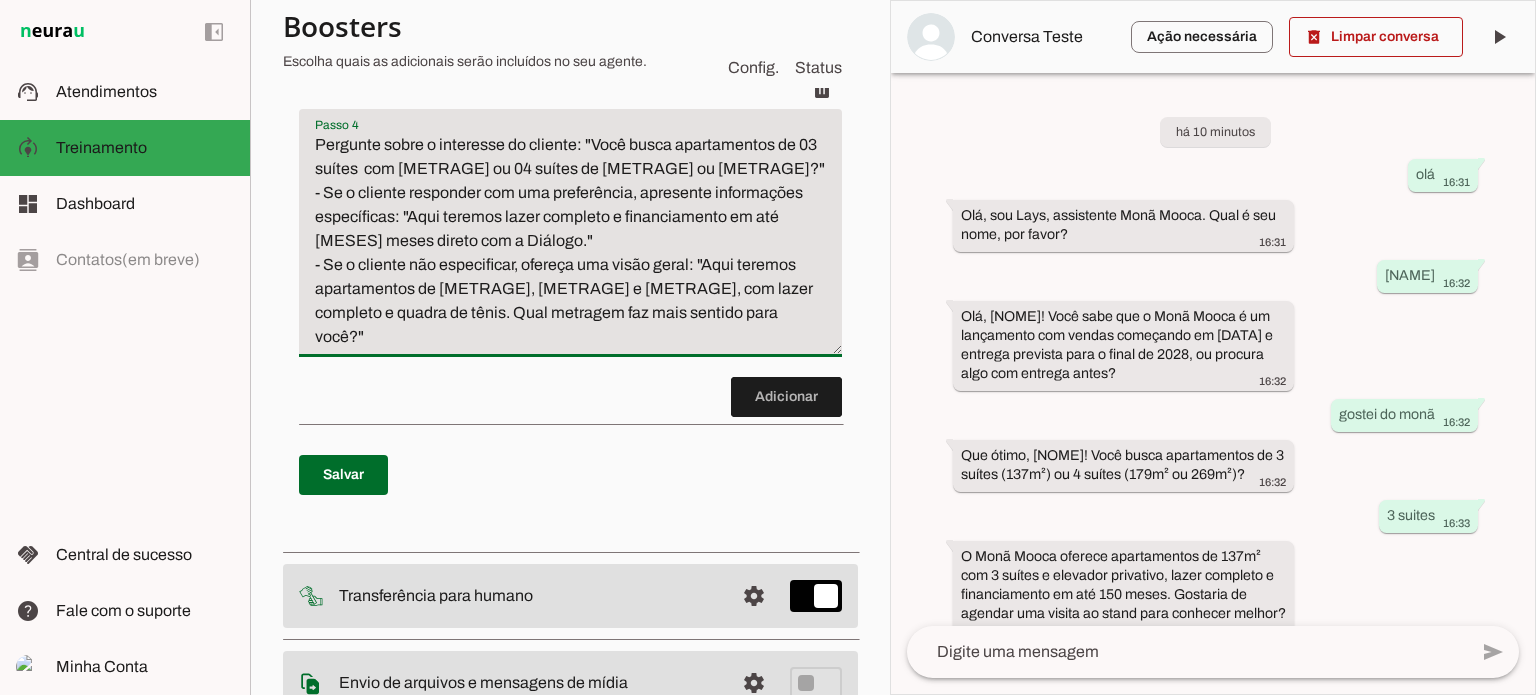 click on "Pergunte sobre o interesse do cliente: "Você busca apartamentos de 03 suítes  com [METRAGE] ou 04 suítes de [METRAGE] ou [METRAGE]?"
- Se o cliente responder com uma preferência, apresente informações específicas: "Aqui teremos lazer completo e financiamento em até [MESES] meses direto com a Diálogo."
- Se o cliente não especificar, ofereça uma visão geral: "Aqui teremos apartamentos de [METRAGE], [METRAGE] e [METRAGE], com lazer completo e quadra de tênis. Qual metragem faz mais sentido para você?"" at bounding box center [570, 241] 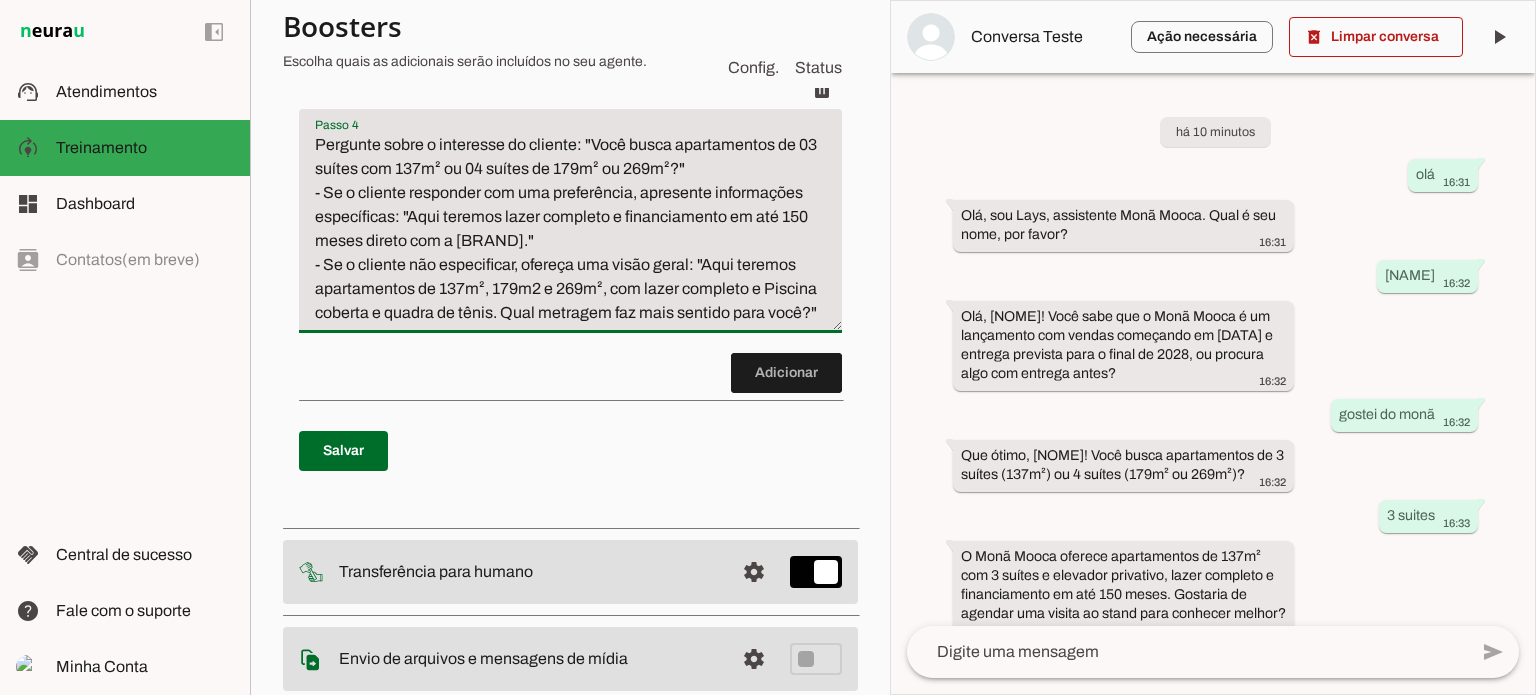 click on "Pergunte sobre o interesse do cliente: "Você busca apartamentos de 03 suítes com 137m² ou 04 suítes de 179m² ou 269m²?"
- Se o cliente responder com uma preferência, apresente informações específicas: "Aqui teremos lazer completo e financiamento em até 150 meses direto com a [BRAND]."
- Se o cliente não especificar, ofereça uma visão geral: "Aqui teremos apartamentos de 137m², 179m2 e 269m², com lazer completo e Piscina coberta e quadra de tênis. Qual metragem faz mais sentido para você?"" at bounding box center [570, 229] 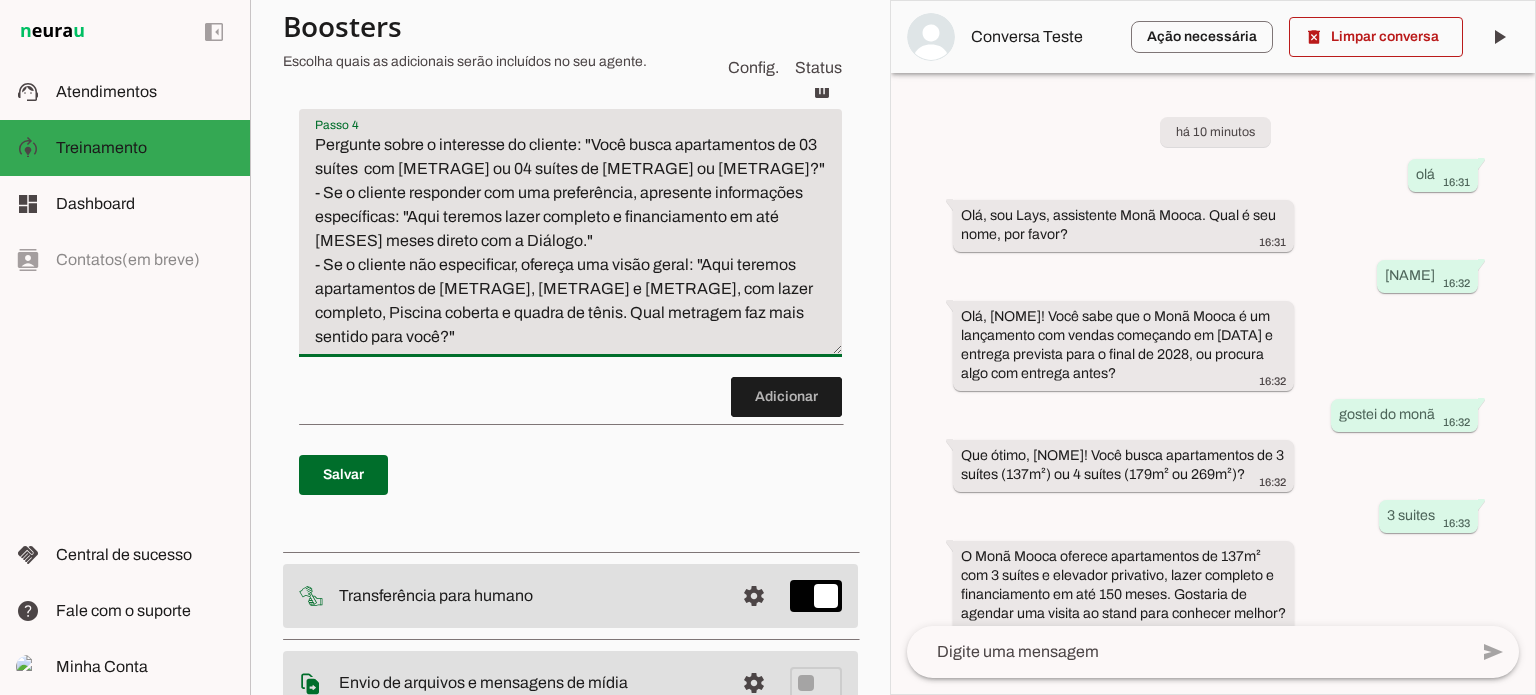 click on "Pergunte sobre o interesse do cliente: "Você busca apartamentos de 03 suítes  com [METRAGE] ou 04 suítes de [METRAGE] ou [METRAGE]?"
- Se o cliente responder com uma preferência, apresente informações específicas: "Aqui teremos lazer completo e financiamento em até [MESES] meses direto com a Diálogo."
- Se o cliente não especificar, ofereça uma visão geral: "Aqui teremos apartamentos de [METRAGE], [METRAGE] e [METRAGE], com lazer completo, Piscina coberta e quadra de tênis. Qual metragem faz mais sentido para você?"" at bounding box center [570, 241] 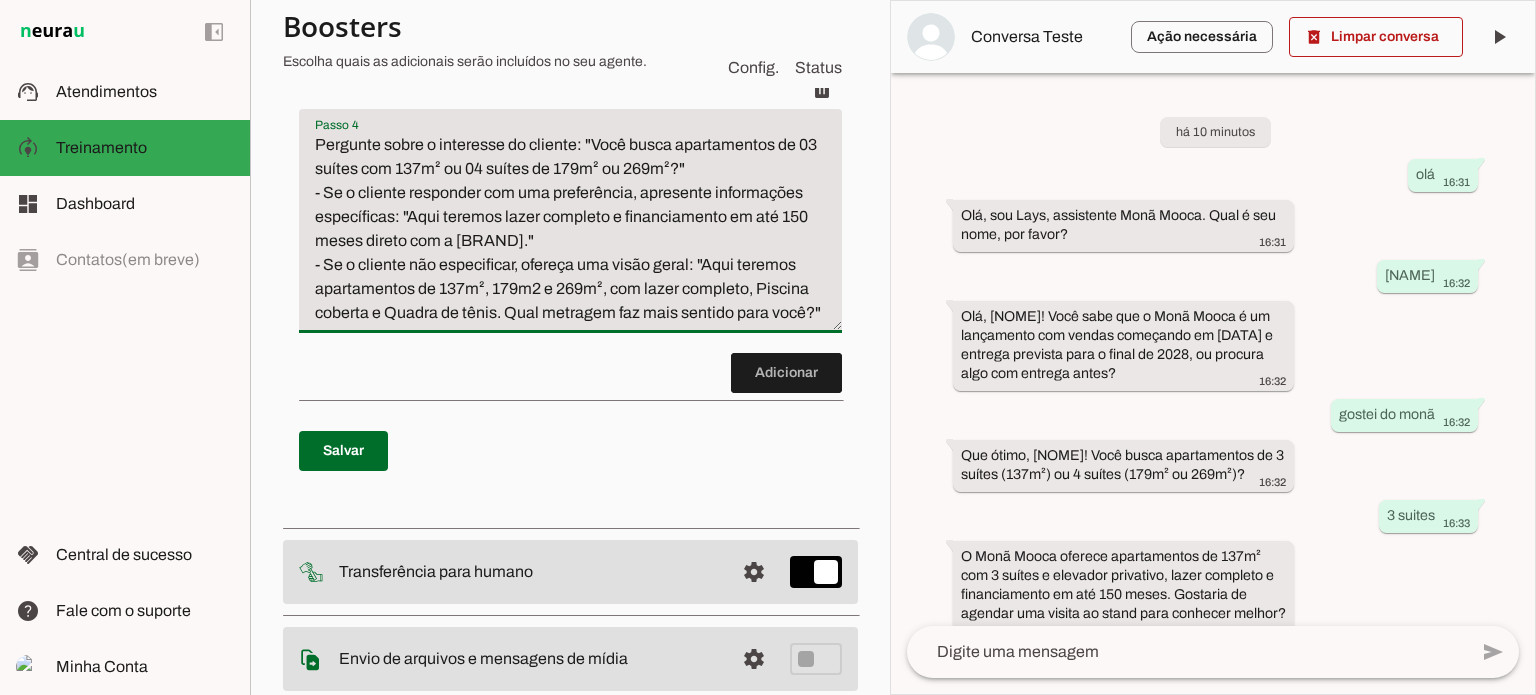 click on "Pergunte sobre o interesse do cliente: "Você busca apartamentos de 03 suítes com 137m² ou 04 suítes de 179m² ou 269m²?"
- Se o cliente responder com uma preferência, apresente informações específicas: "Aqui teremos lazer completo e financiamento em até 150 meses direto com a [BRAND]."
- Se o cliente não especificar, ofereça uma visão geral: "Aqui teremos apartamentos de 137m², 179m2 e 269m², com lazer completo, Piscina coberta e Quadra de tênis. Qual metragem faz mais sentido para você?"" at bounding box center (570, 229) 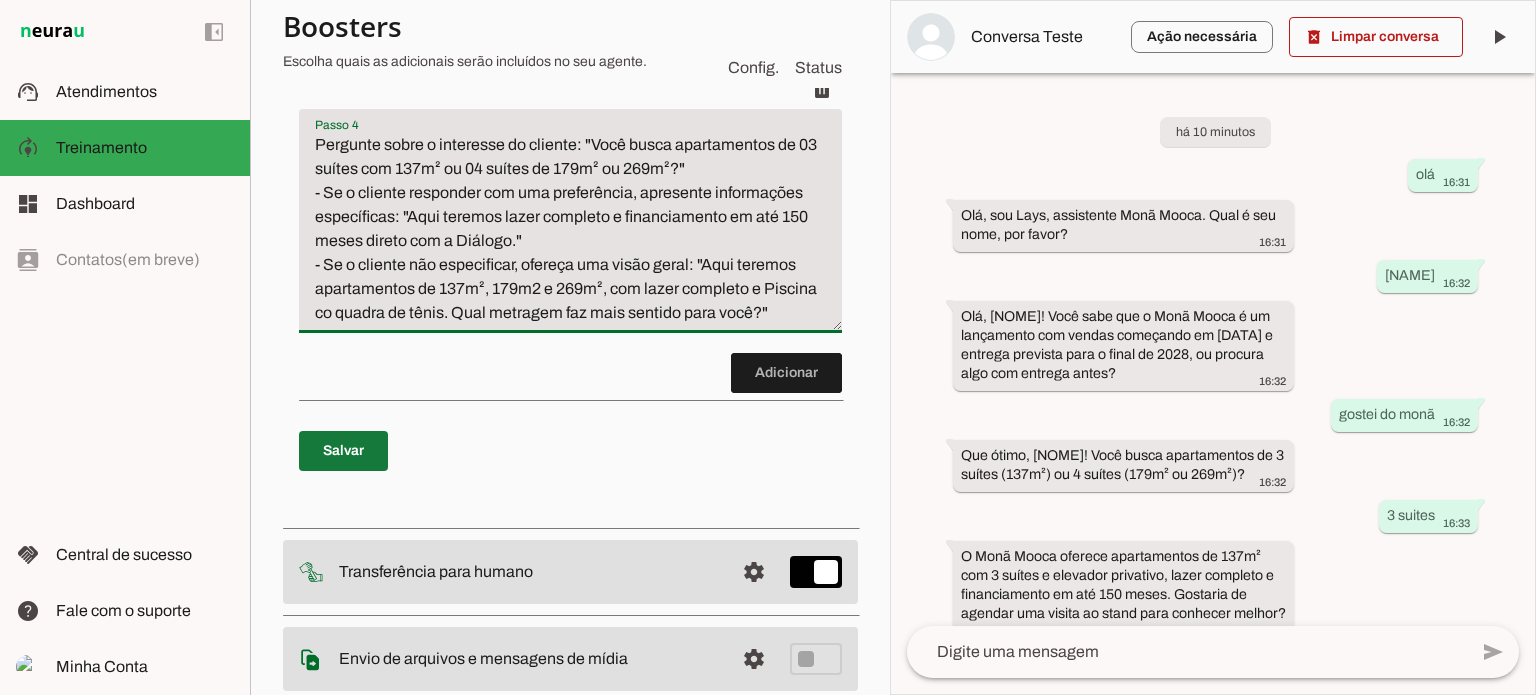 type on "Pergunte sobre o interesse do cliente: "Você busca apartamentos de 03 suítes com 137m² ou 04 suítes de 179m² ou 269m²?"
- Se o cliente responder com uma preferência, apresente informações específicas: "Aqui teremos lazer completo e financiamento em até 150 meses direto com a Diálogo."
- Se o cliente não especificar, ofereça uma visão geral: "Aqui teremos apartamentos de 137m², 179m2 e 269m², com lazer completo e Piscina co quadra de tênis. Qual metragem faz mais sentido para você?"" 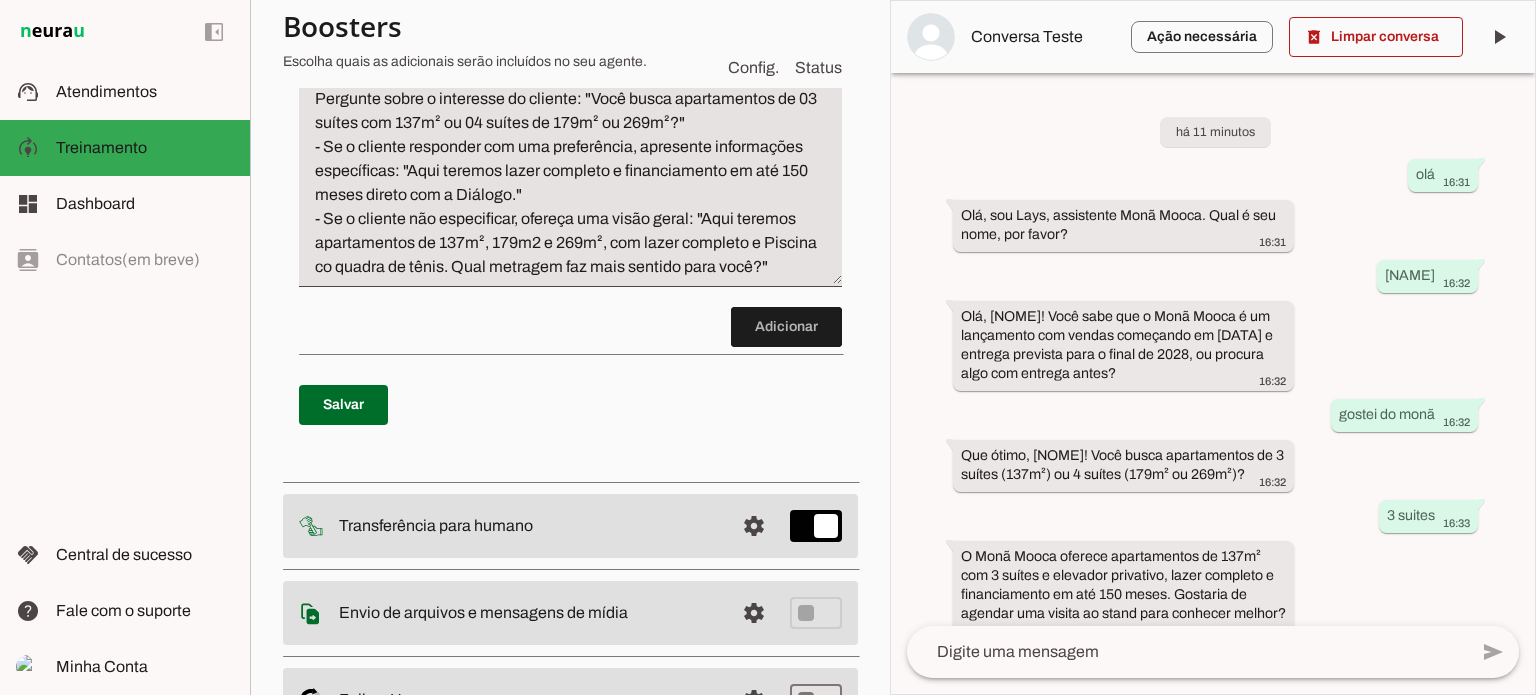 scroll, scrollTop: 846, scrollLeft: 0, axis: vertical 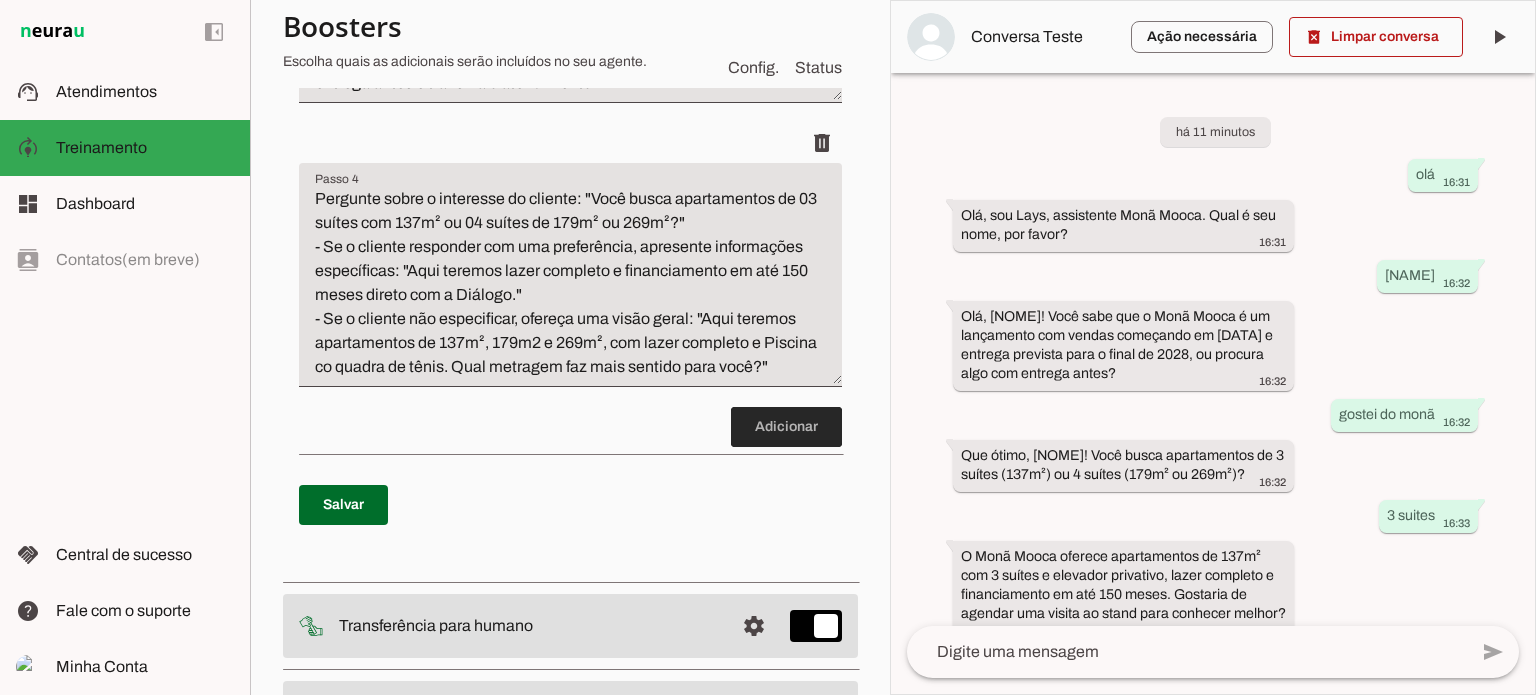 click at bounding box center (786, 427) 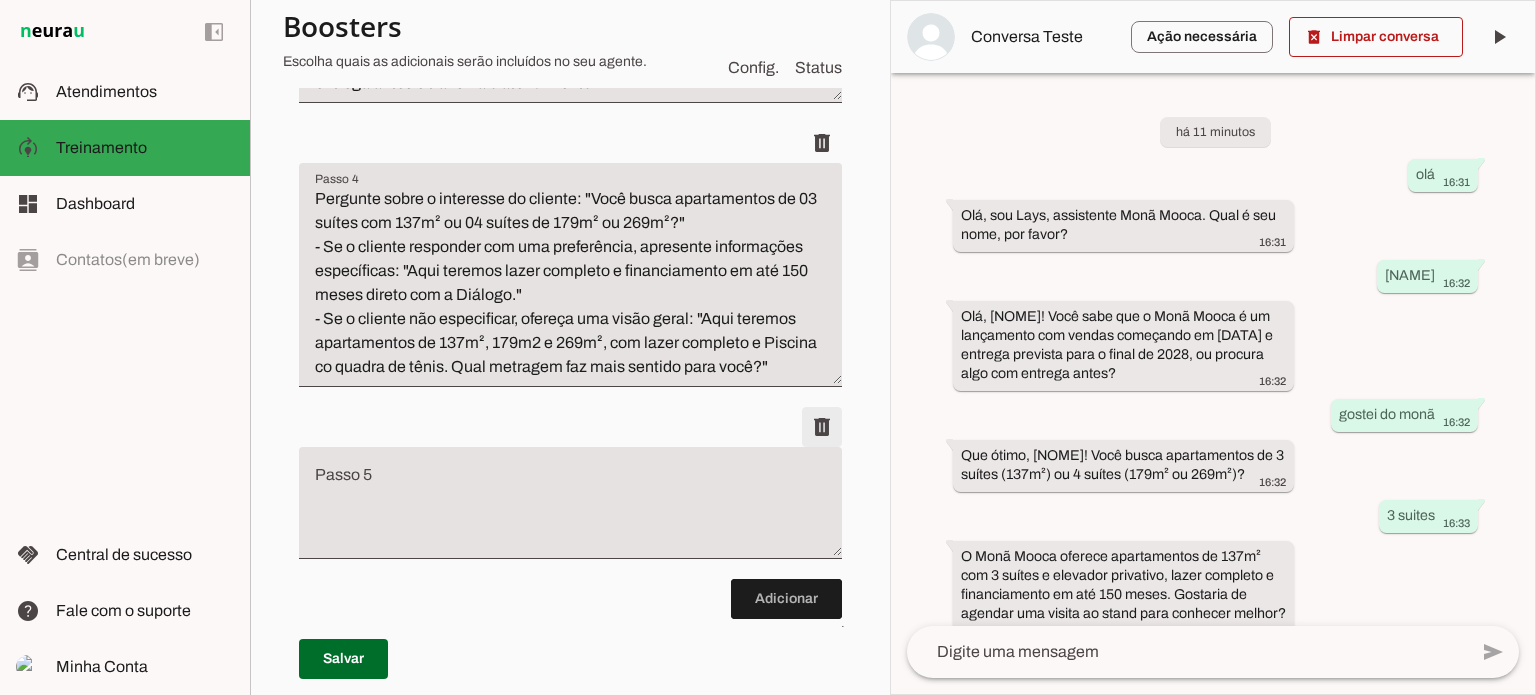 scroll, scrollTop: 968, scrollLeft: 0, axis: vertical 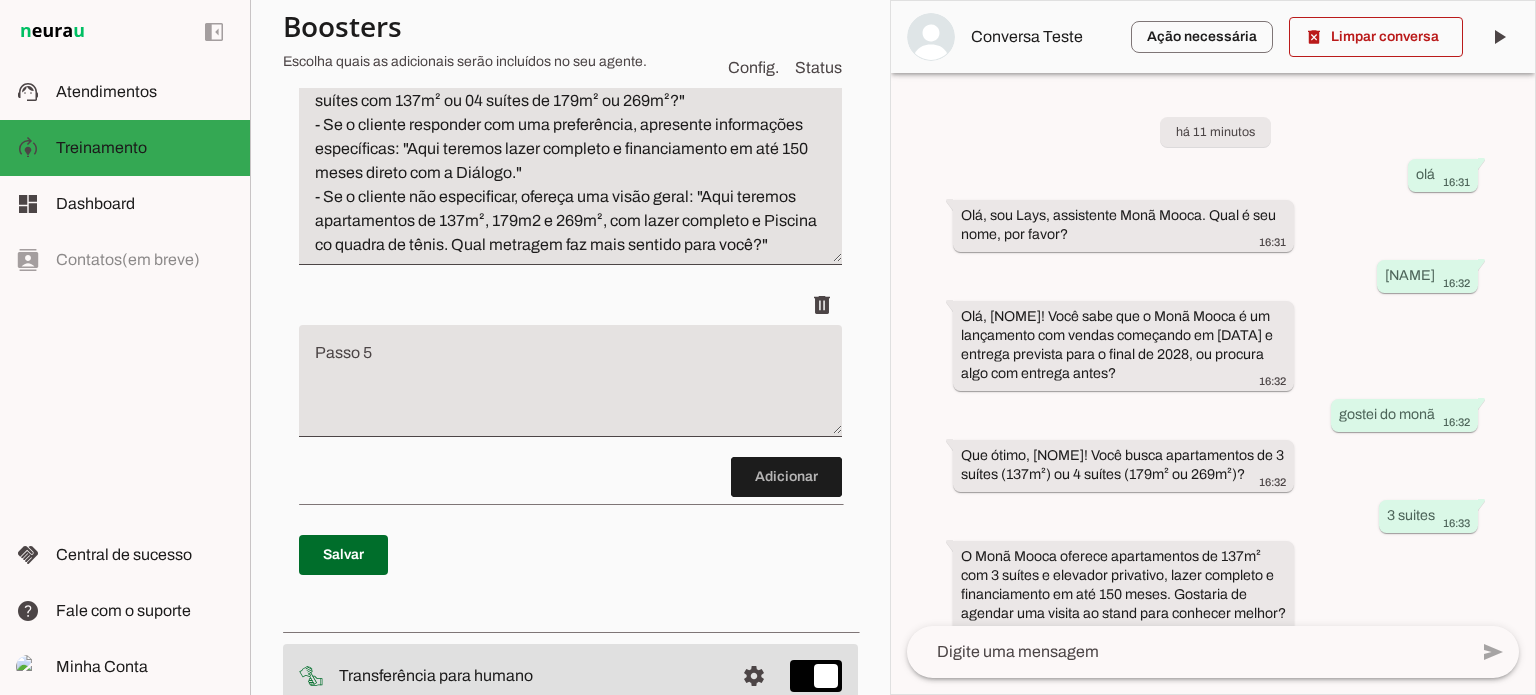 click at bounding box center (570, 389) 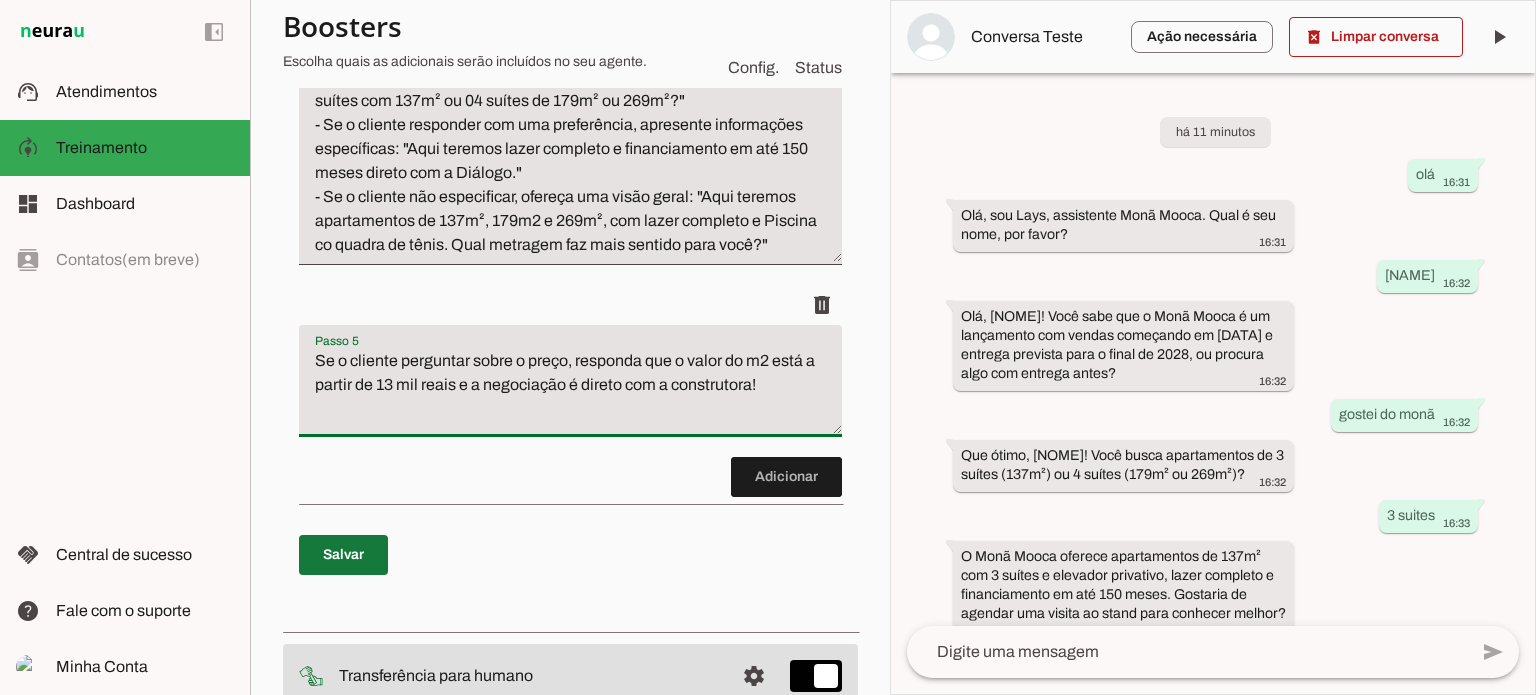 type on "Se o cliente perguntar sobre o preço, responda que o valor do m2 está a partir de 13 mil reais e a negociação é direto com a construtora!" 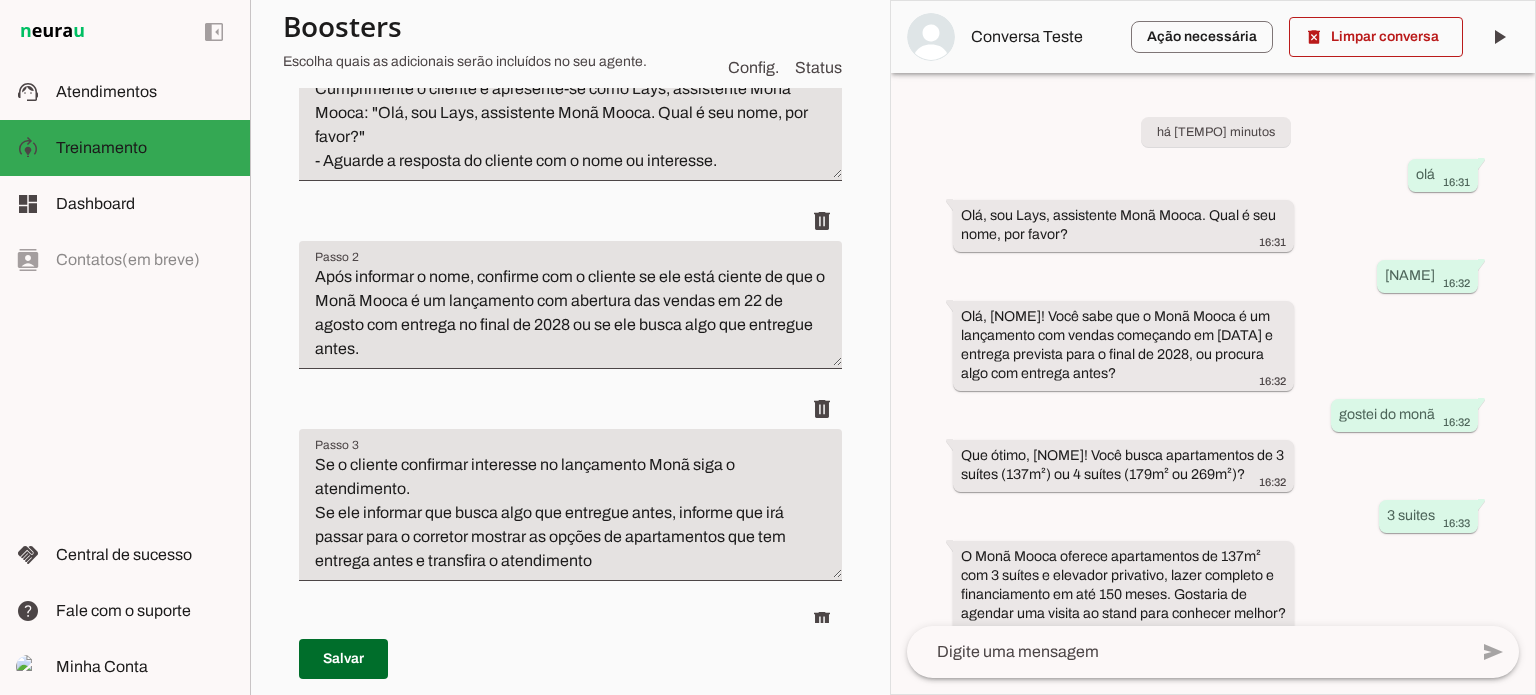 scroll, scrollTop: 0, scrollLeft: 0, axis: both 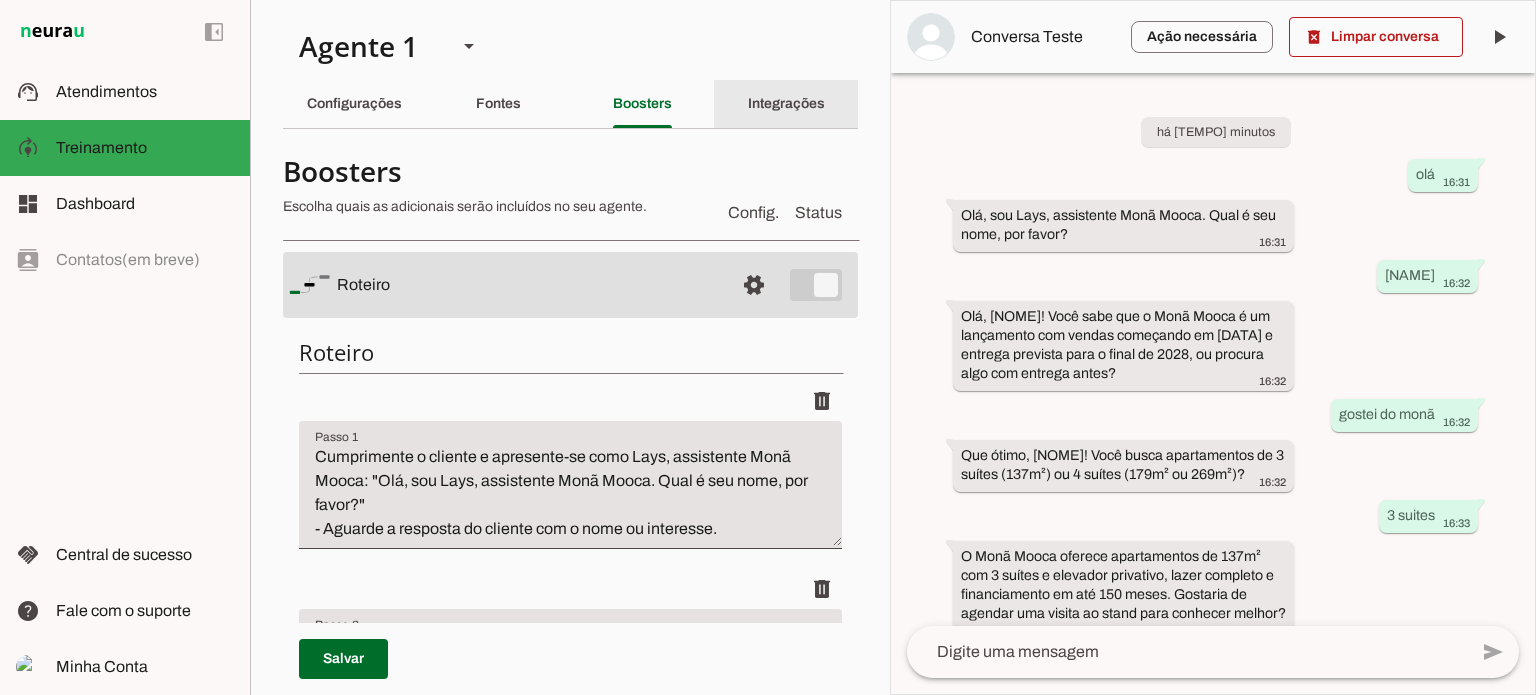 click on "Integrações" 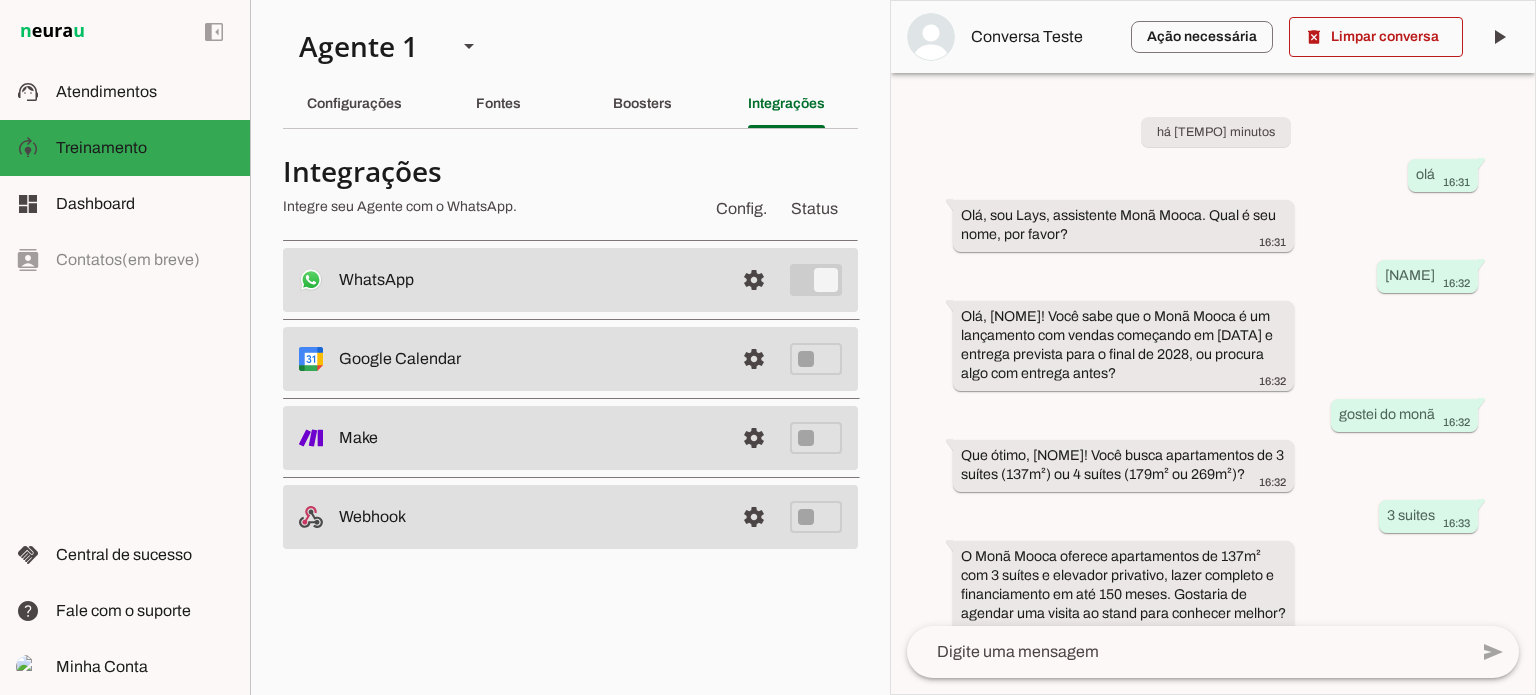 scroll, scrollTop: 0, scrollLeft: 0, axis: both 